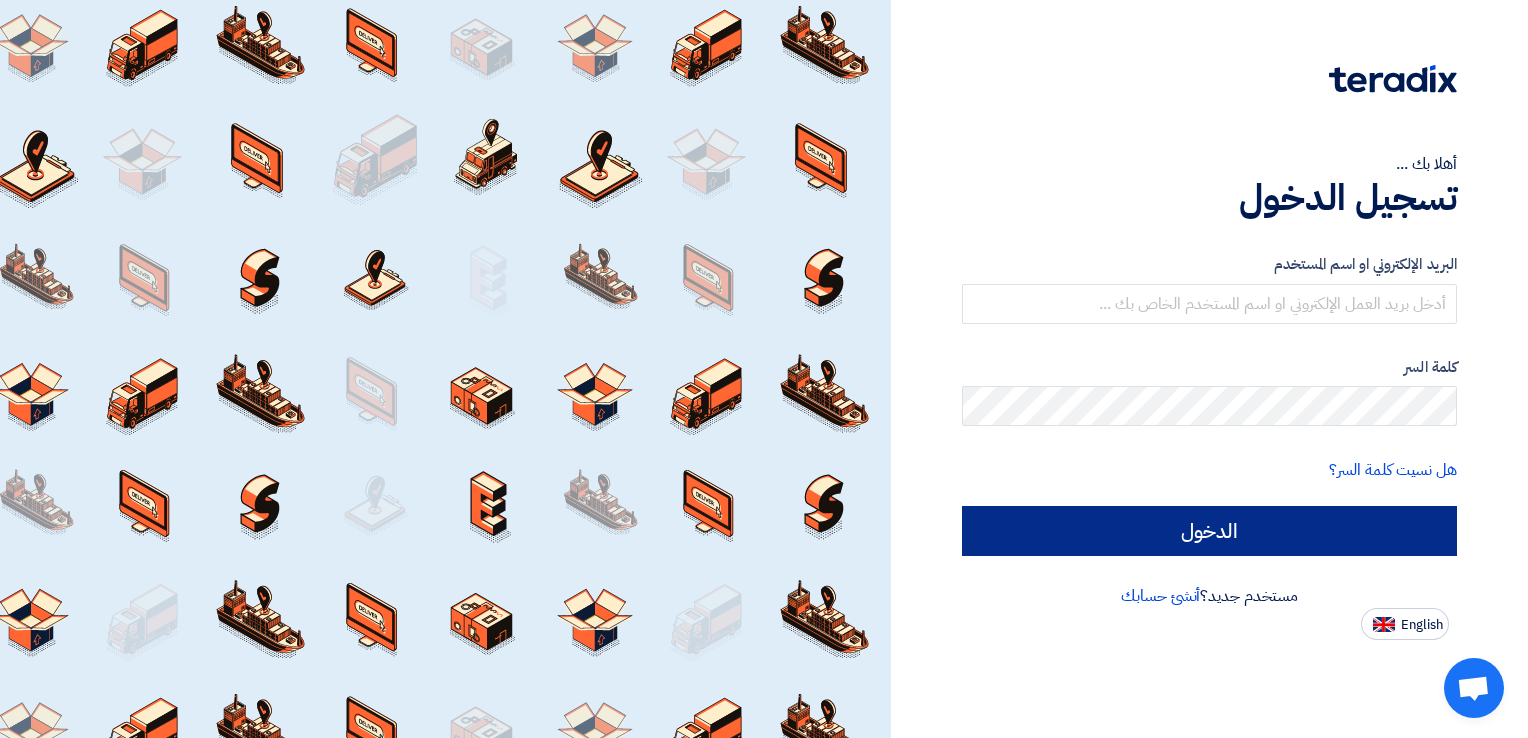 scroll, scrollTop: 0, scrollLeft: 0, axis: both 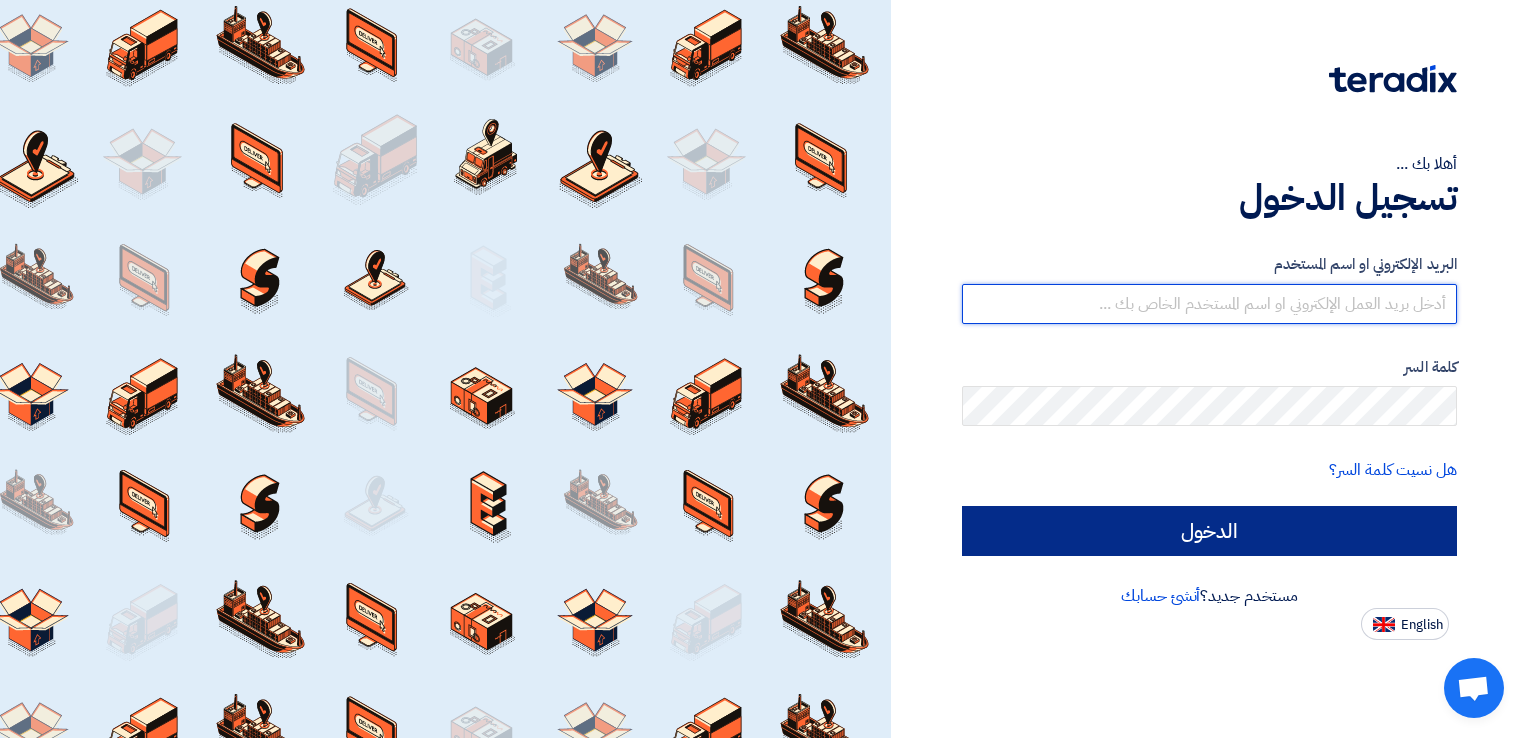 type on "[EMAIL]" 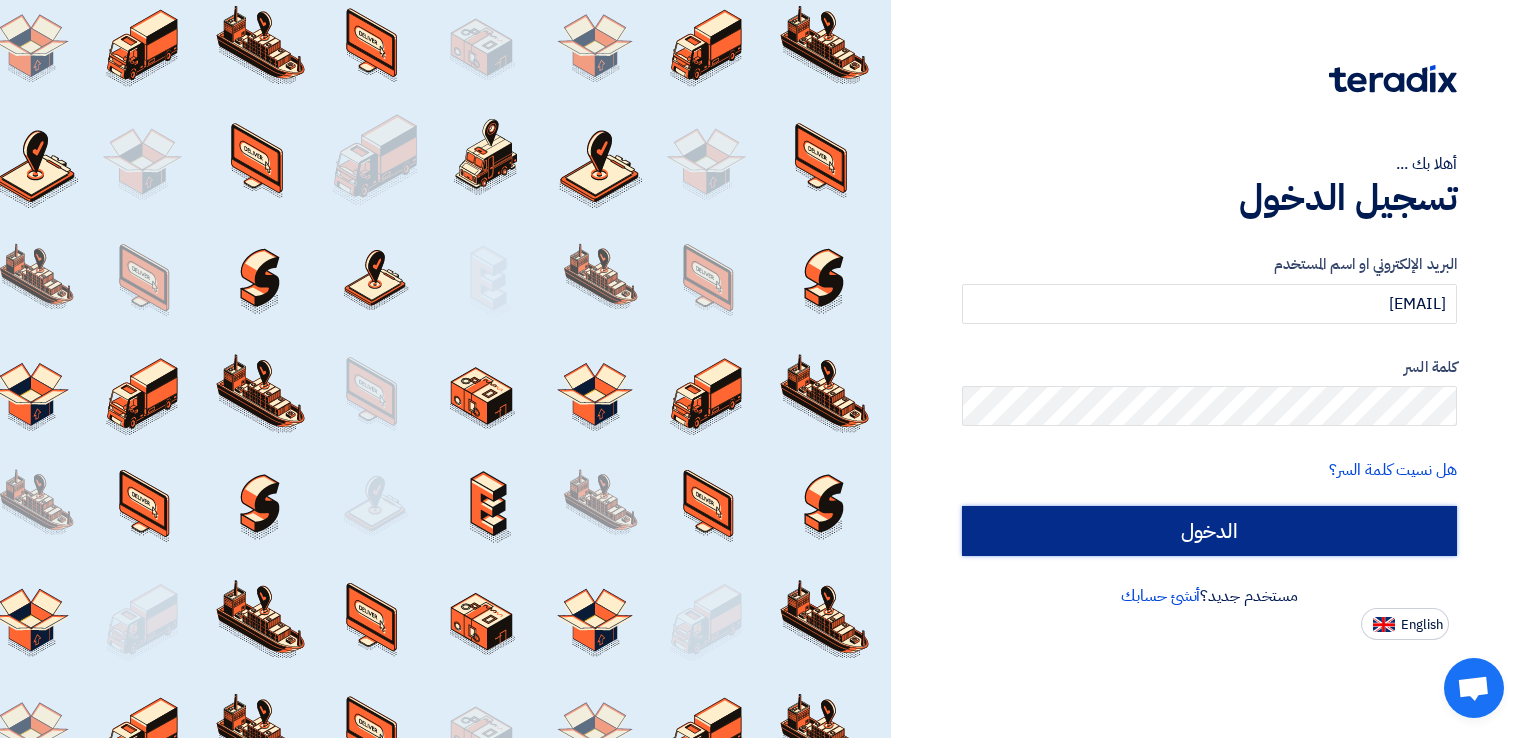 click on "الدخول" 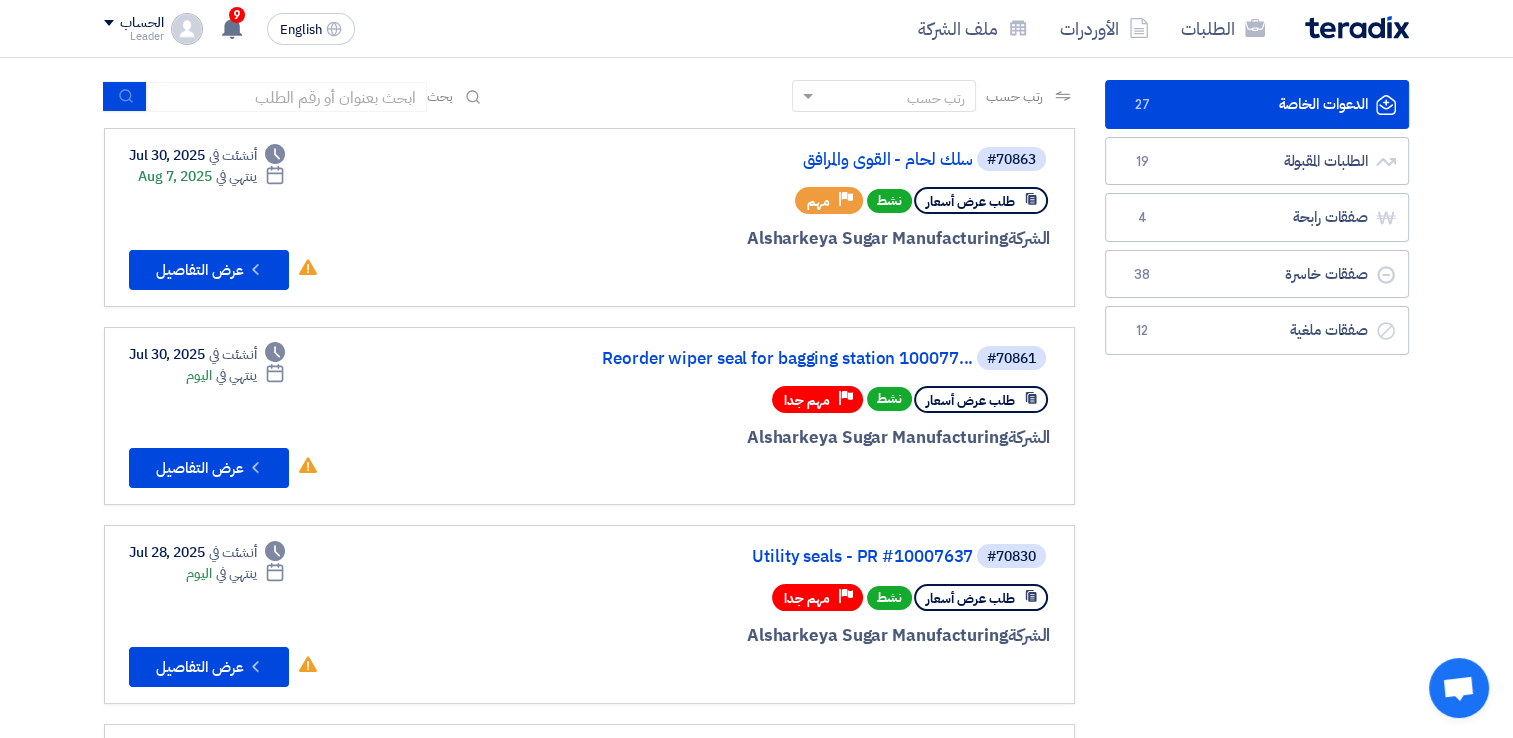 scroll, scrollTop: 143, scrollLeft: 0, axis: vertical 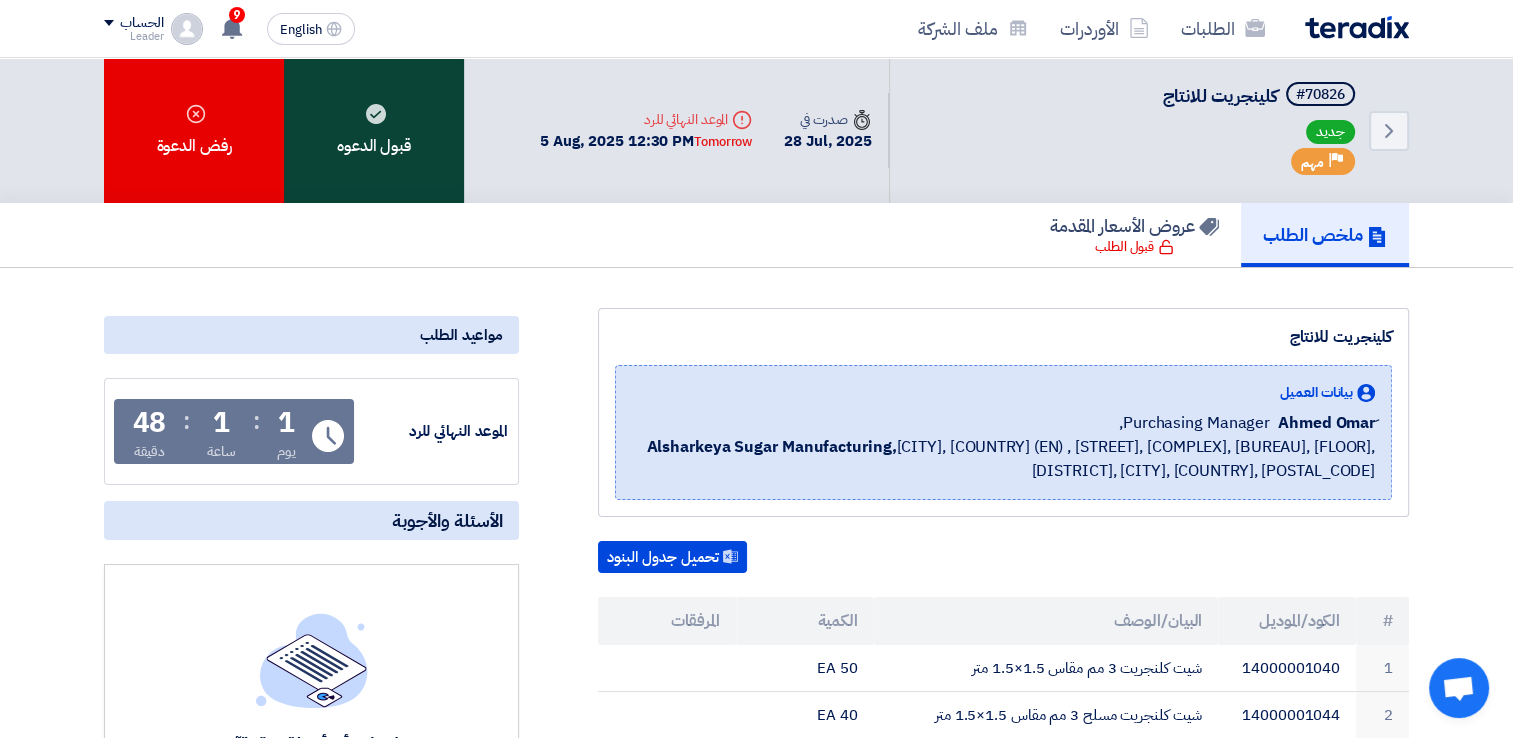 click on "قبول الدعوه" 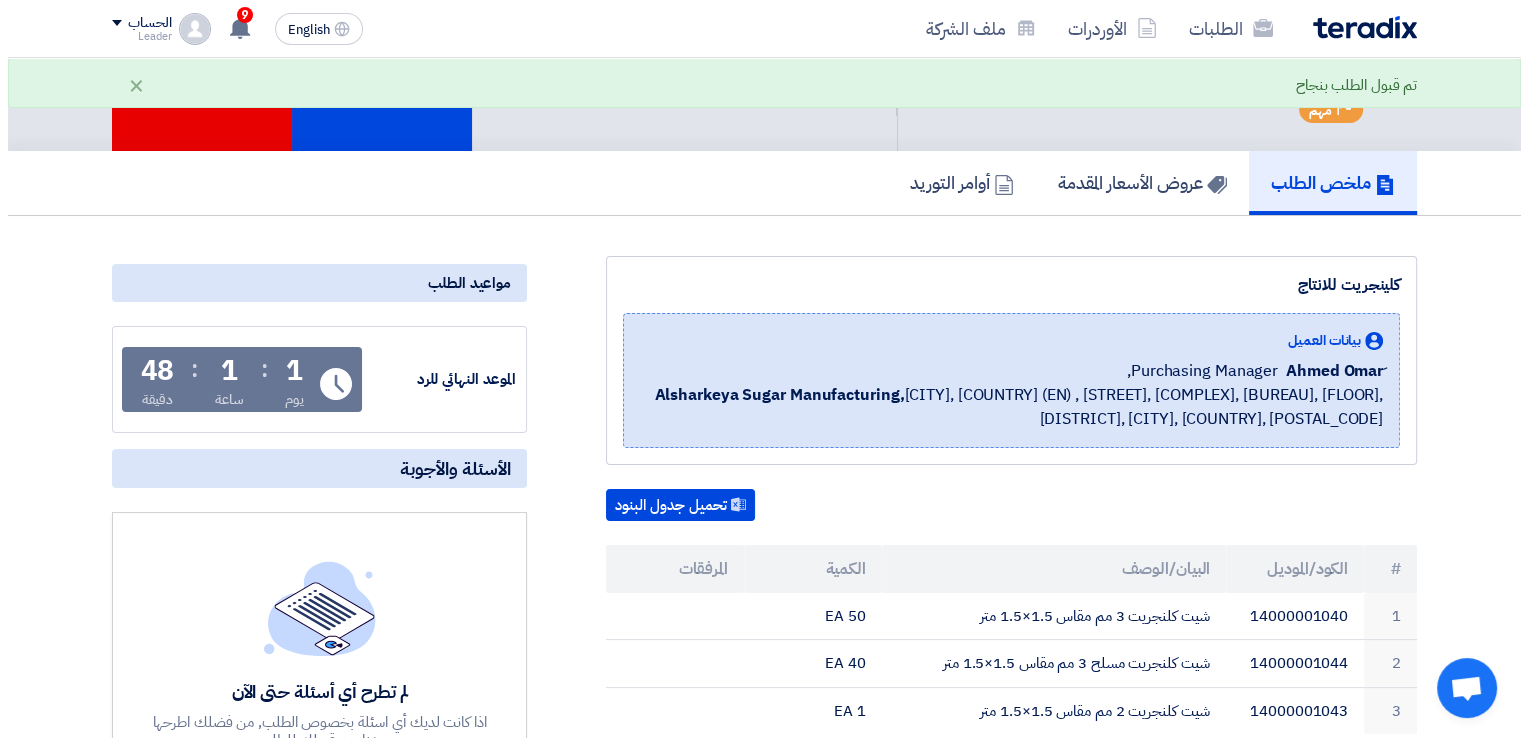 scroll, scrollTop: 49, scrollLeft: 0, axis: vertical 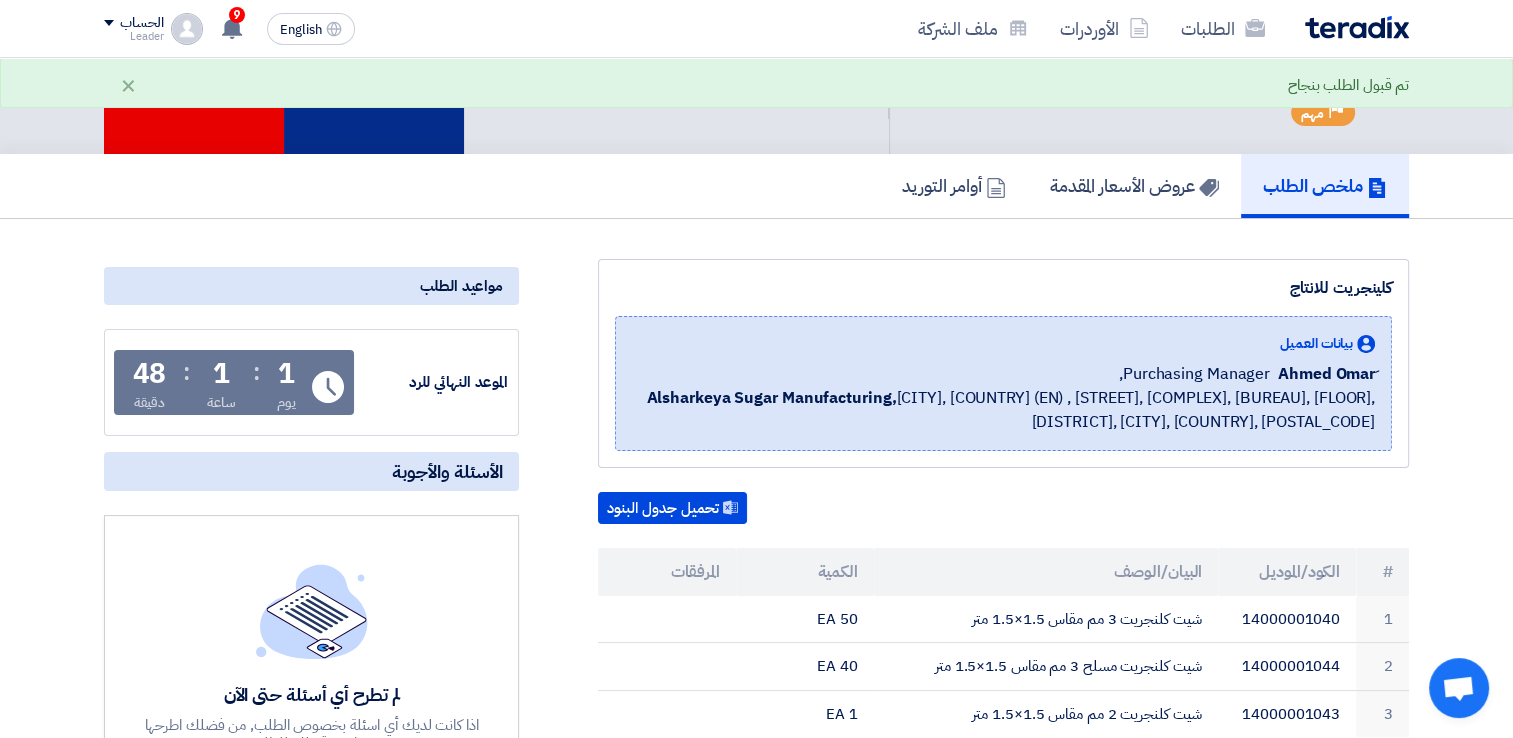 click on "تقديم عرض أسعار" 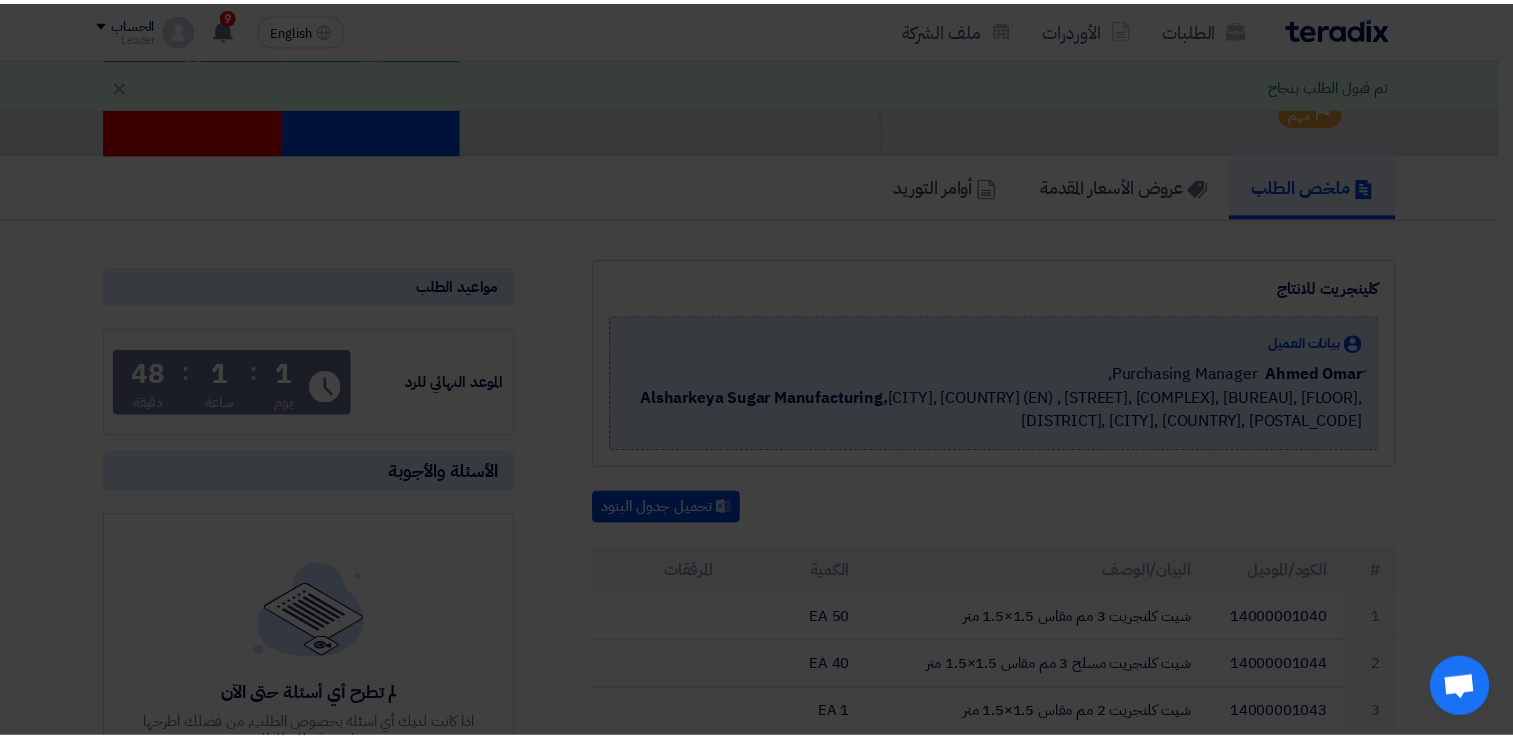 scroll, scrollTop: 0, scrollLeft: 0, axis: both 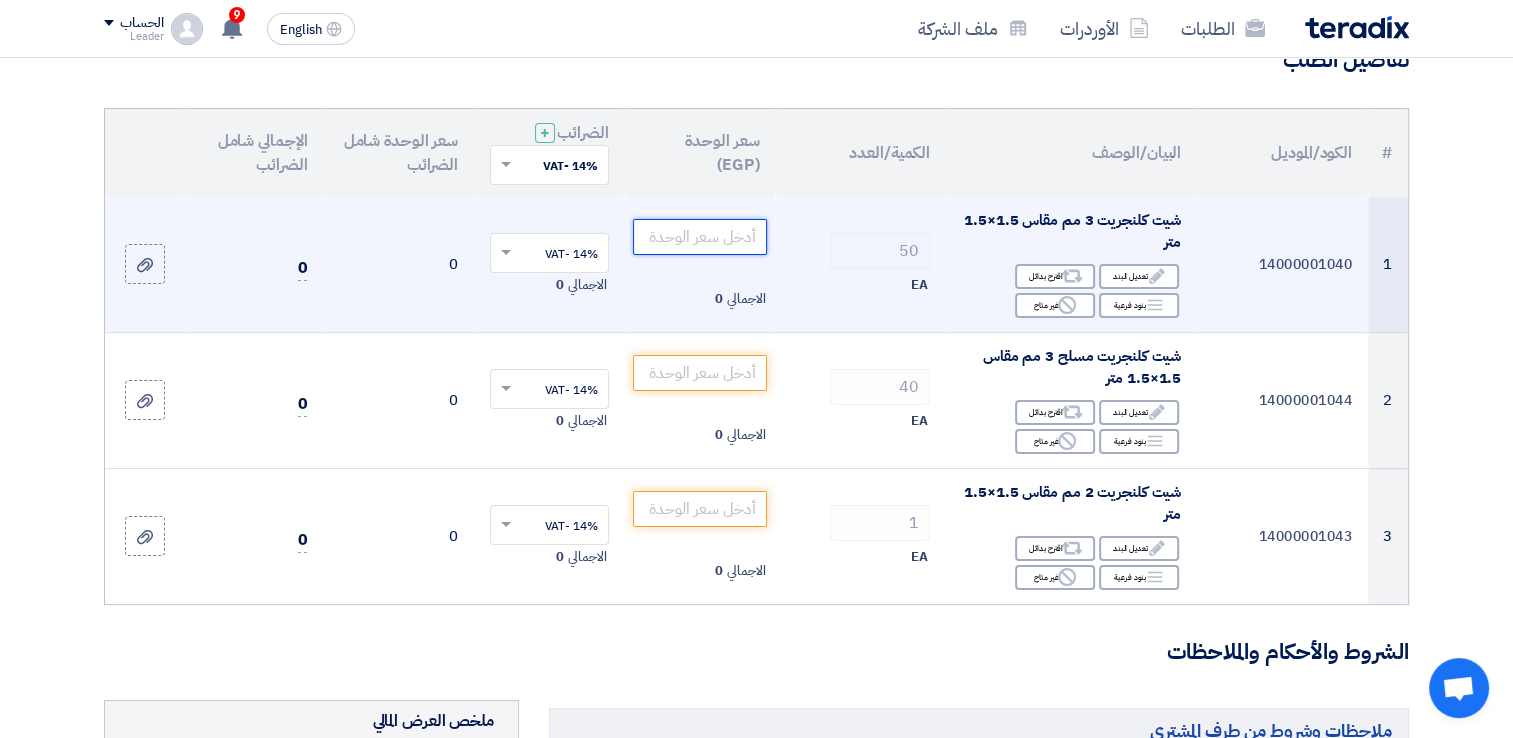 click 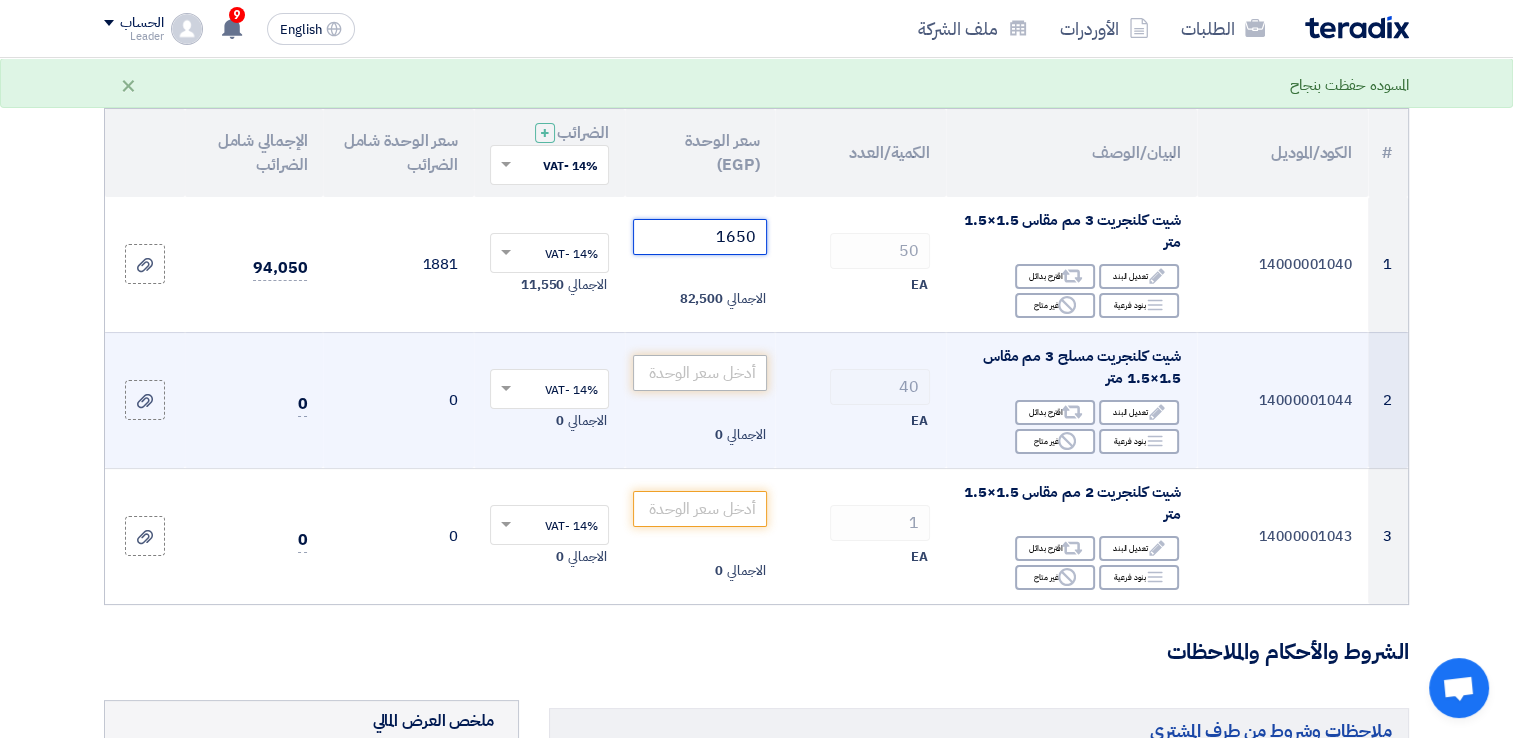 type on "1650" 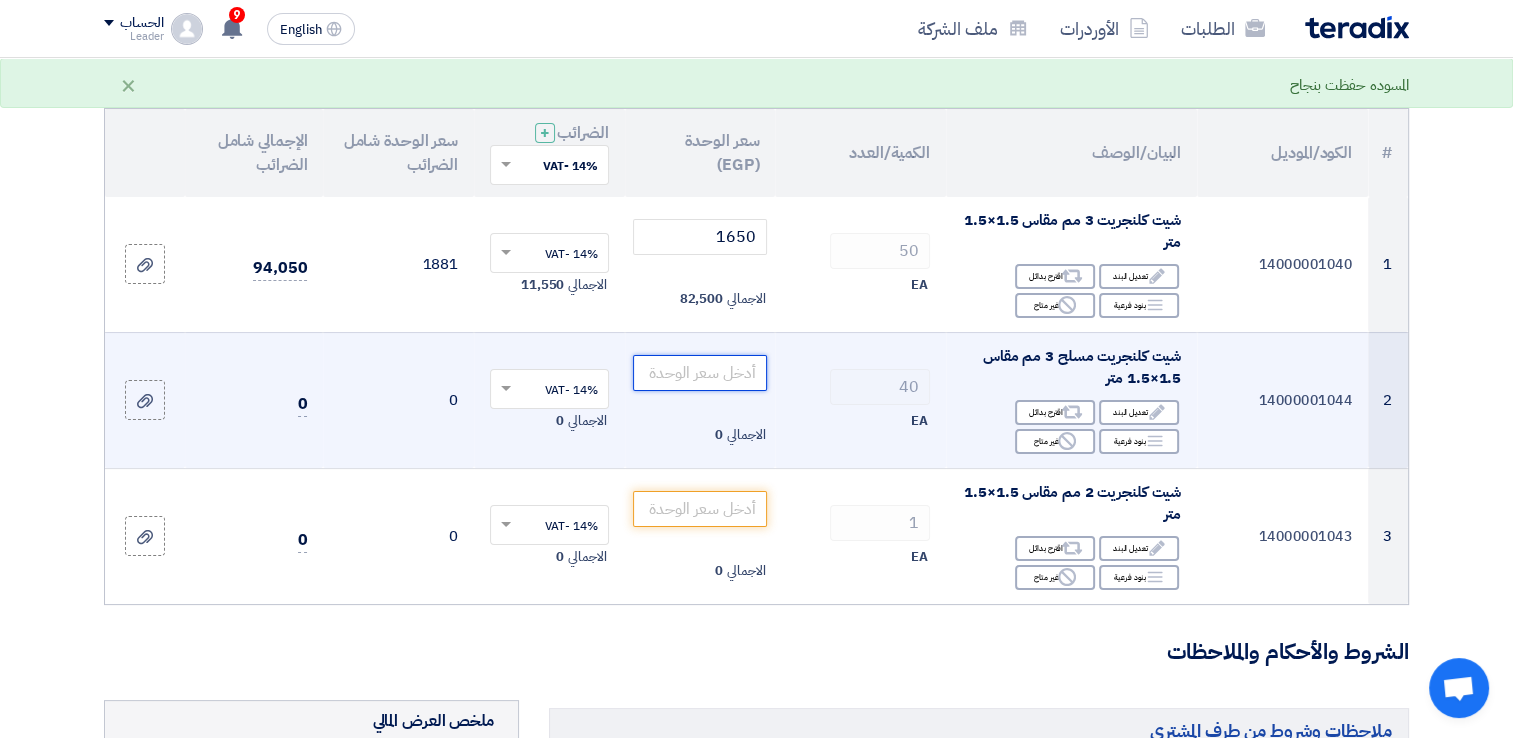 click 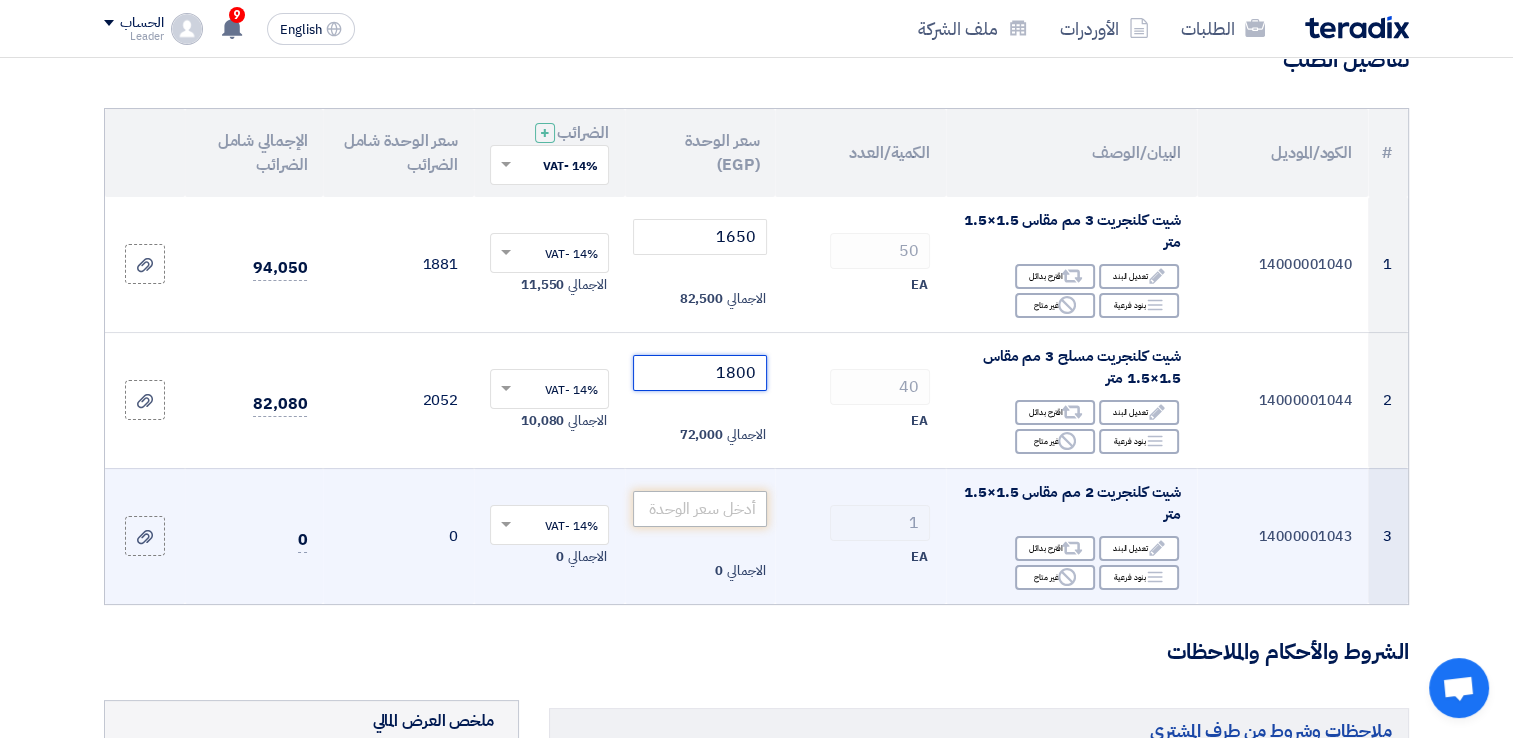 type on "1800" 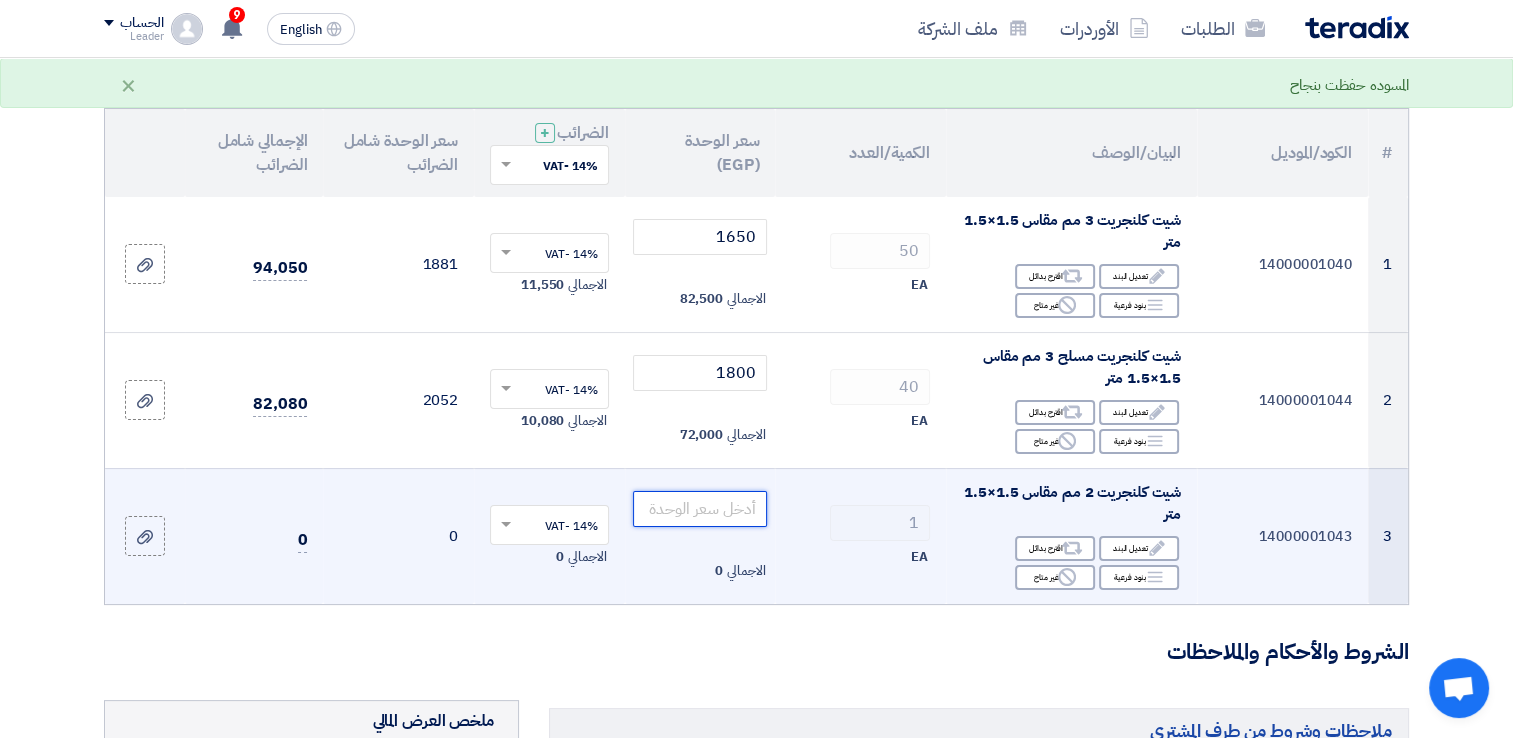 click 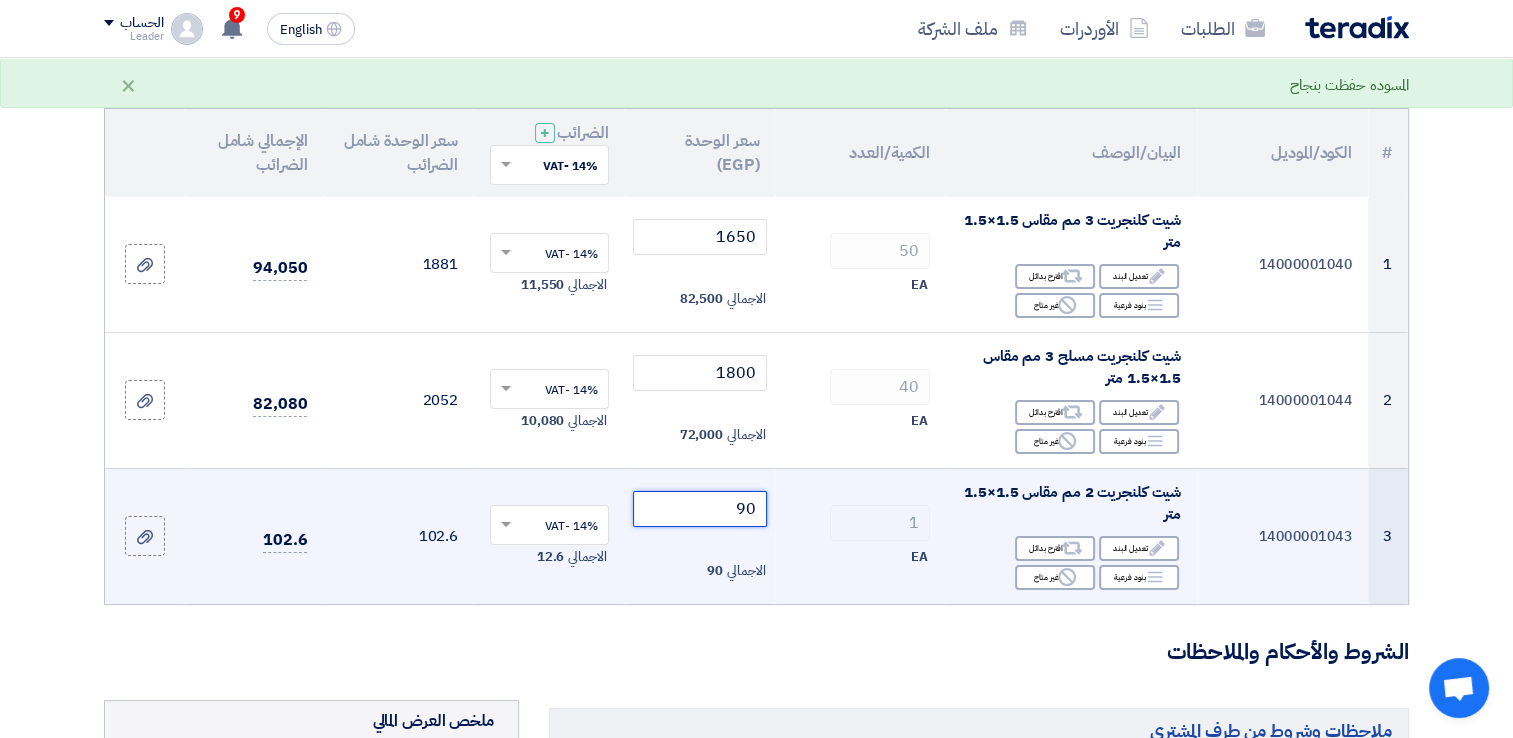 type on "9" 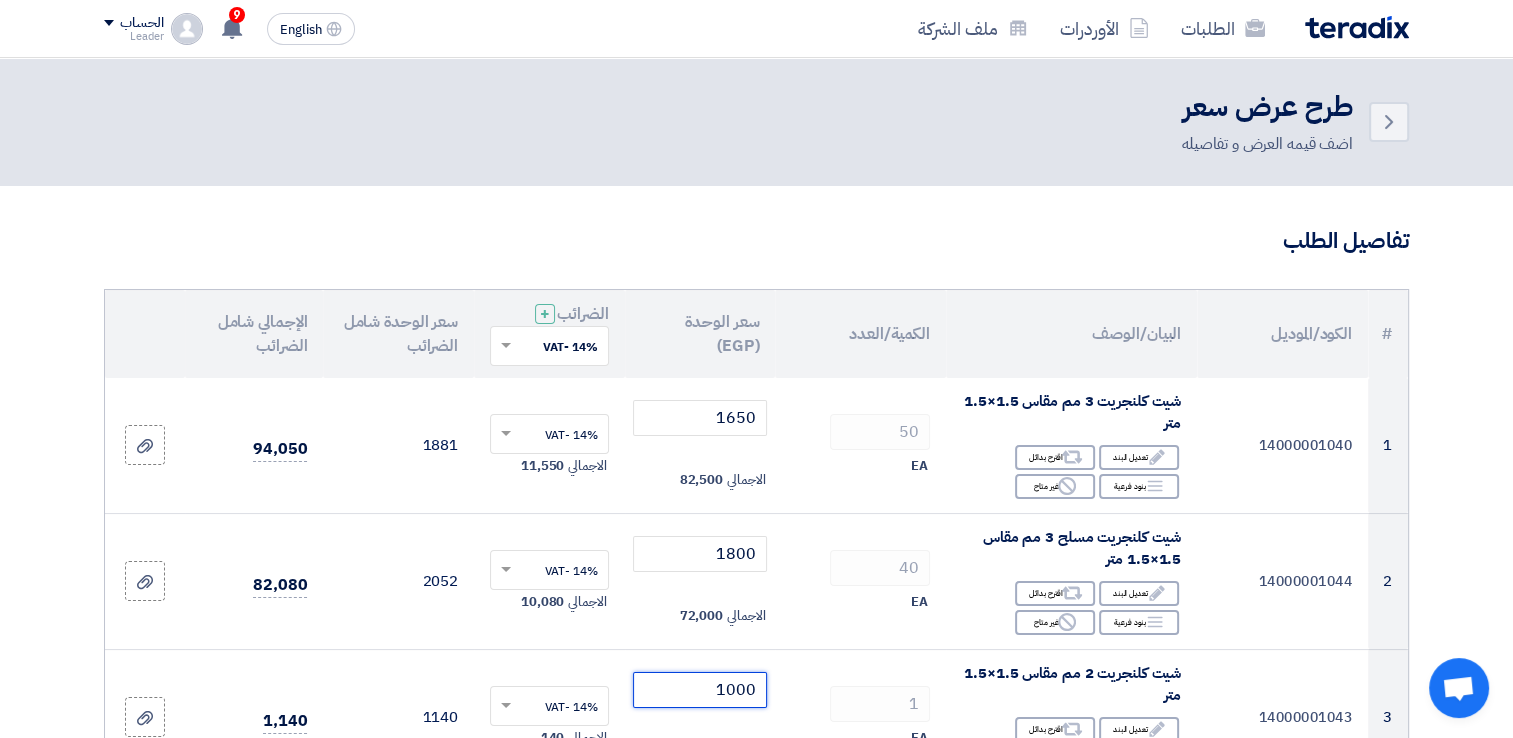 scroll, scrollTop: 0, scrollLeft: 0, axis: both 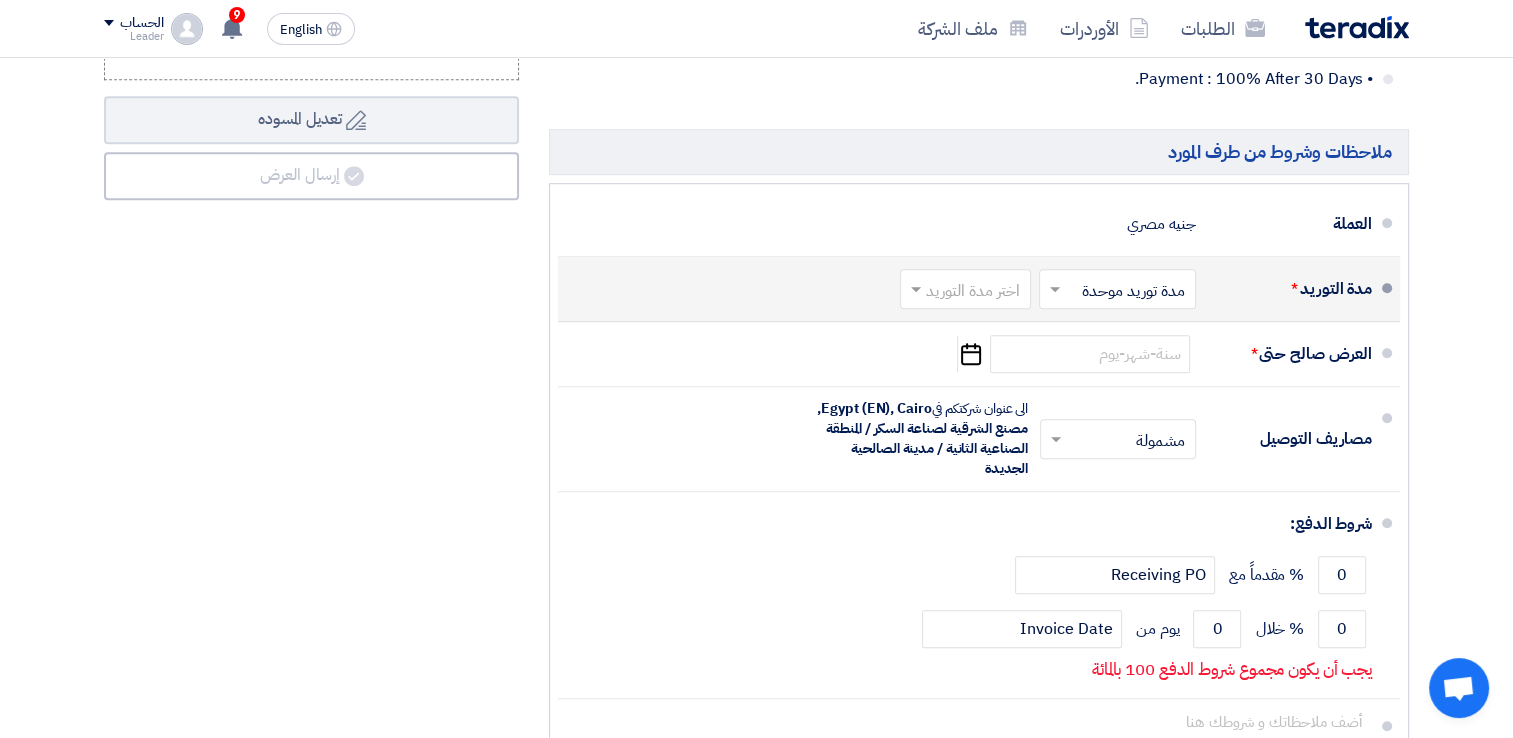 type on "1000" 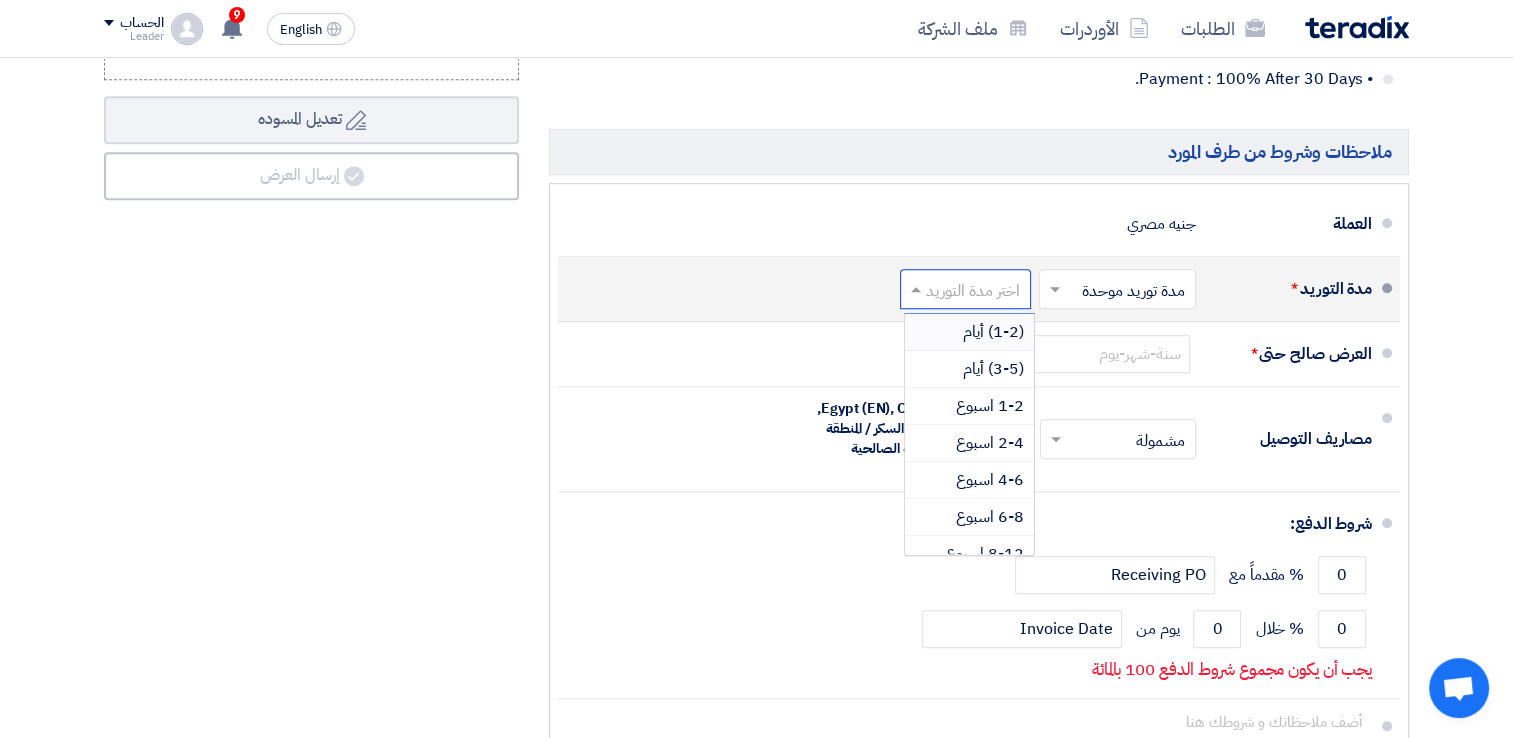 click 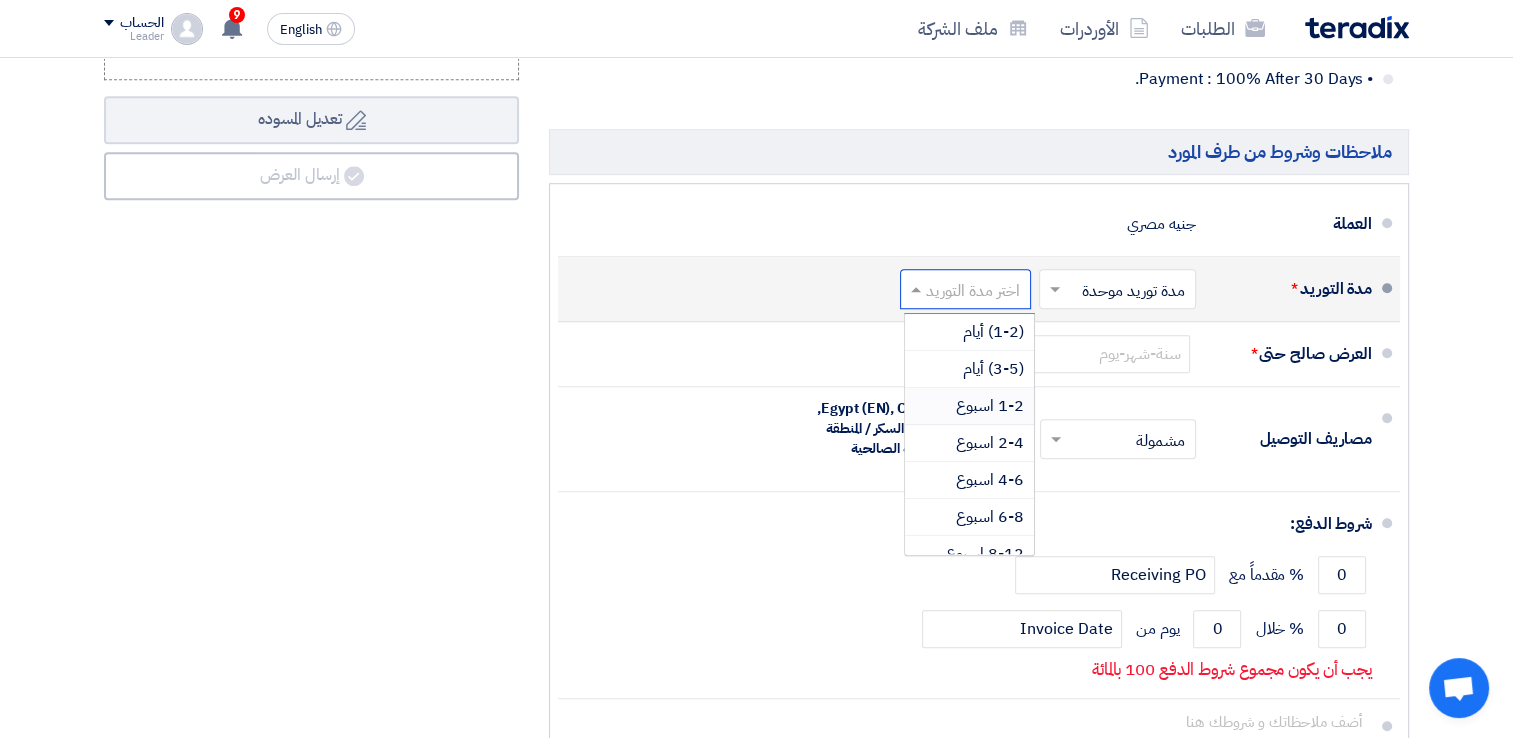 click on "1-2 اسبوع" at bounding box center (990, 406) 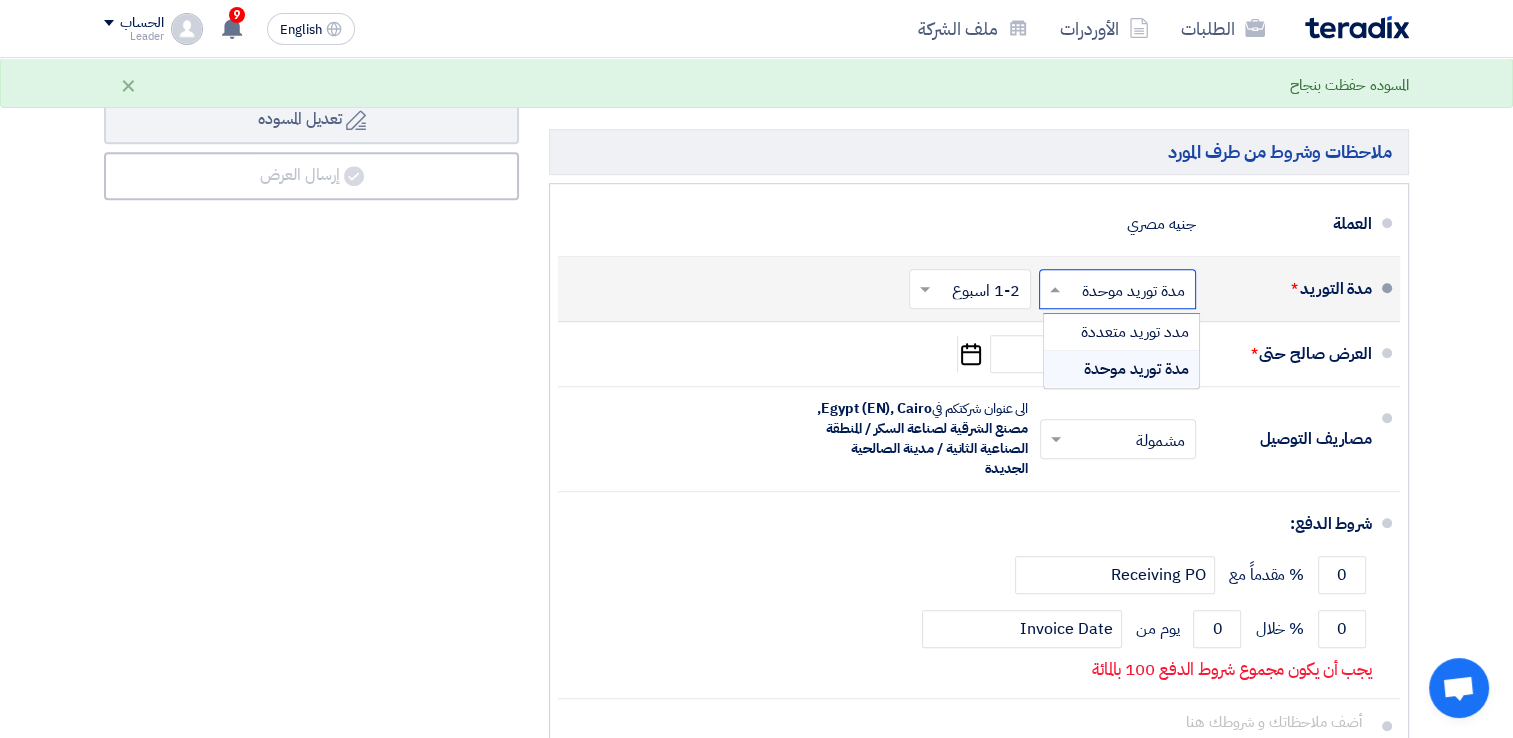 click 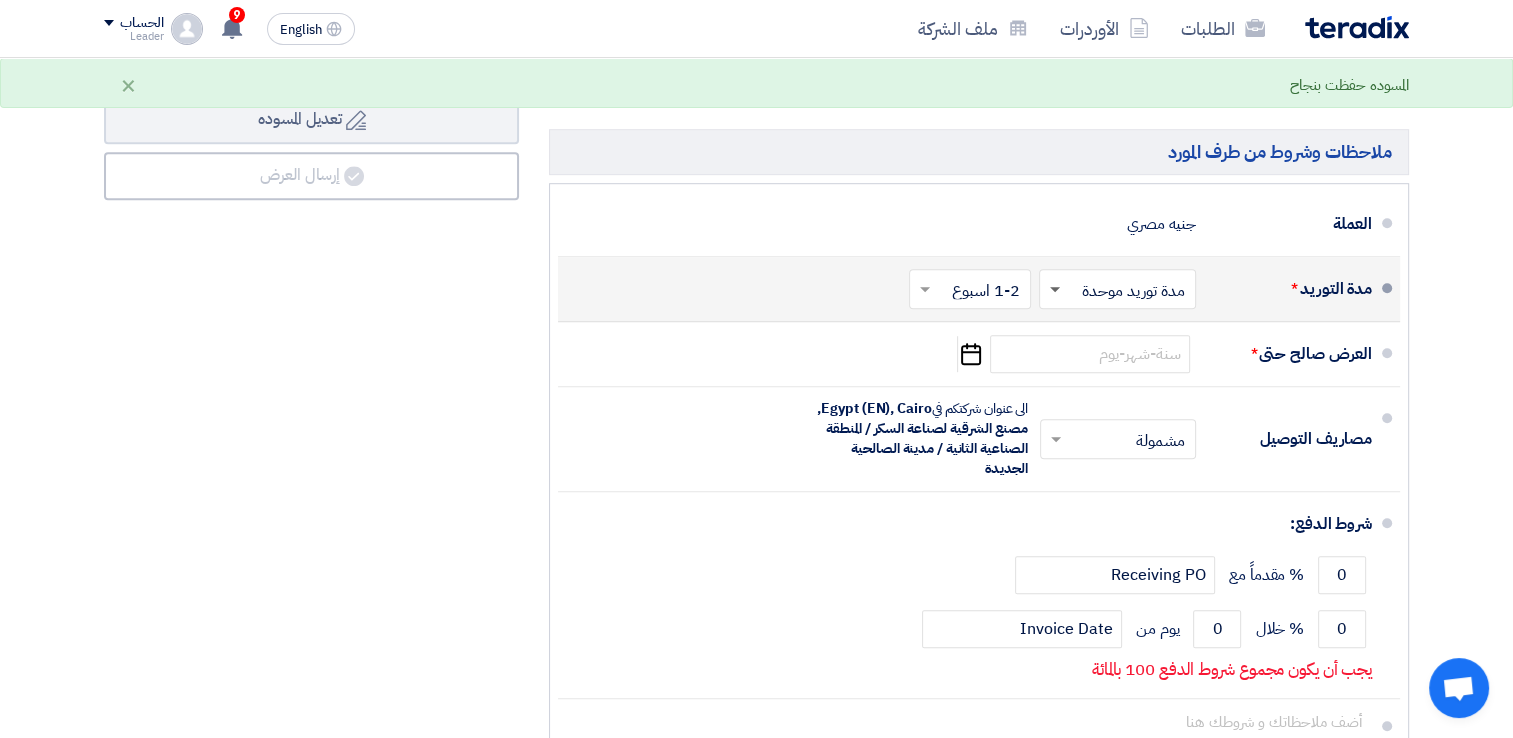 click 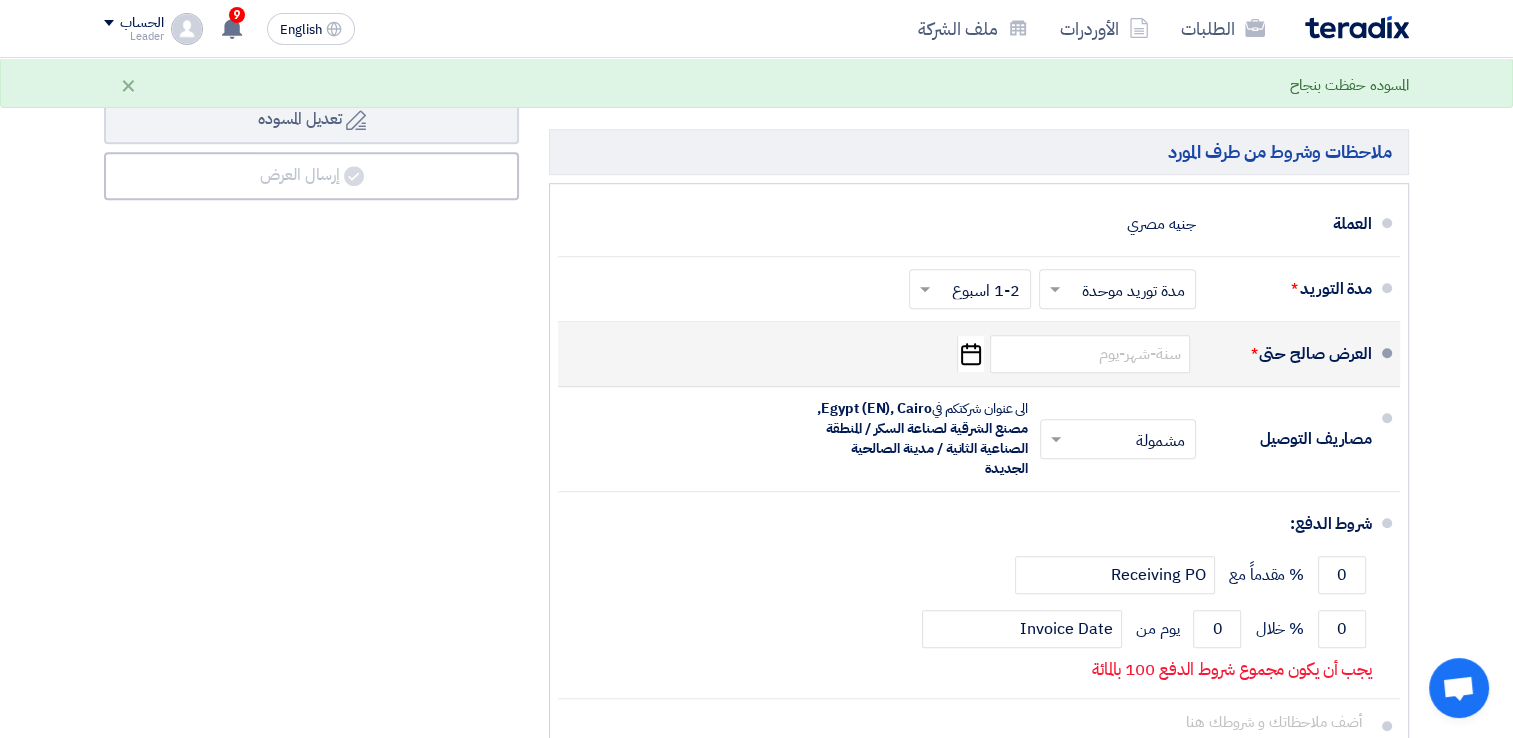 click on "Pick a date" 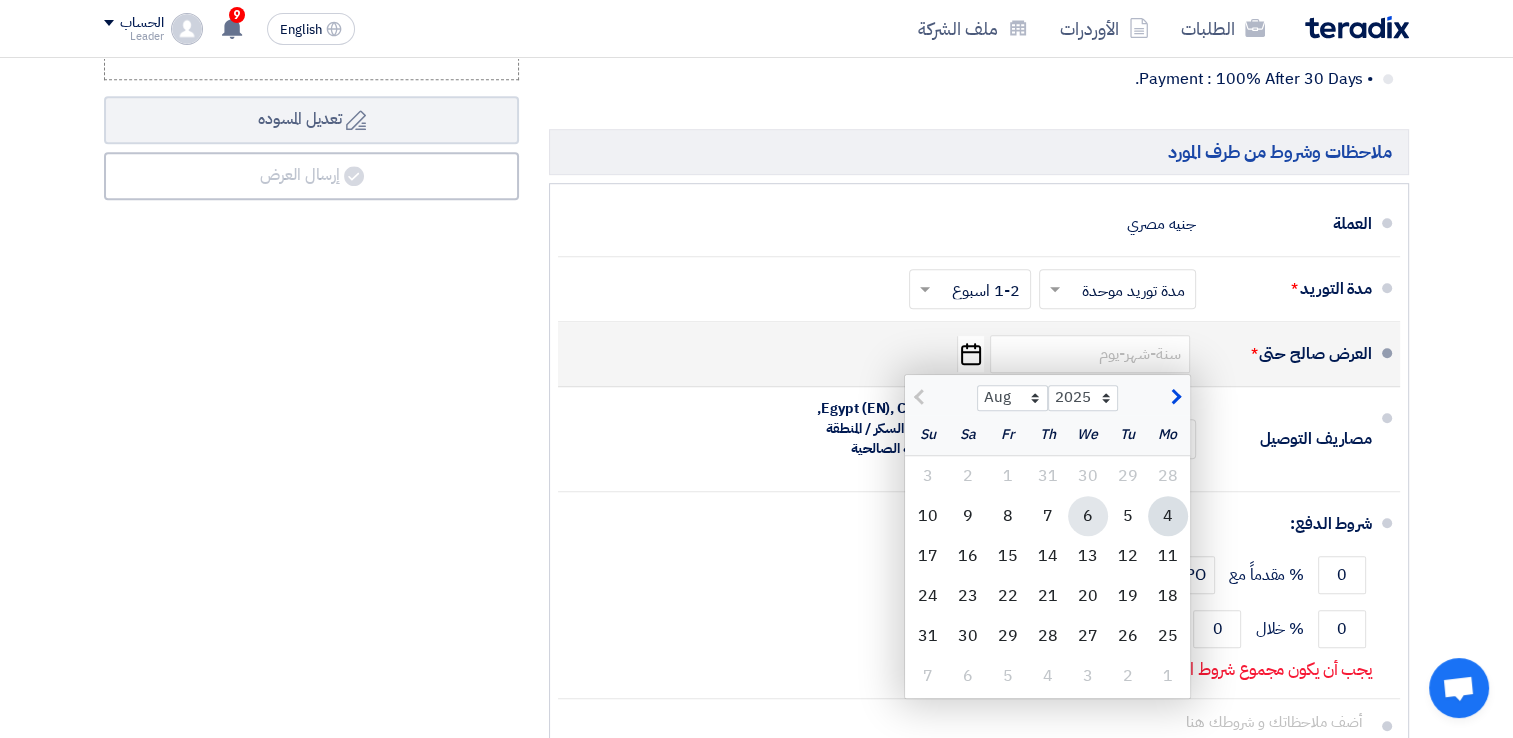 click on "6" 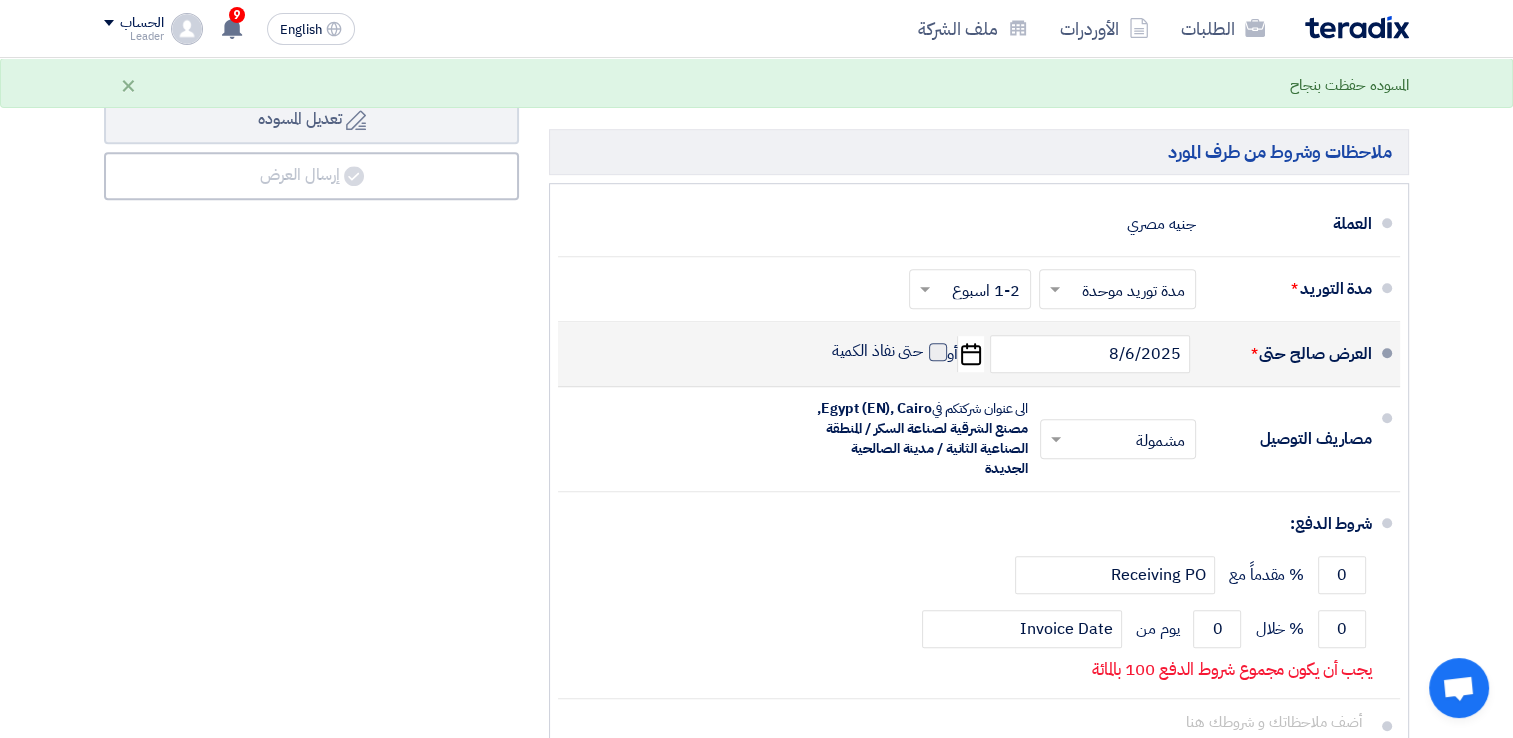 click on "حتى نفاذ الكمية" 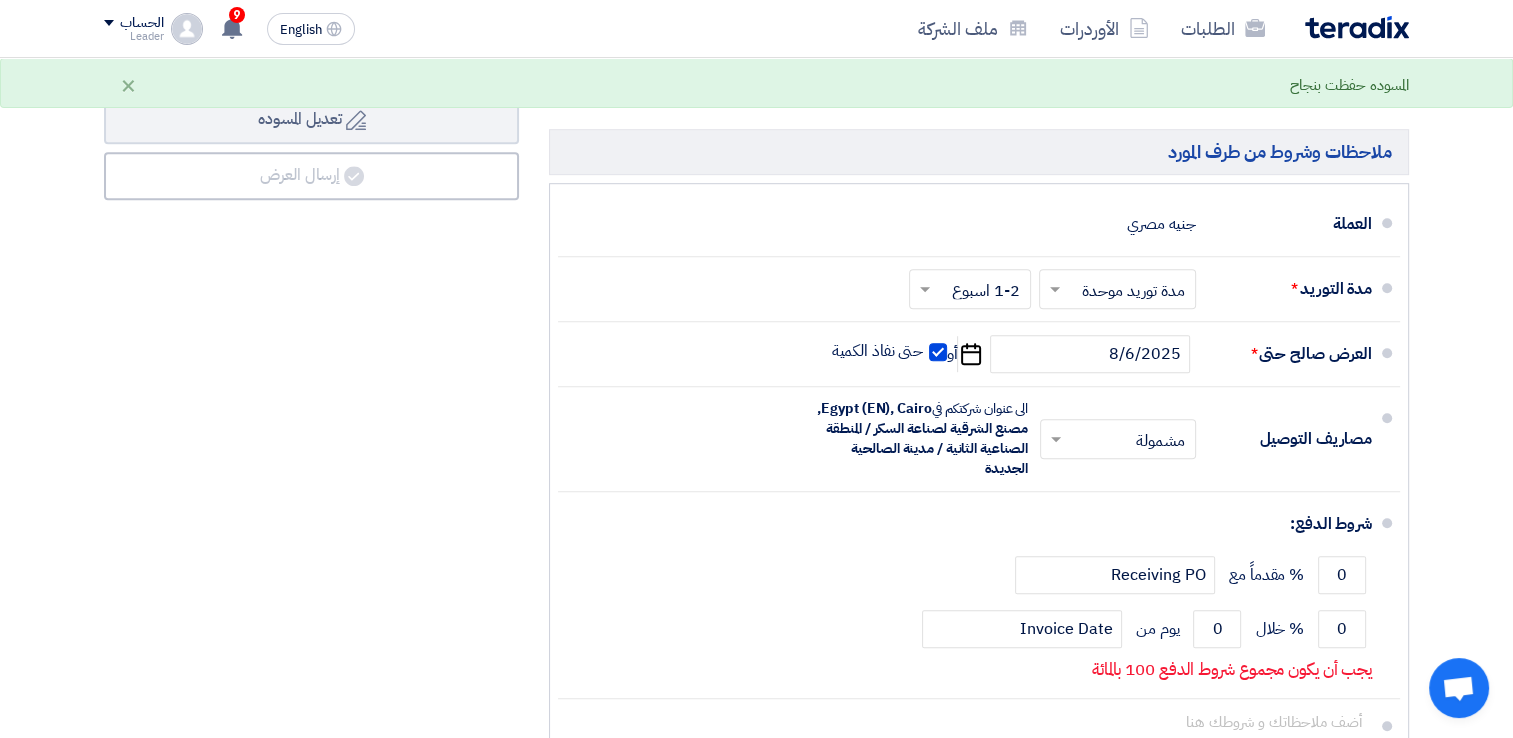 scroll, scrollTop: 1449, scrollLeft: 0, axis: vertical 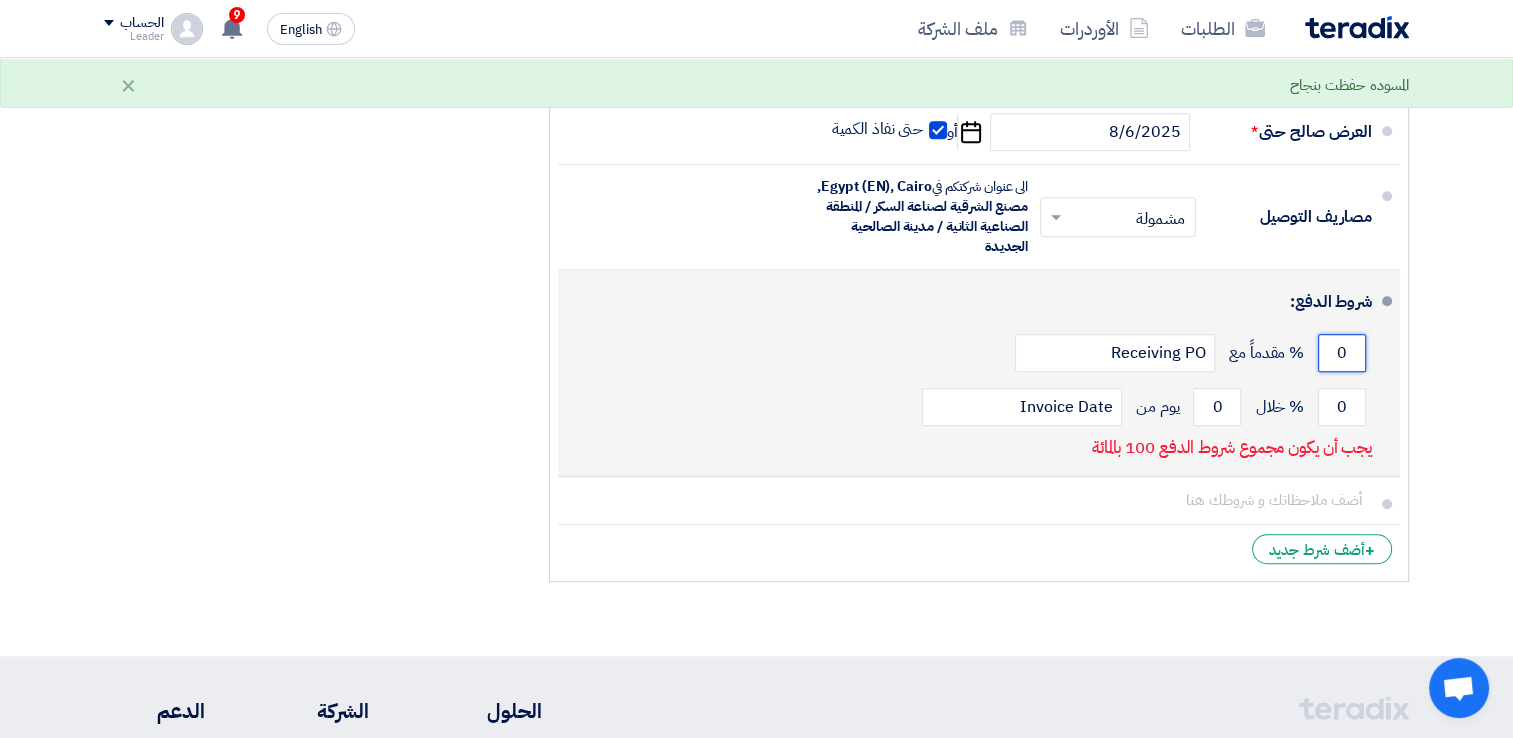 click on "0" 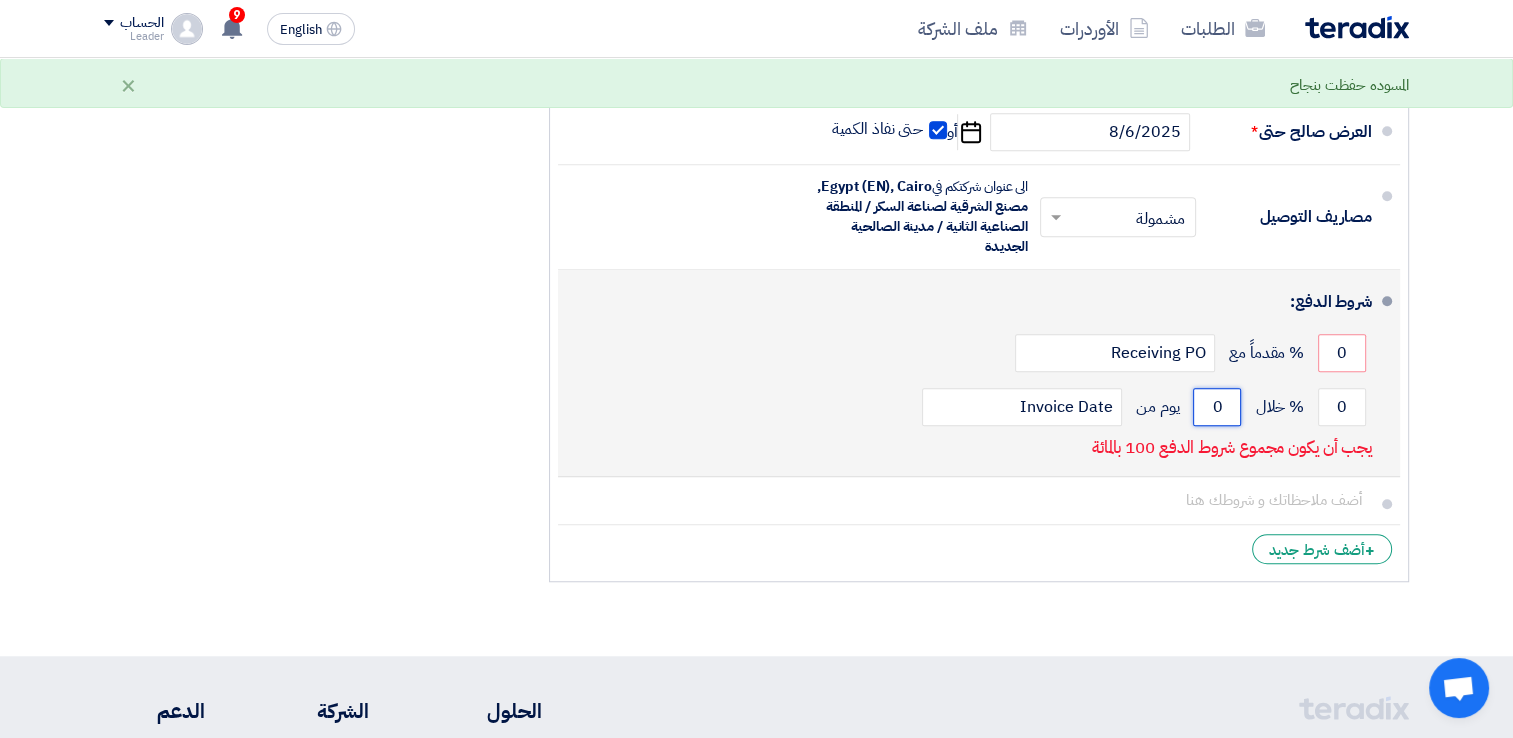 click on "0" 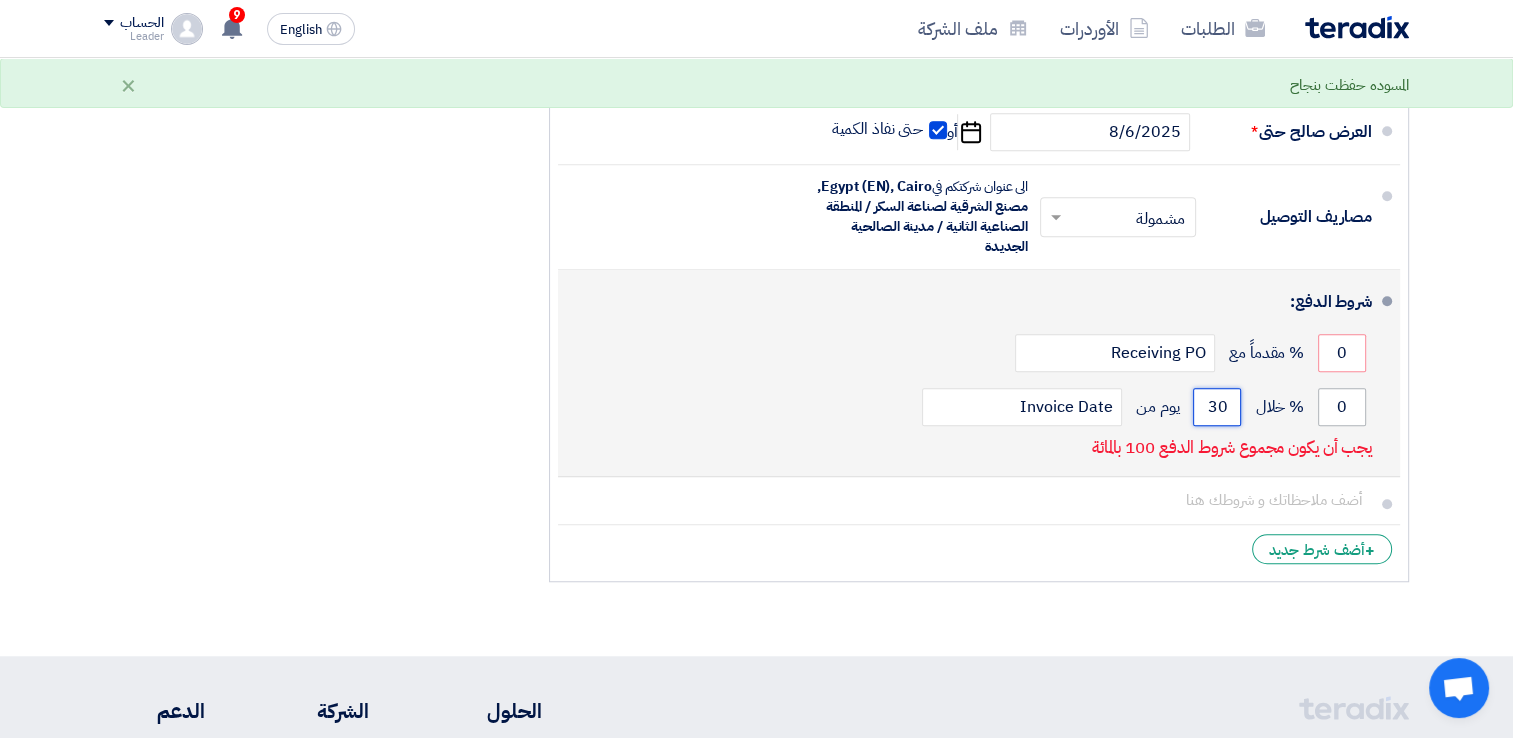 type on "30" 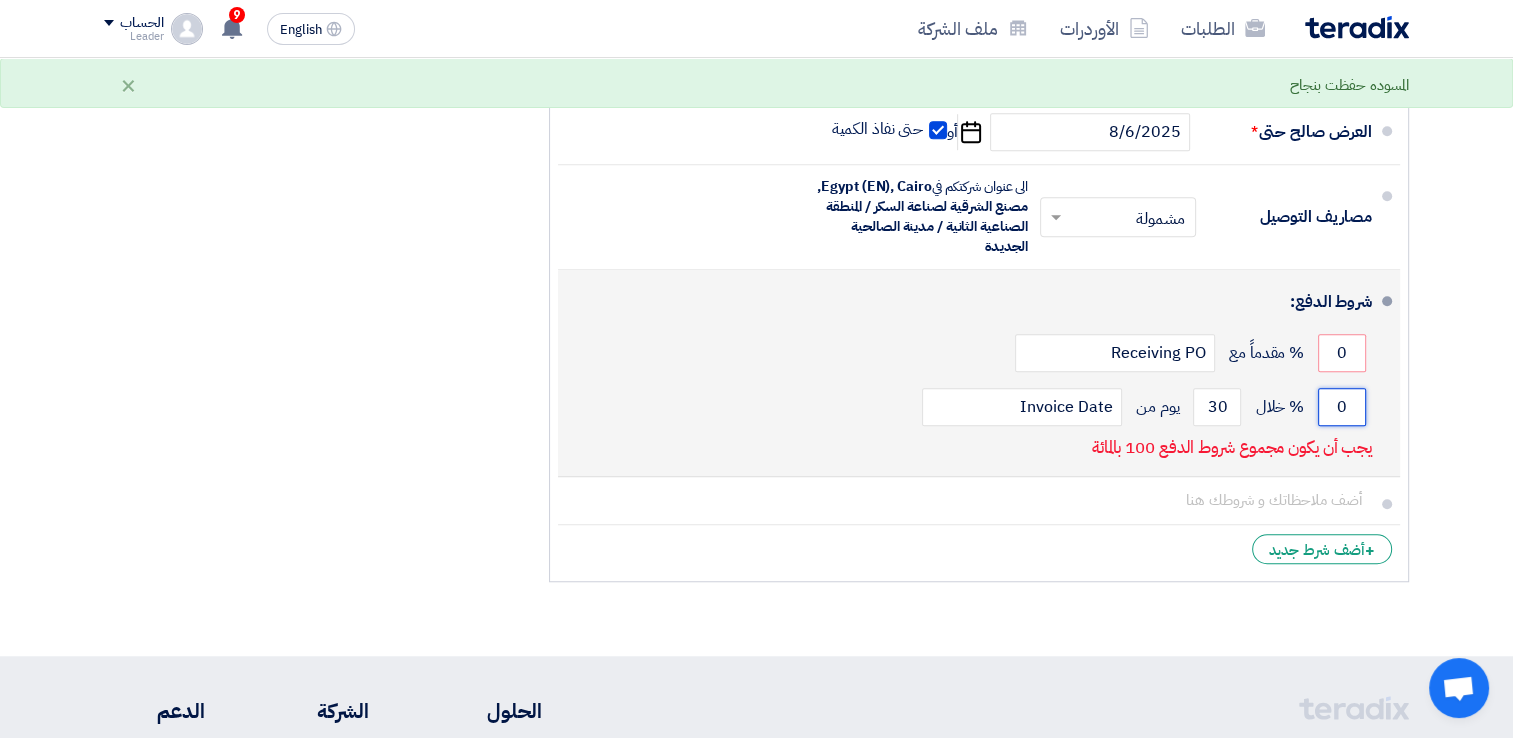 click on "0" 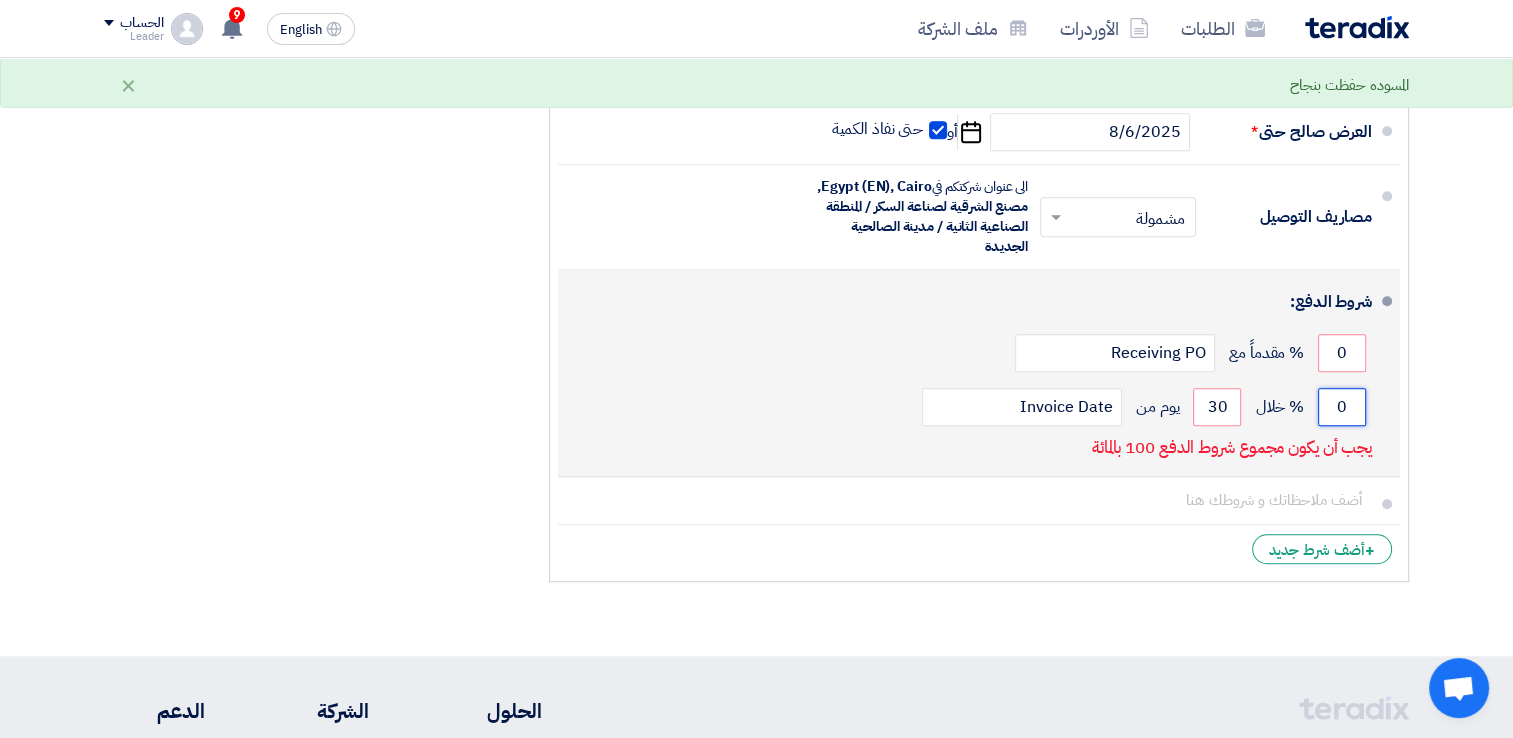 click on "0" 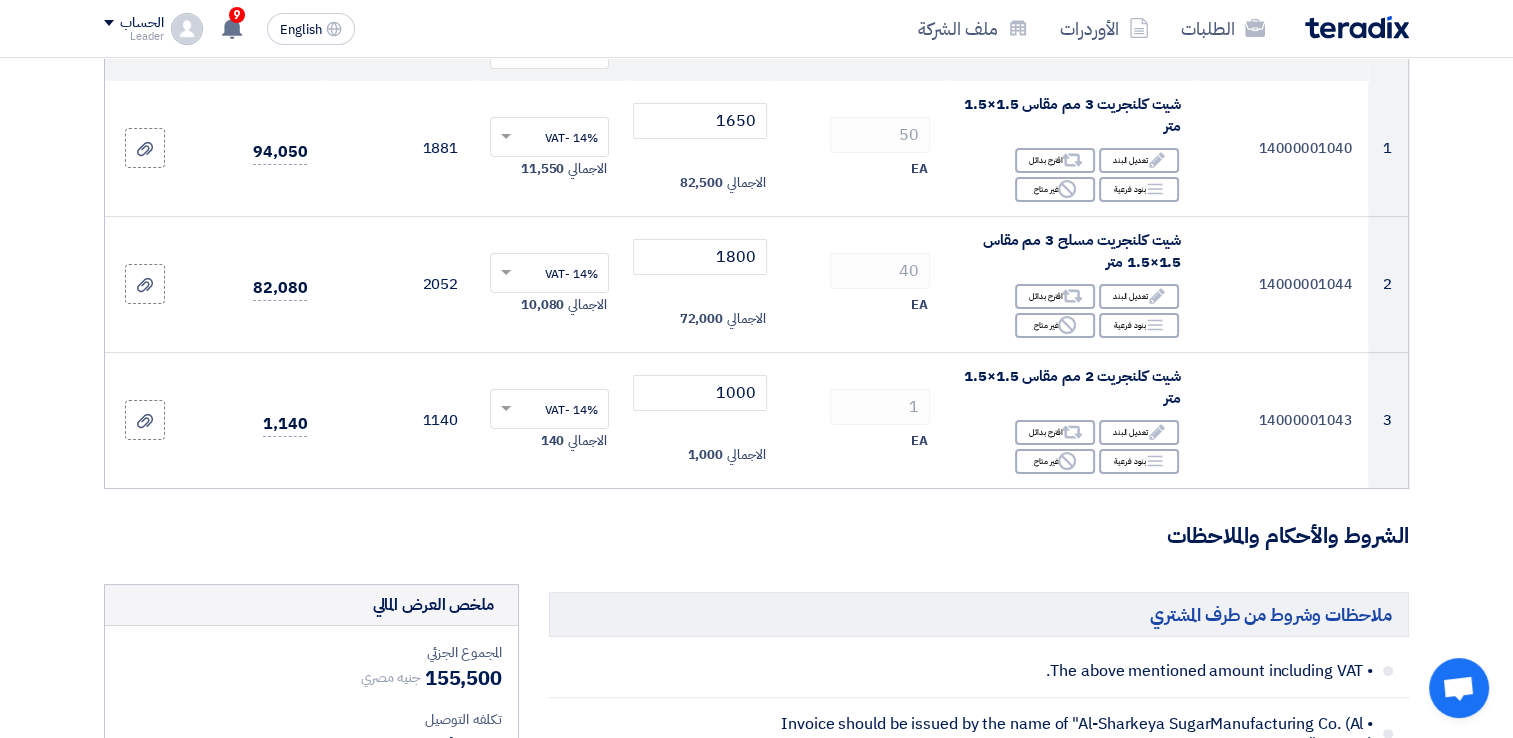 scroll, scrollTop: 306, scrollLeft: 0, axis: vertical 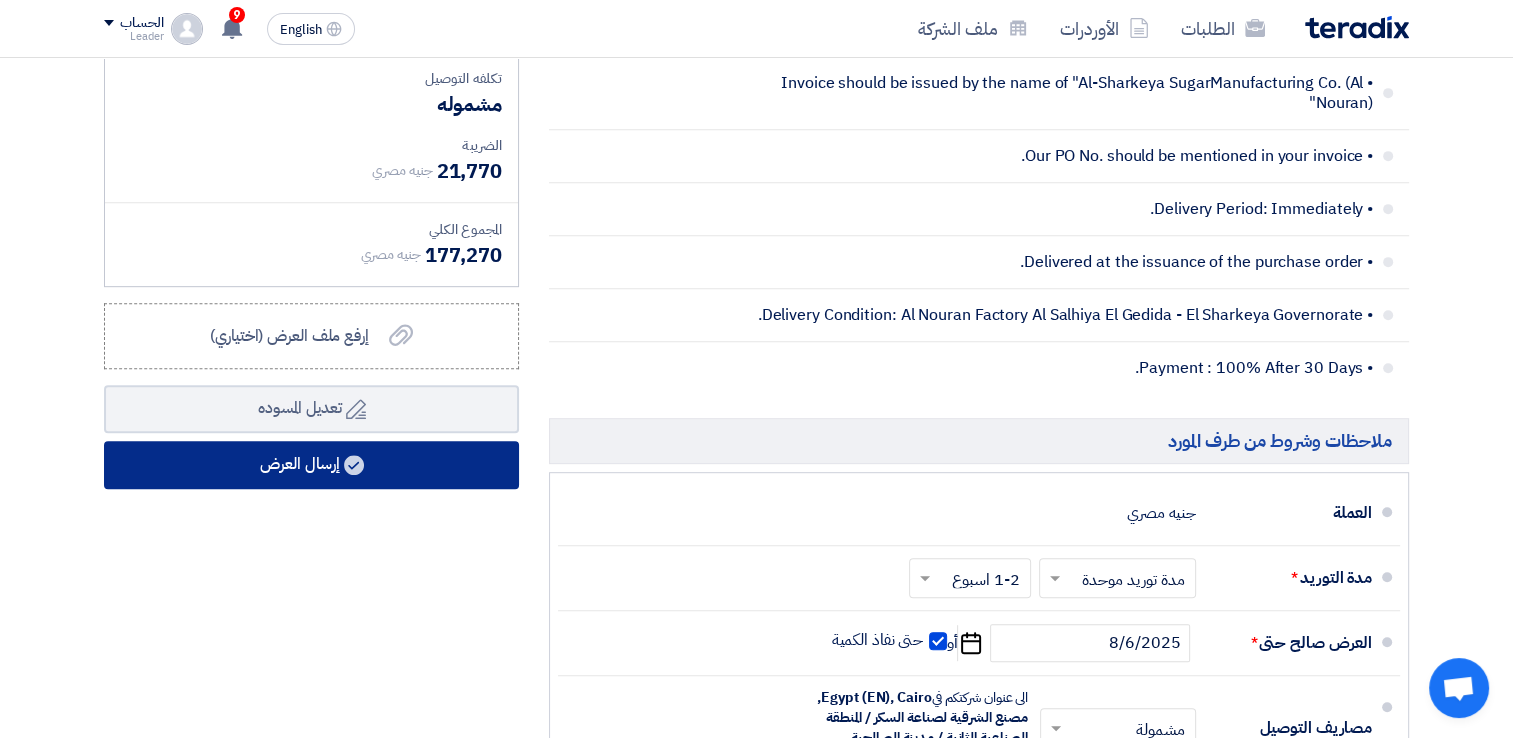 type on "100" 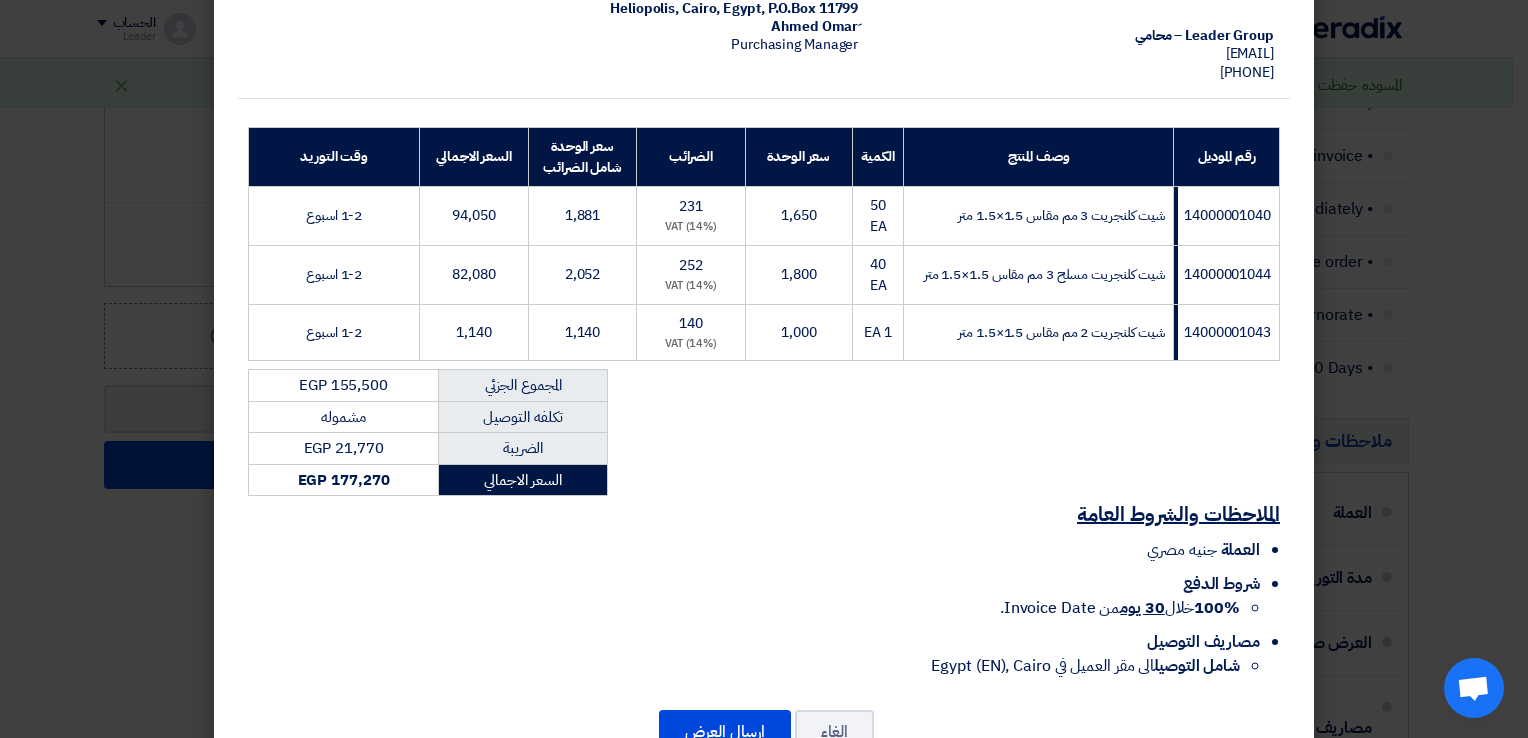 scroll, scrollTop: 303, scrollLeft: 0, axis: vertical 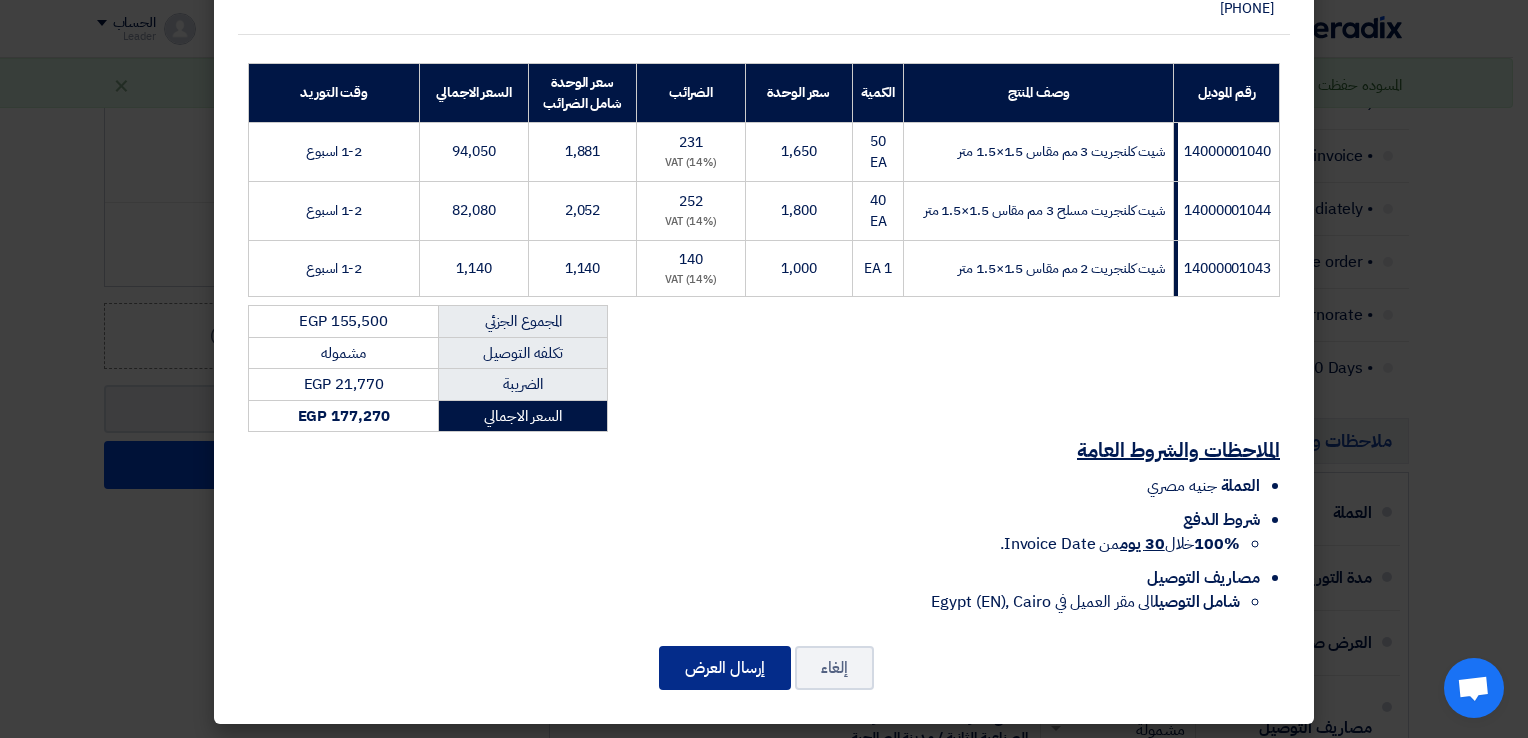 click on "إرسال العرض" 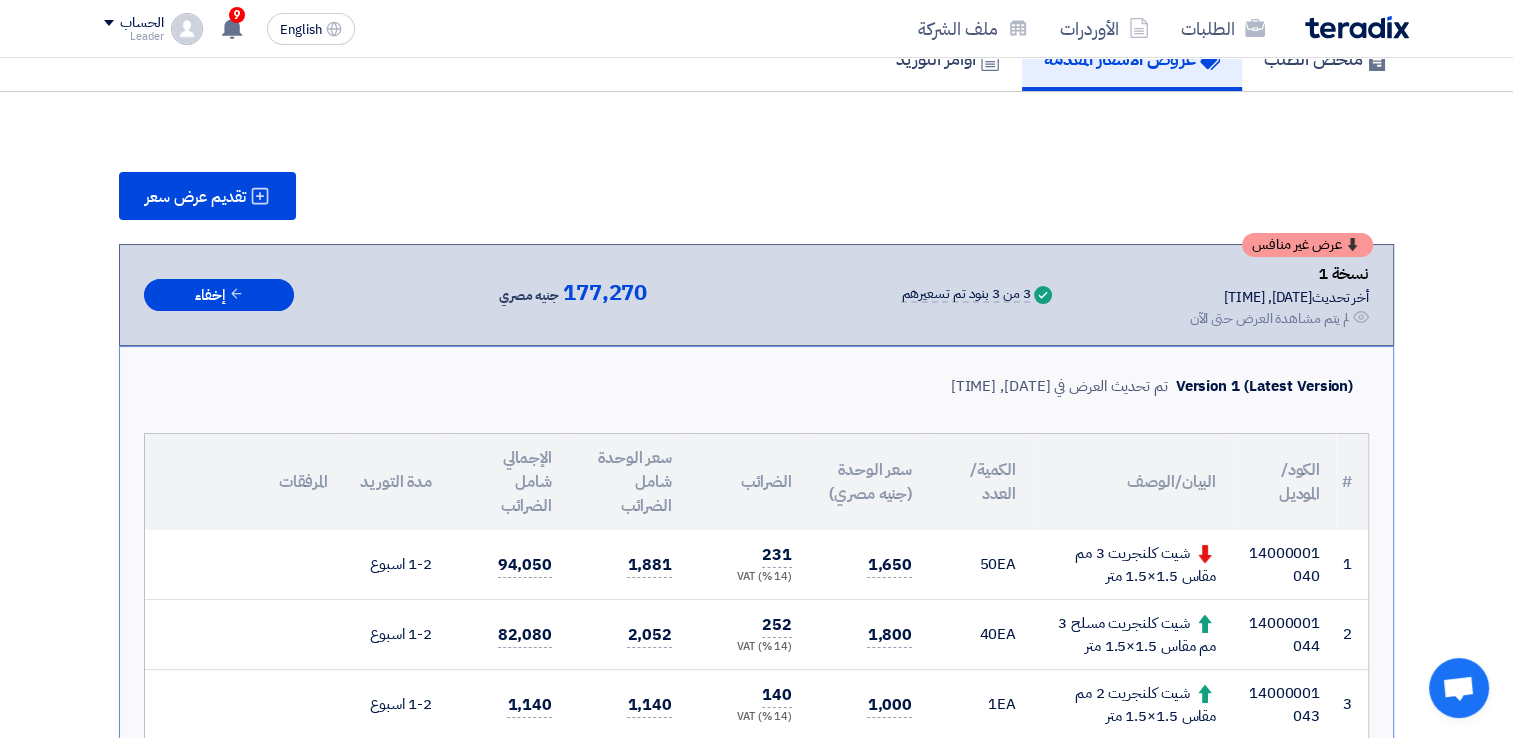 scroll, scrollTop: 1171, scrollLeft: 0, axis: vertical 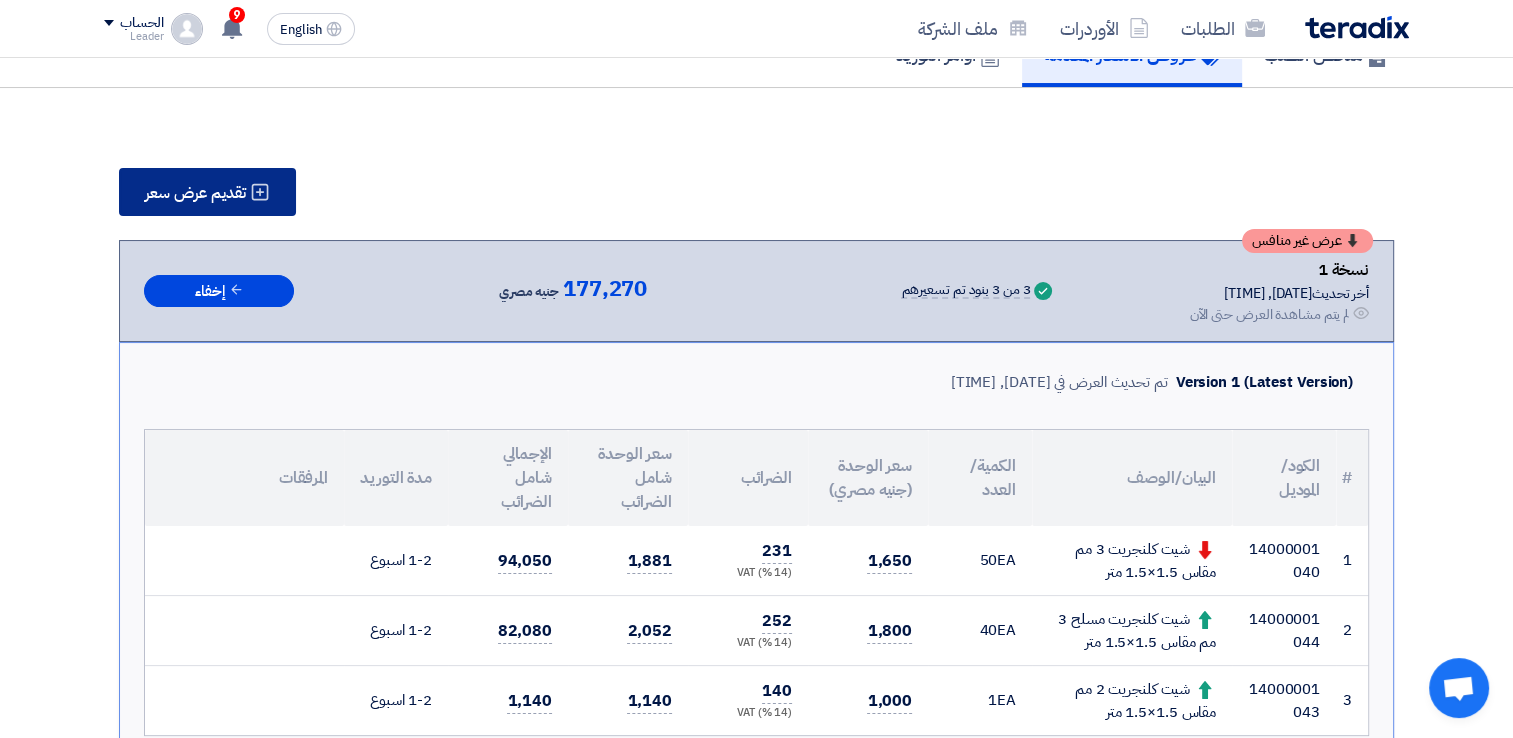 click on "تقديم عرض سعر" 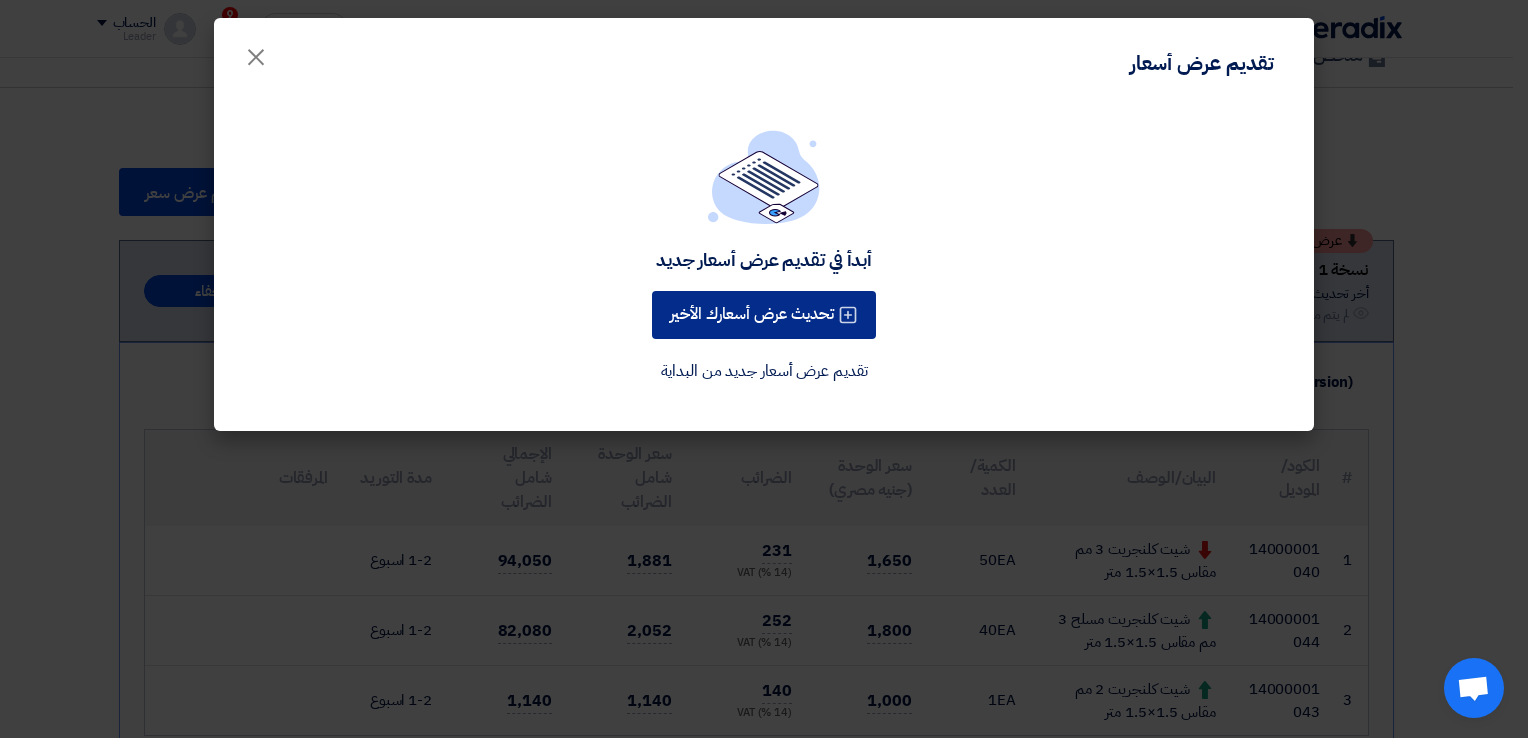 click on "تحديث عرض أسعارك الأخير" 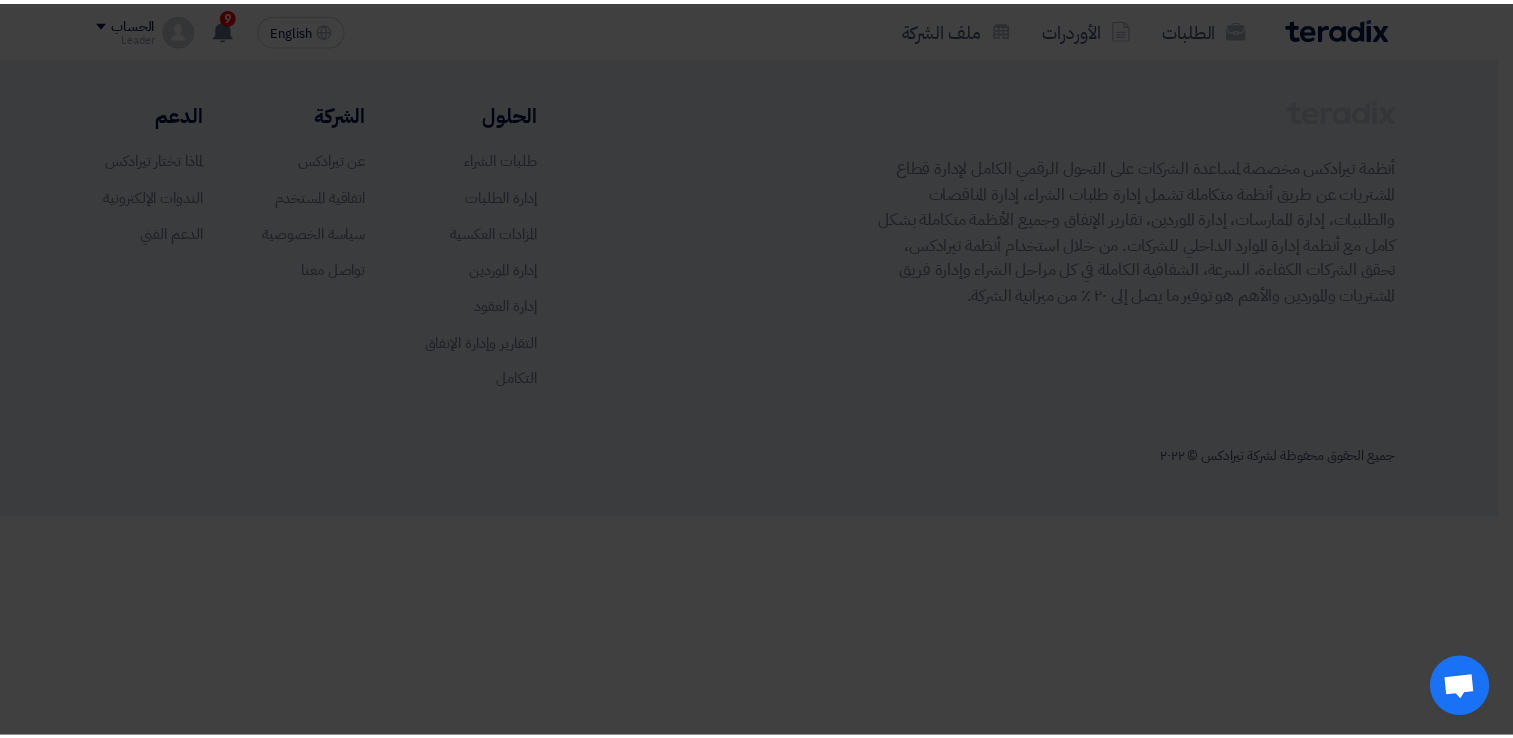 scroll, scrollTop: 0, scrollLeft: 0, axis: both 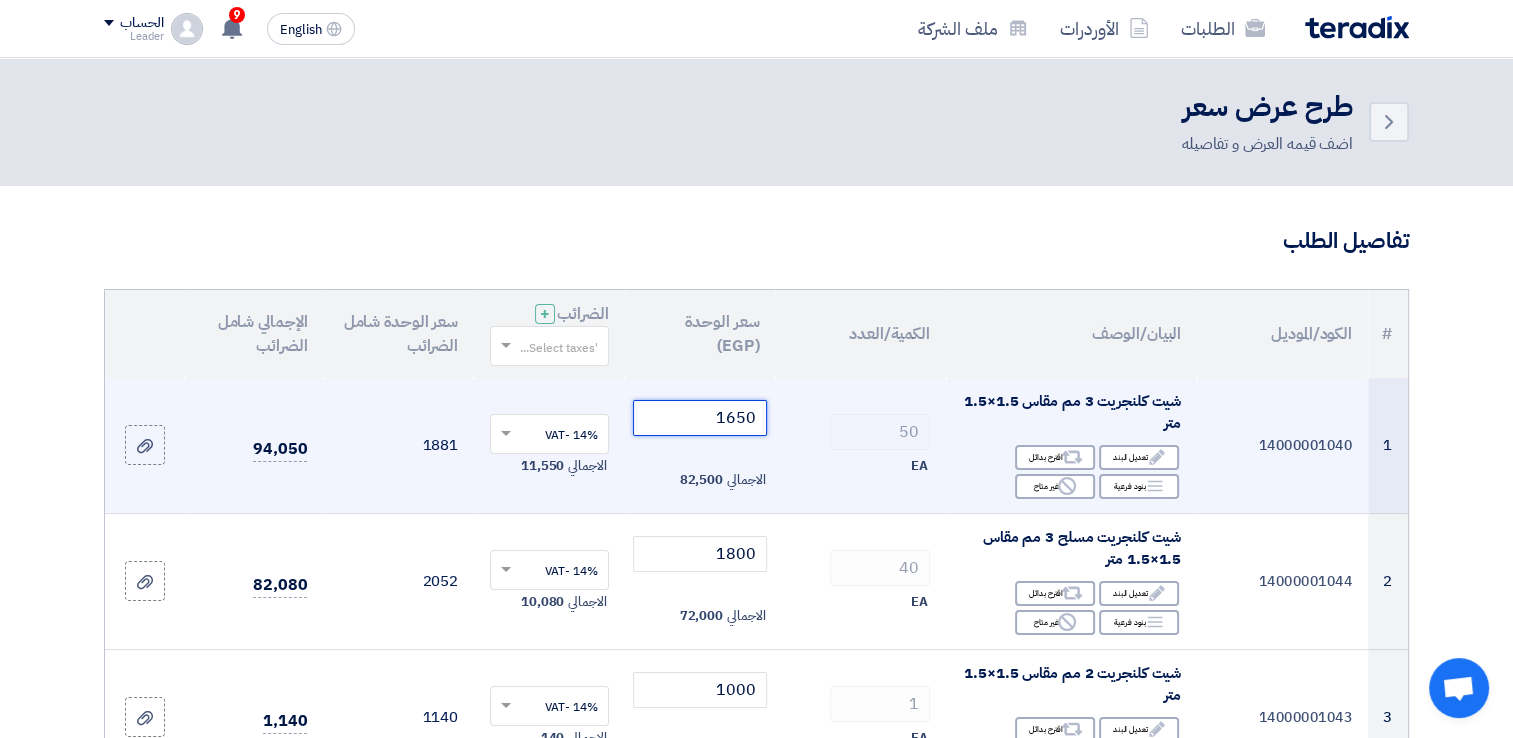 click on "1650" 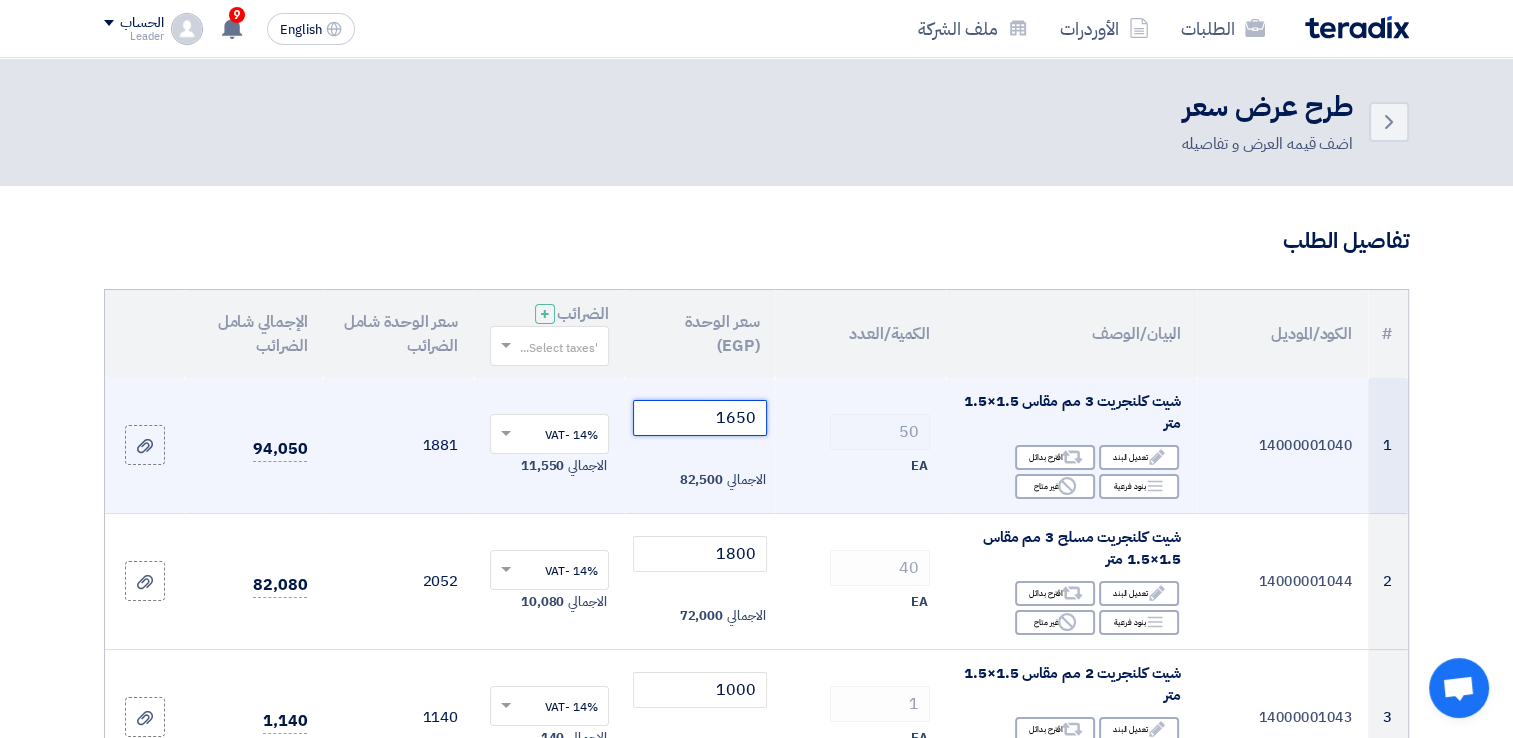 click on "1650" 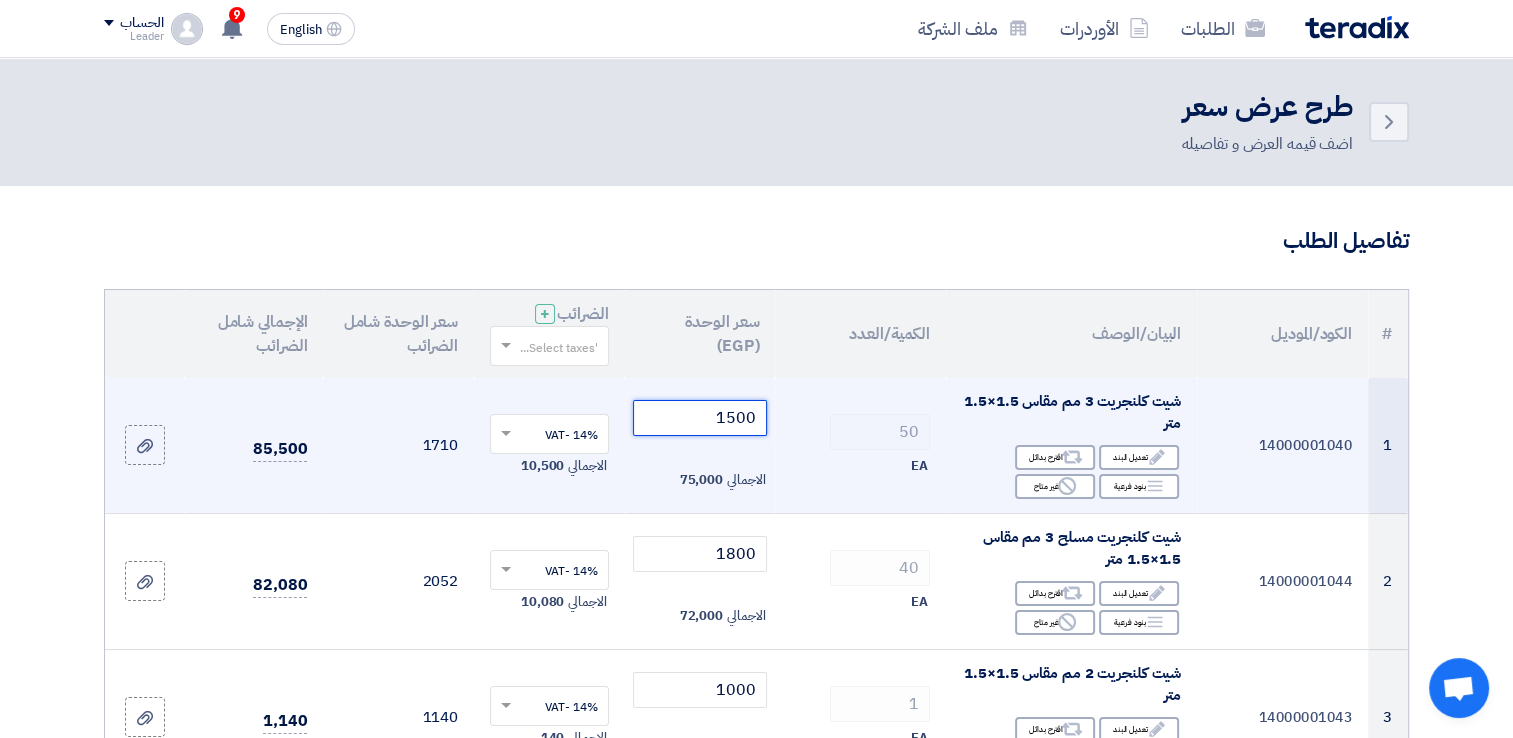 type on "1500" 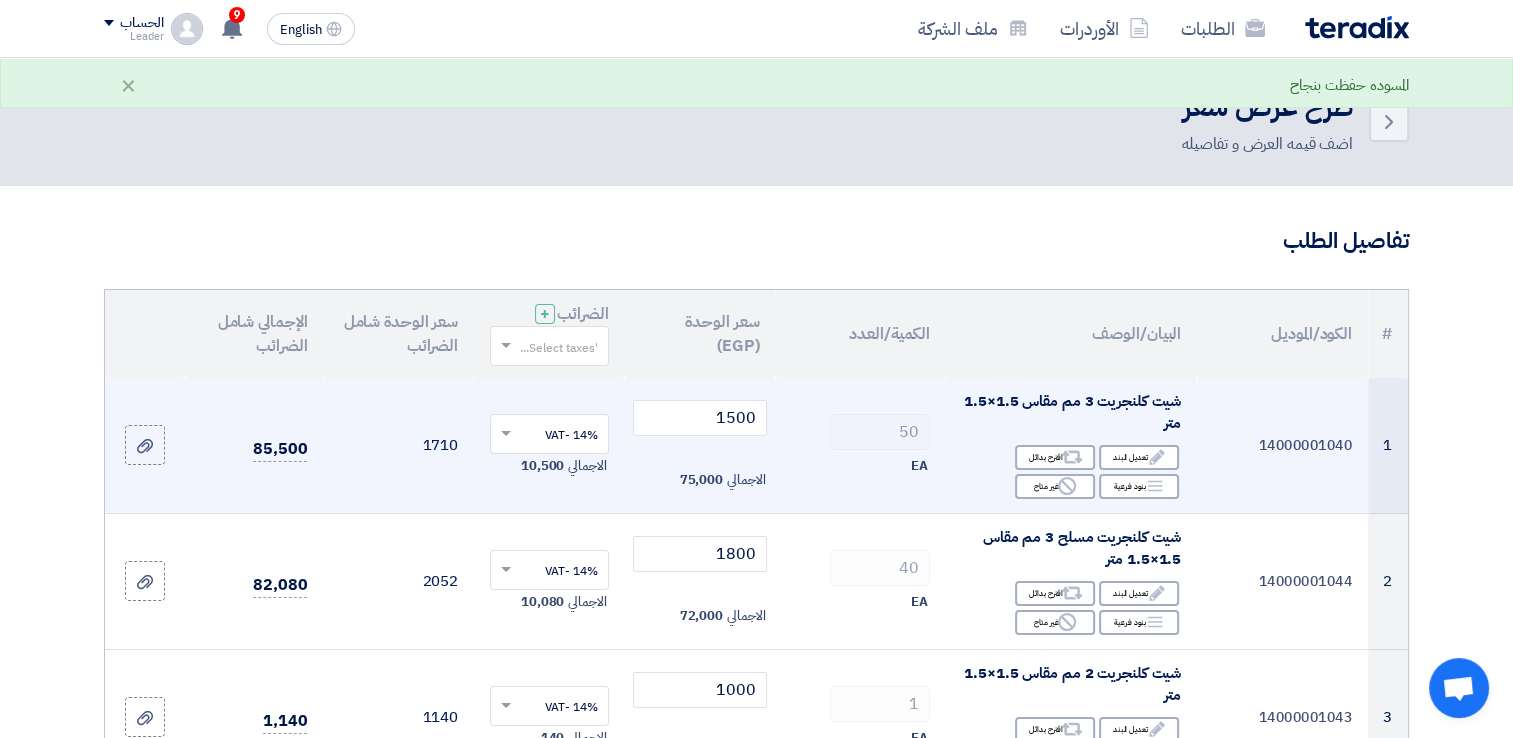 click on "EA" 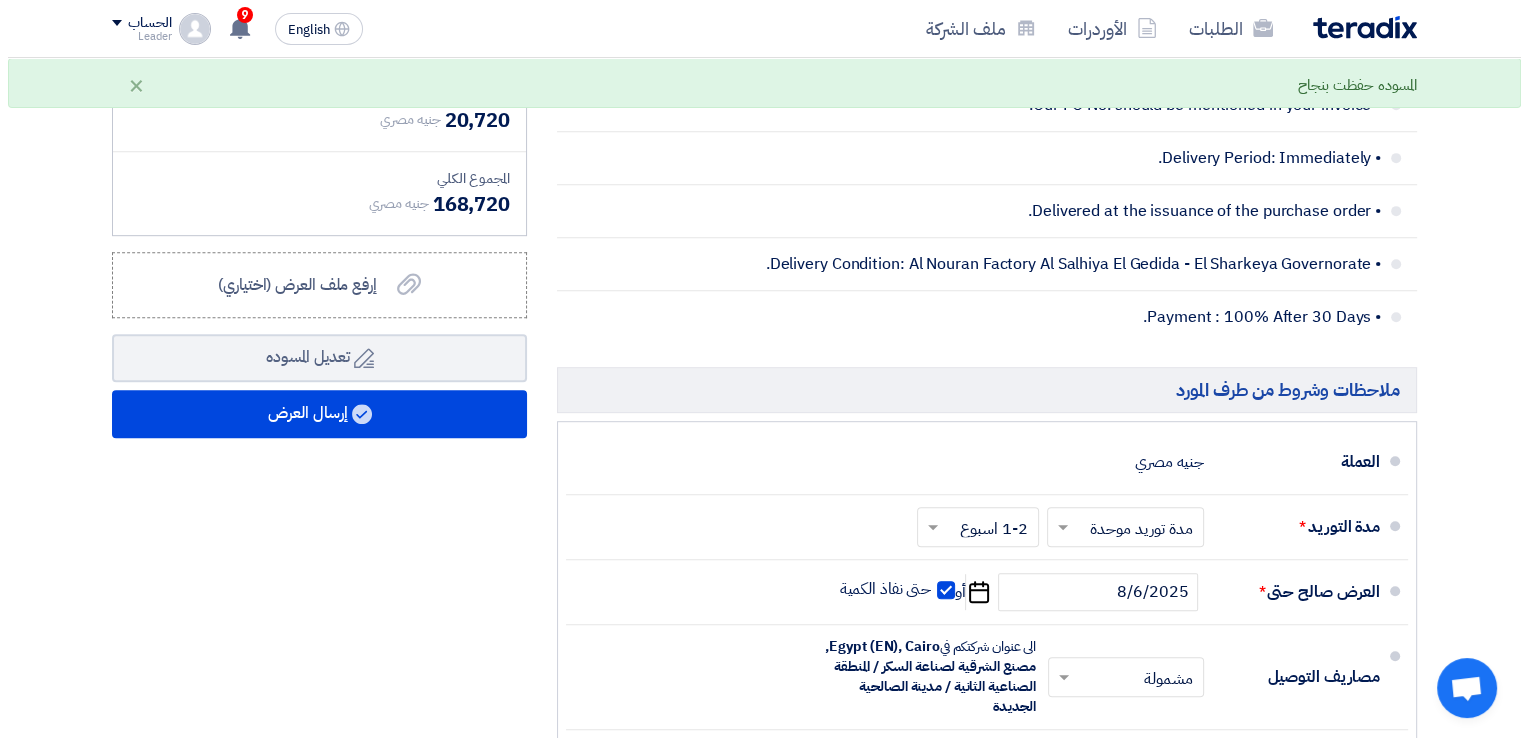 scroll, scrollTop: 972, scrollLeft: 0, axis: vertical 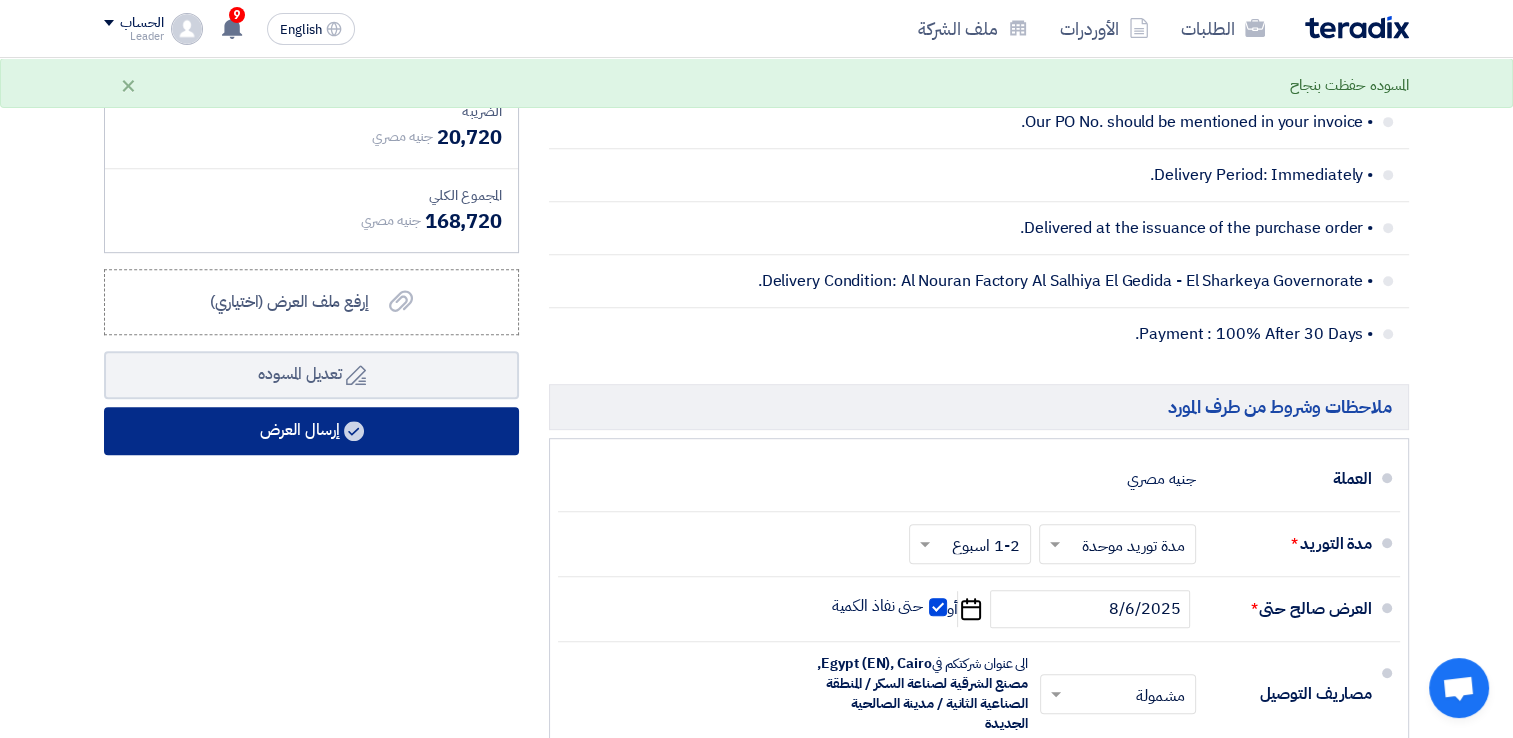 click on "إرسال العرض" 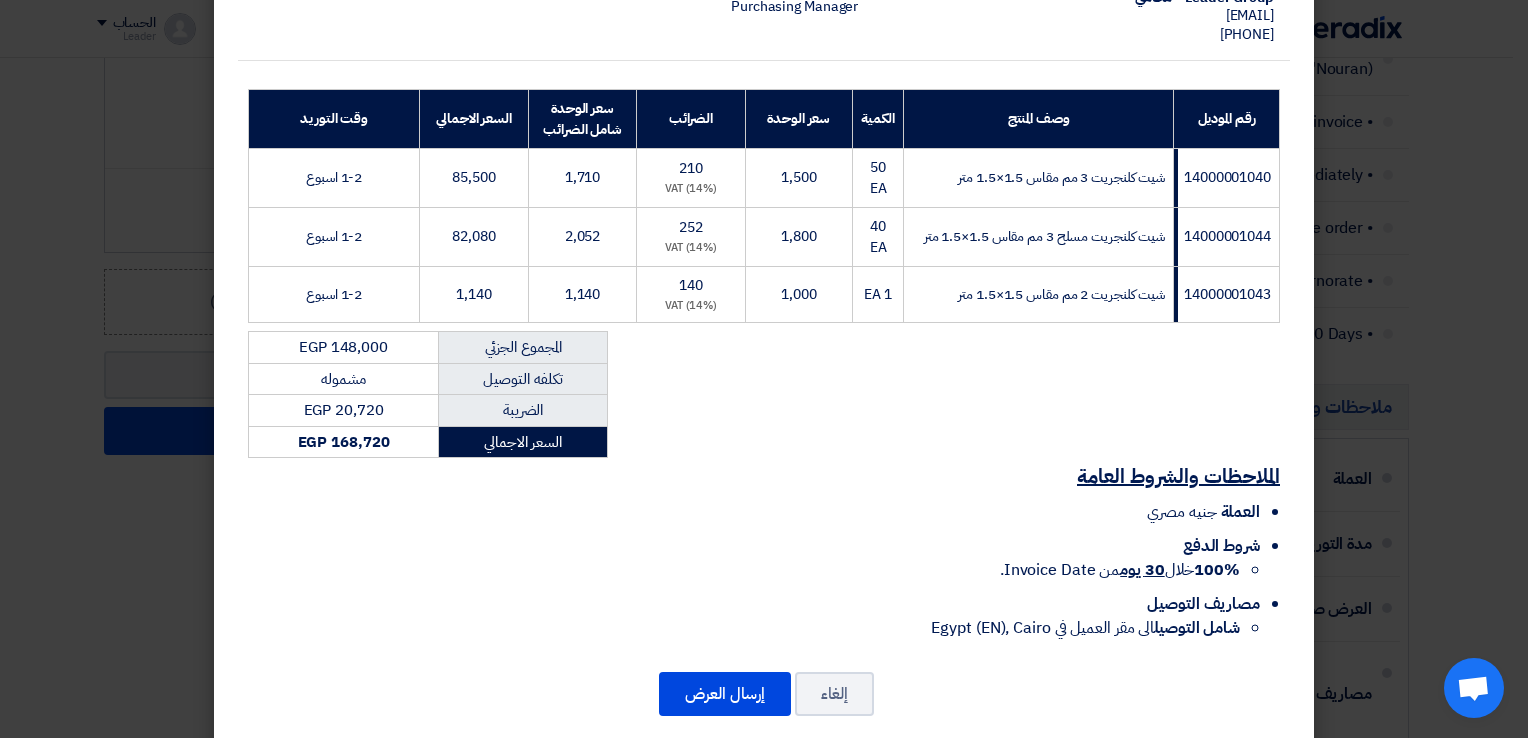scroll, scrollTop: 303, scrollLeft: 0, axis: vertical 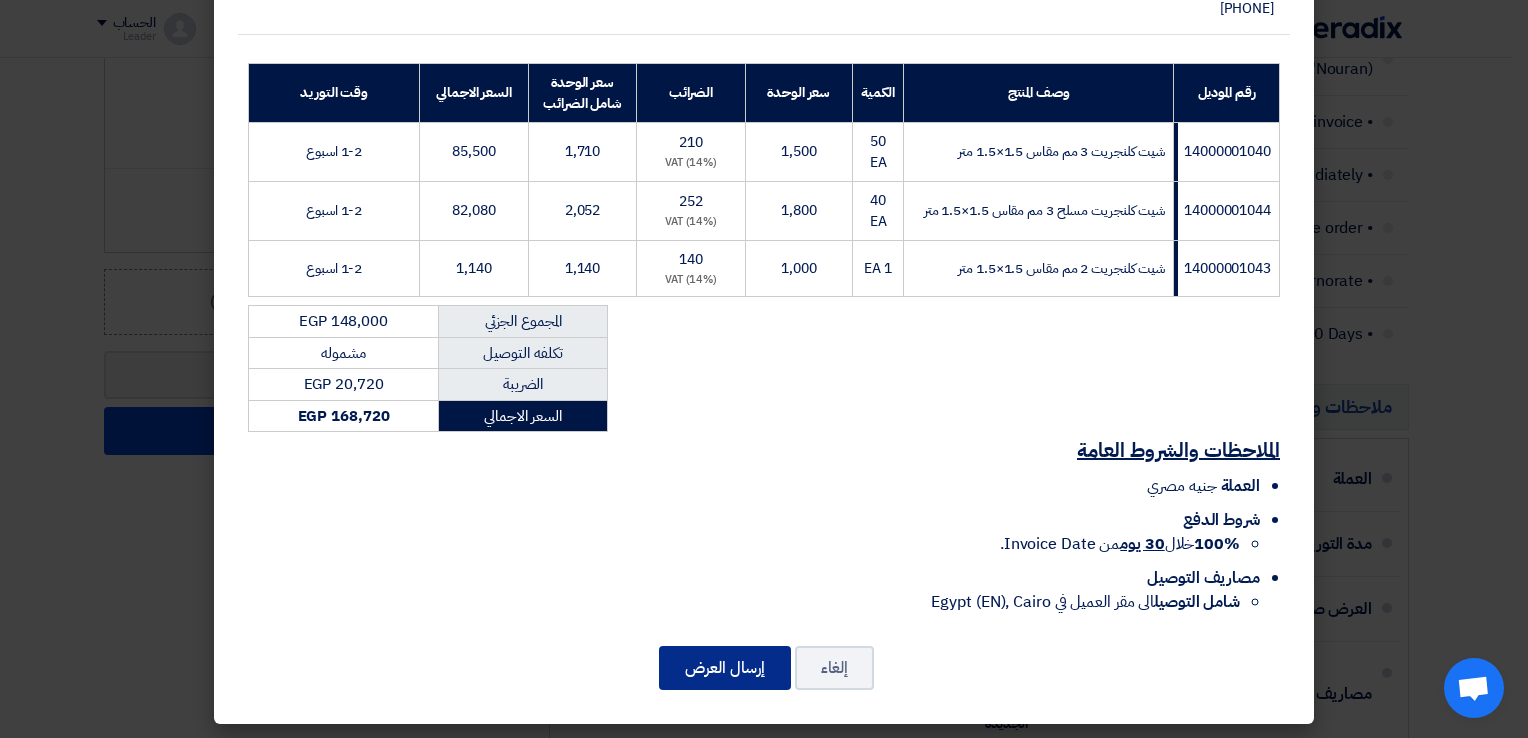 click on "إرسال العرض" 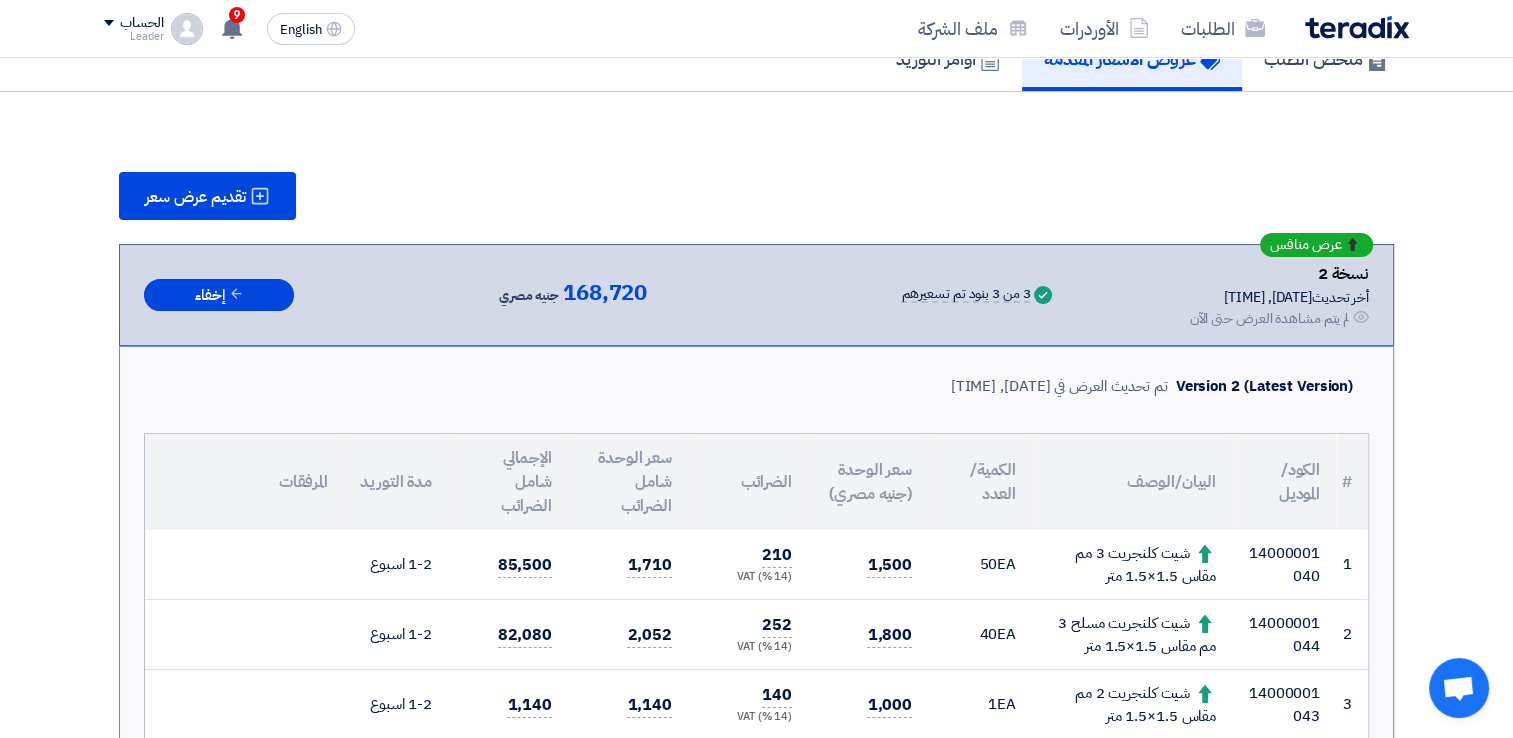 scroll, scrollTop: 1296, scrollLeft: 0, axis: vertical 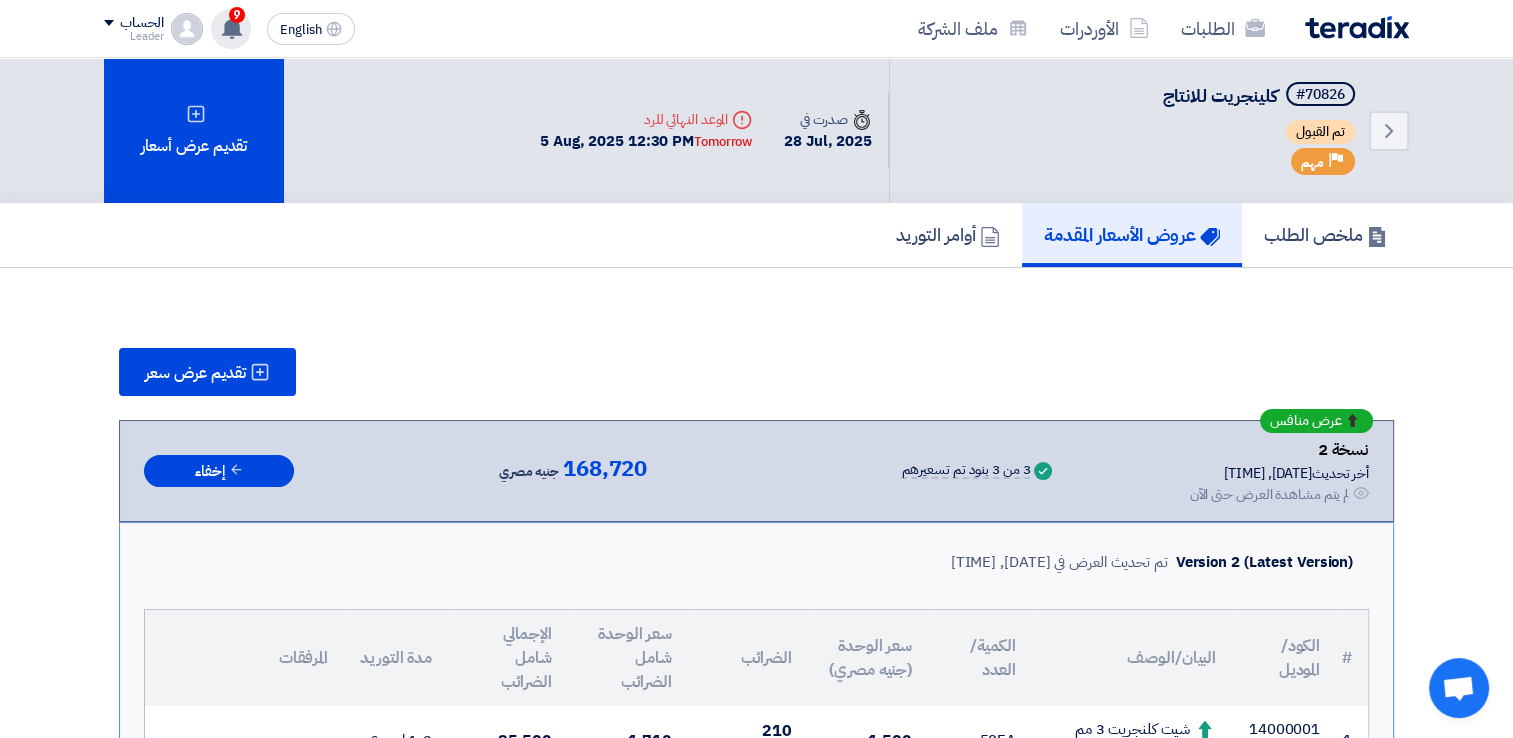 click 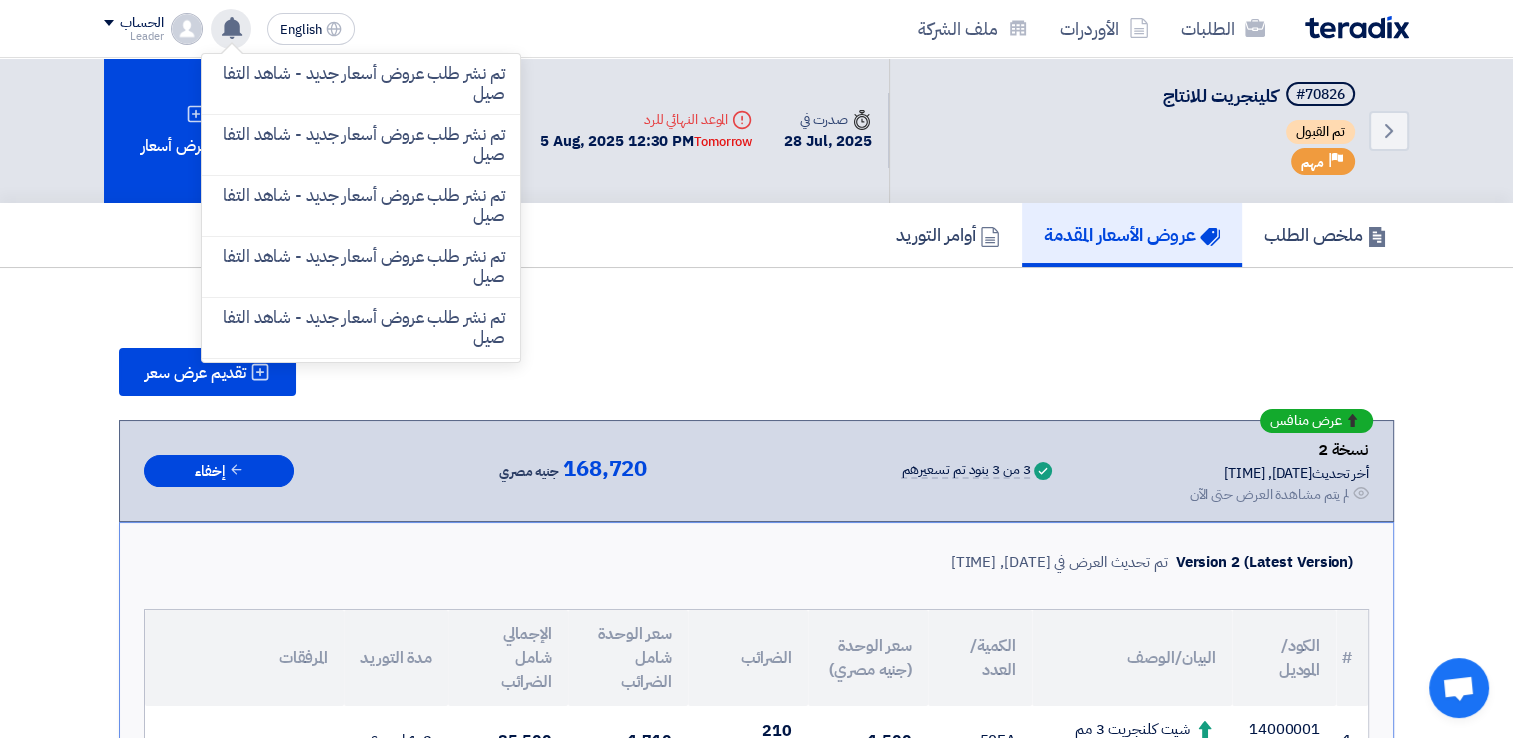 click 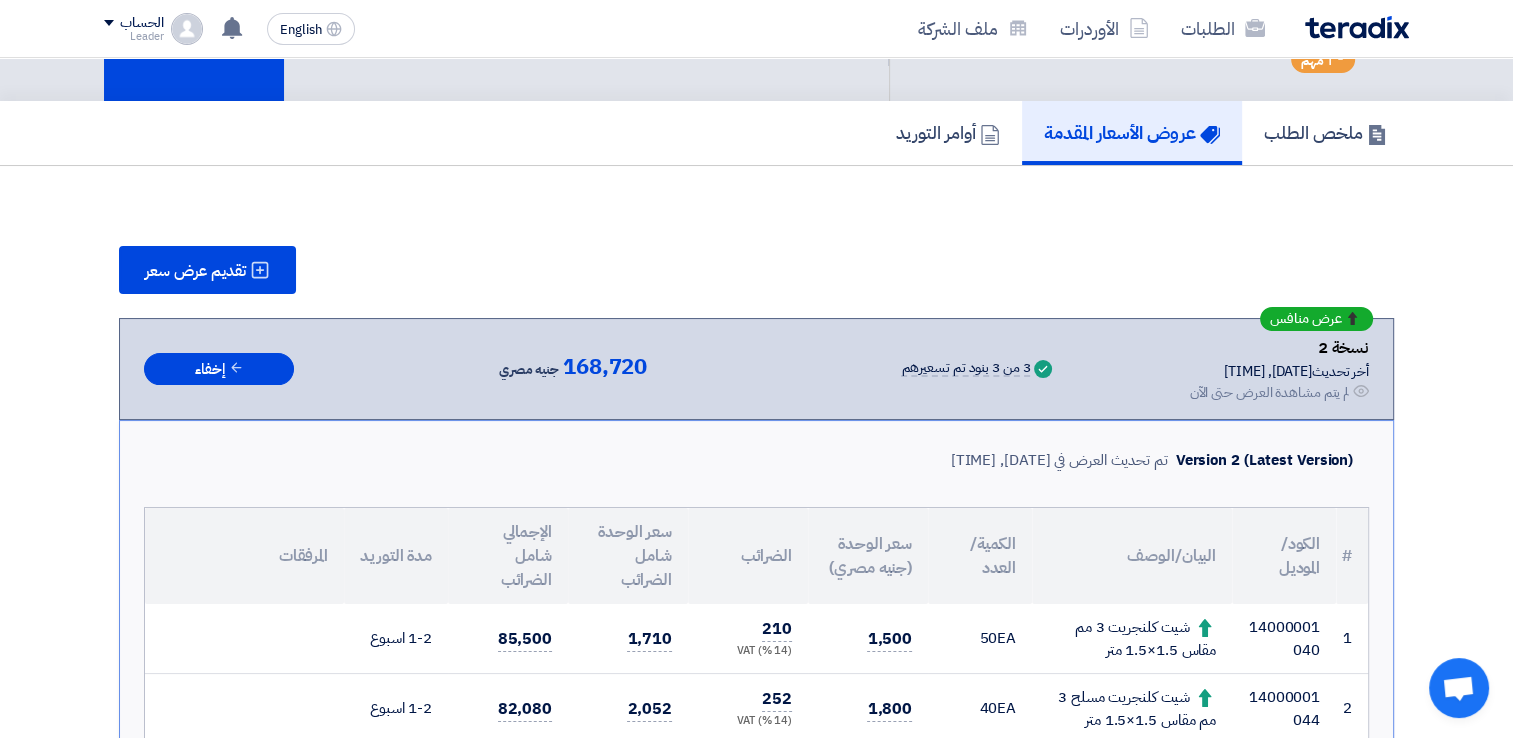 scroll, scrollTop: 0, scrollLeft: 0, axis: both 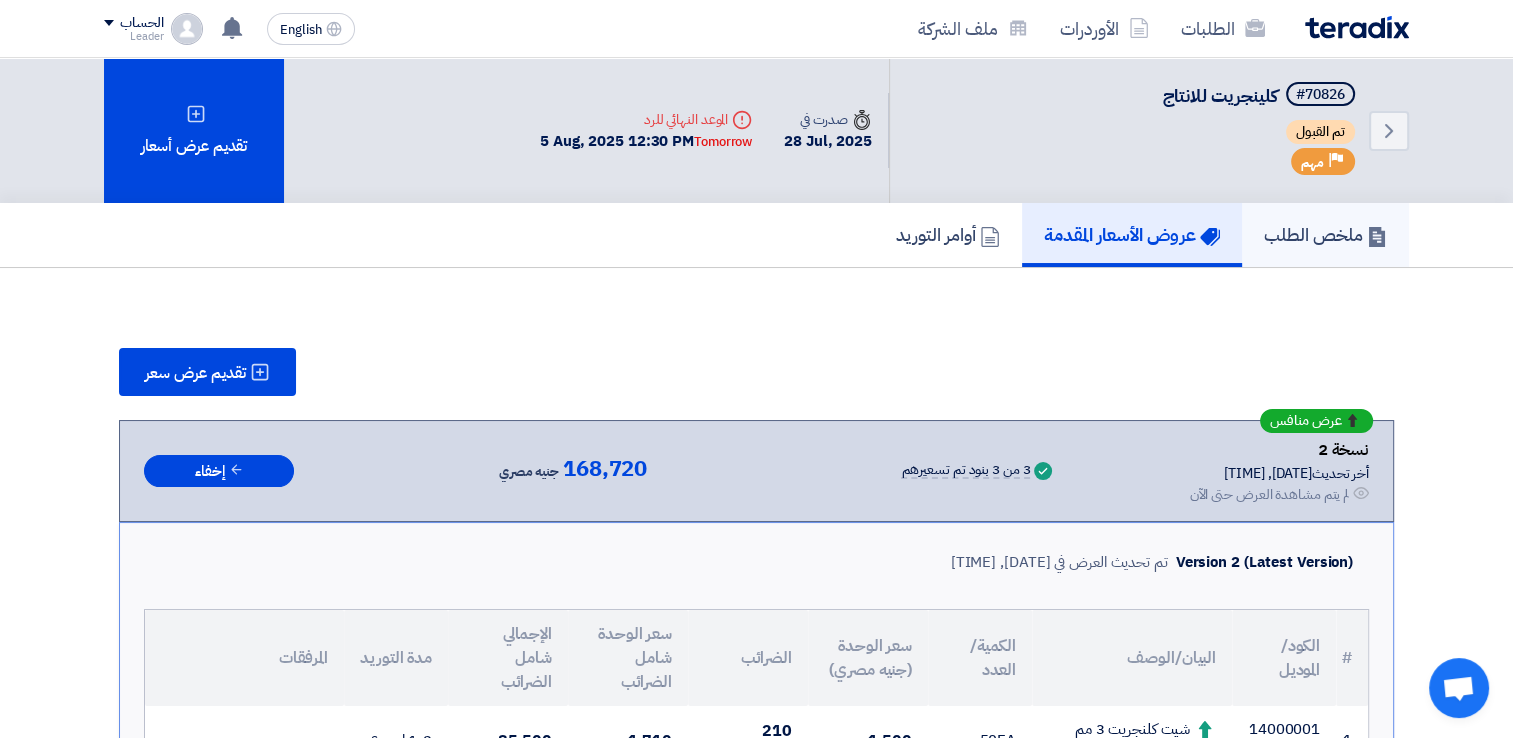 click on "ملخص الطلب" 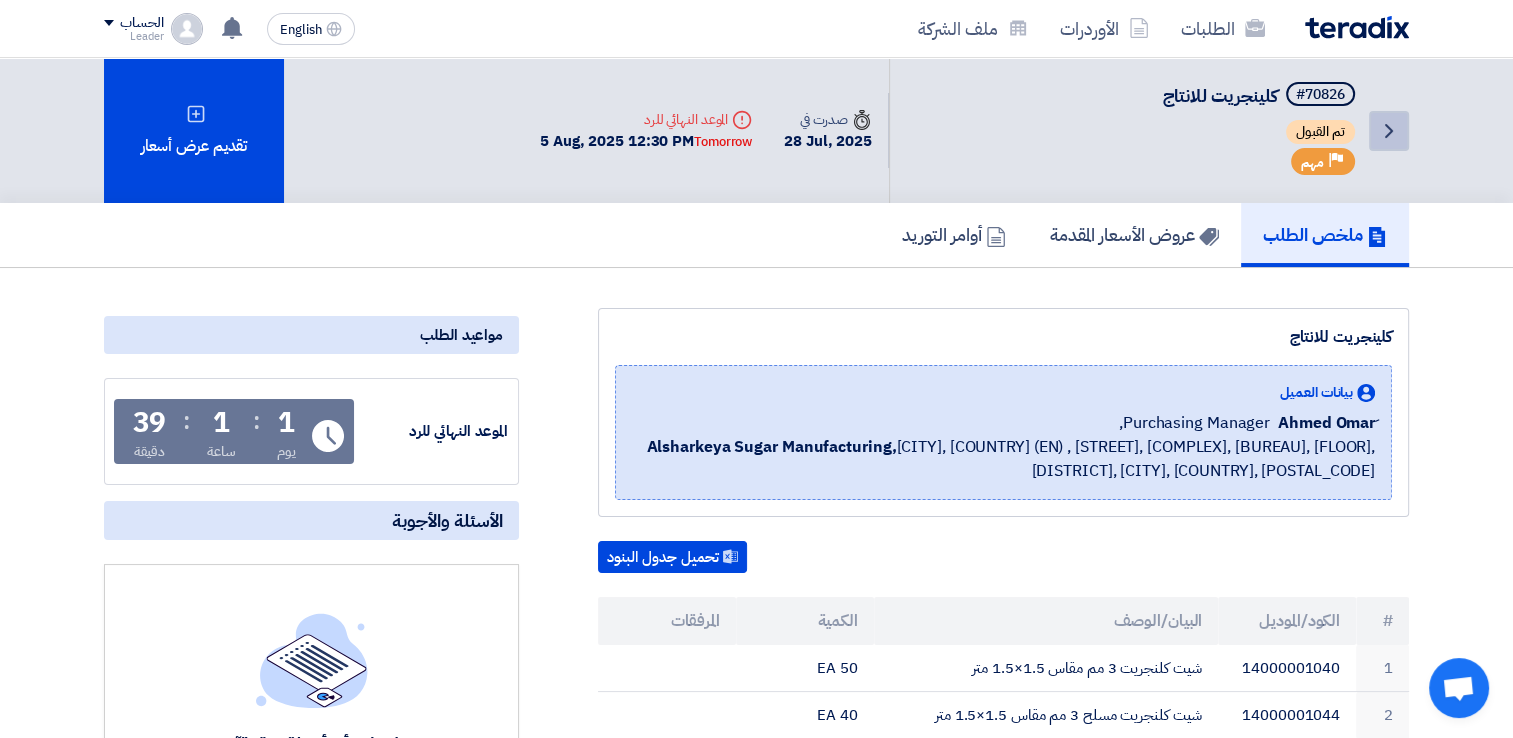 click on "Back" 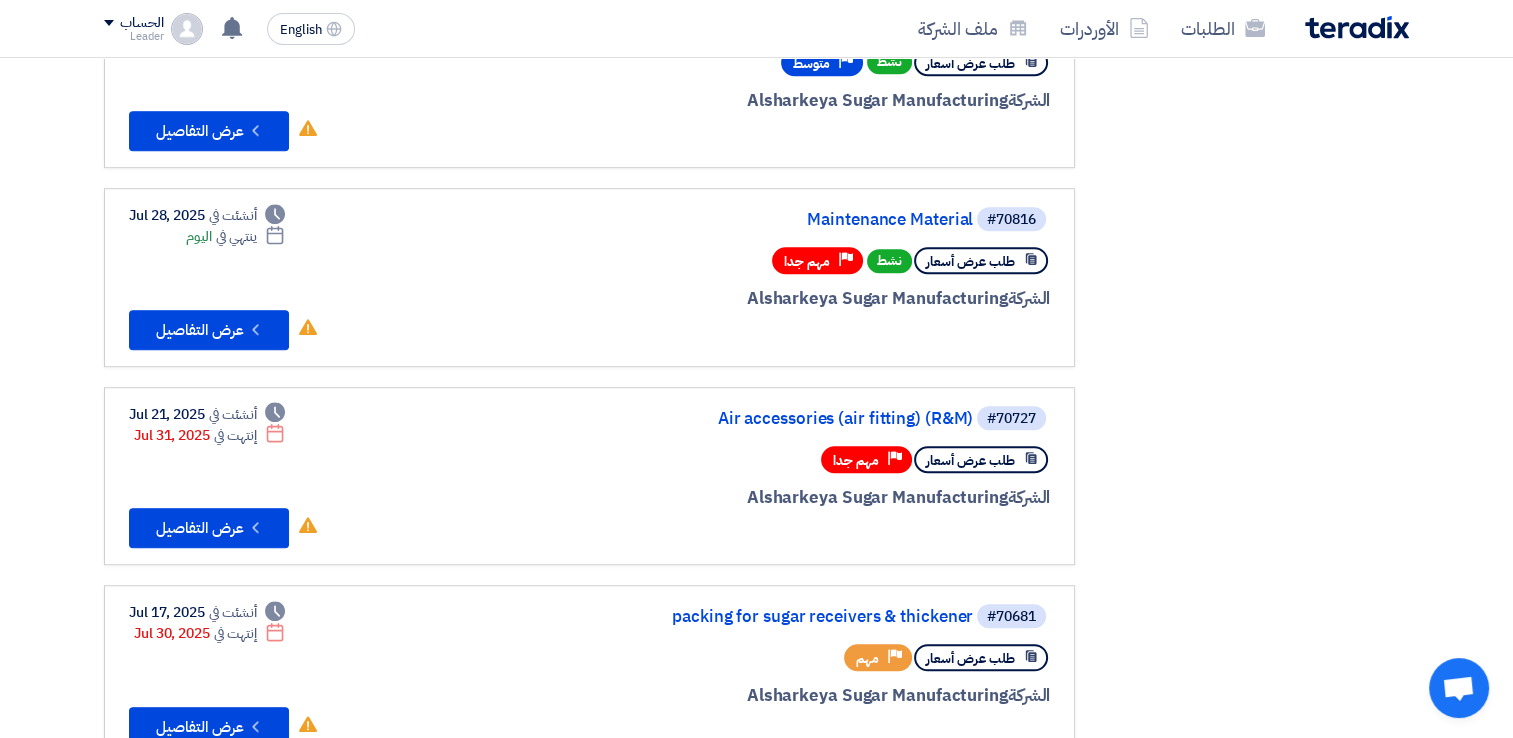 scroll, scrollTop: 1236, scrollLeft: 0, axis: vertical 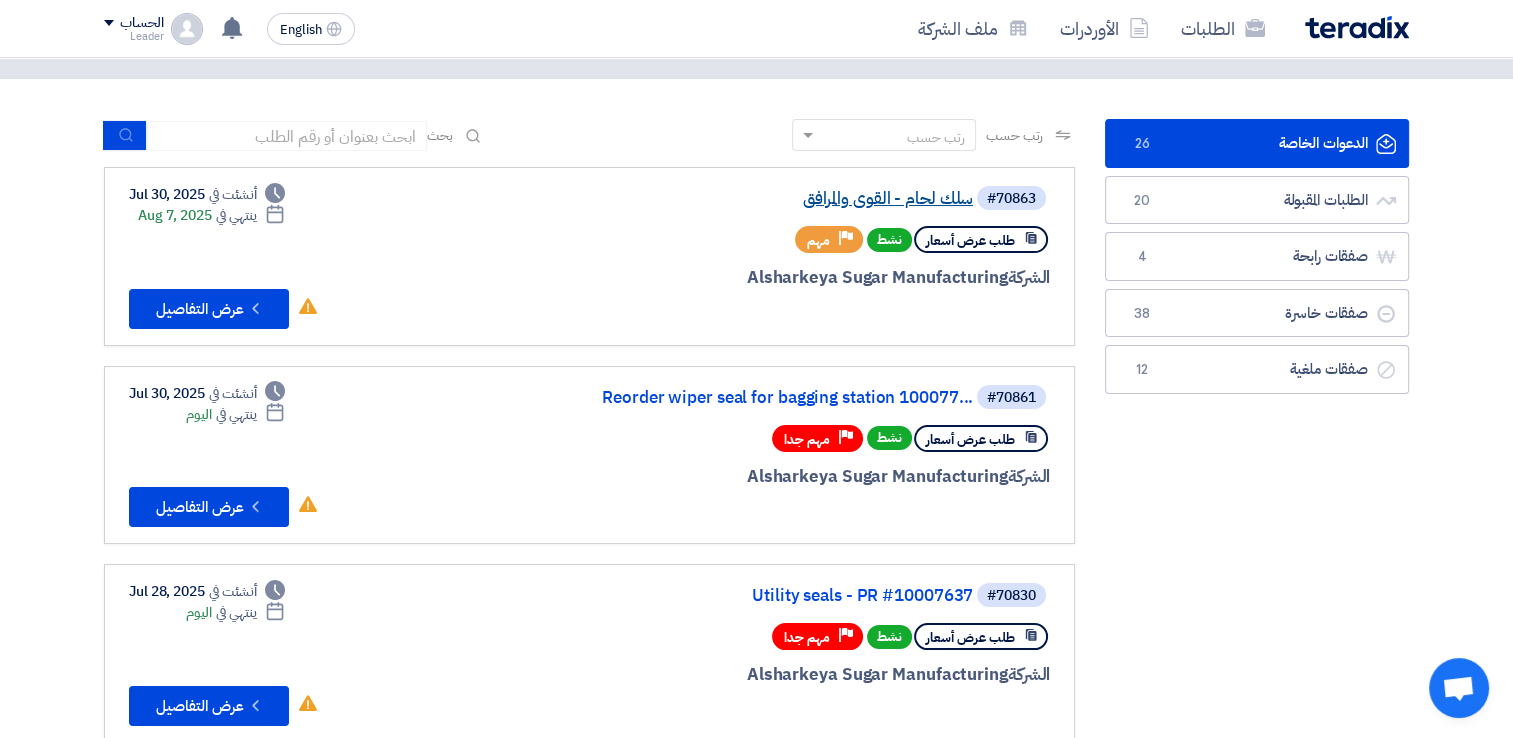 click on "سلك لحام - القوي والمرافق" 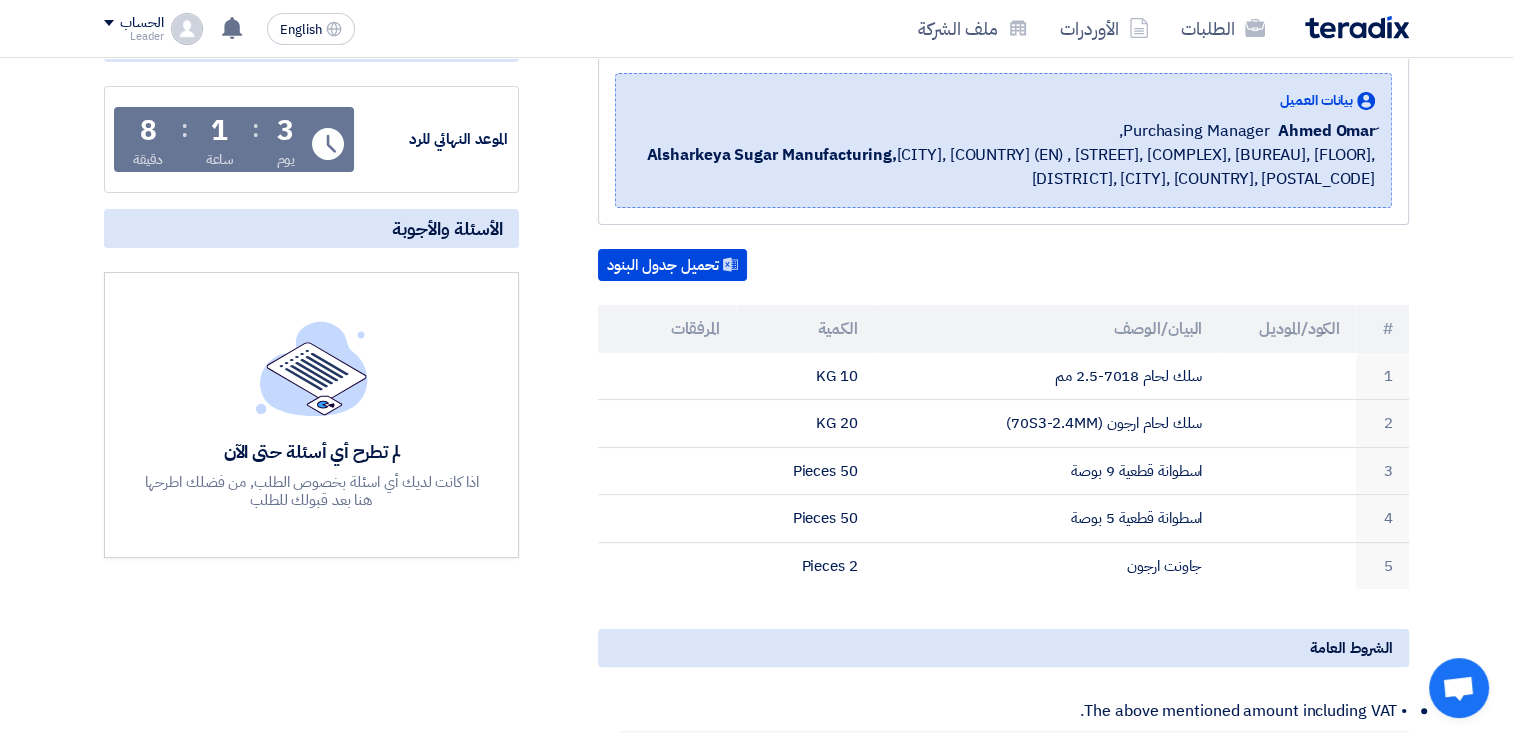scroll, scrollTop: 295, scrollLeft: 0, axis: vertical 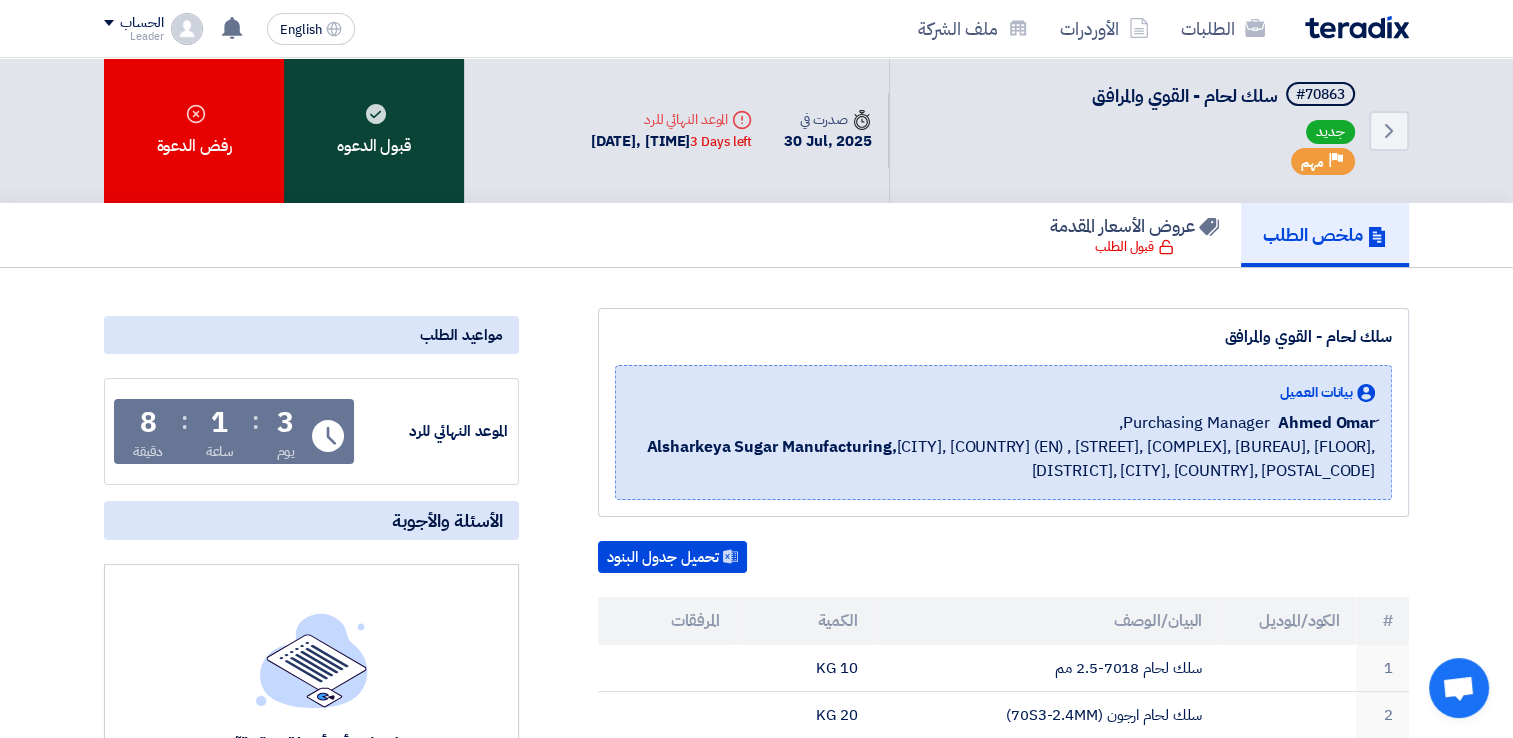click on "قبول الدعوه" 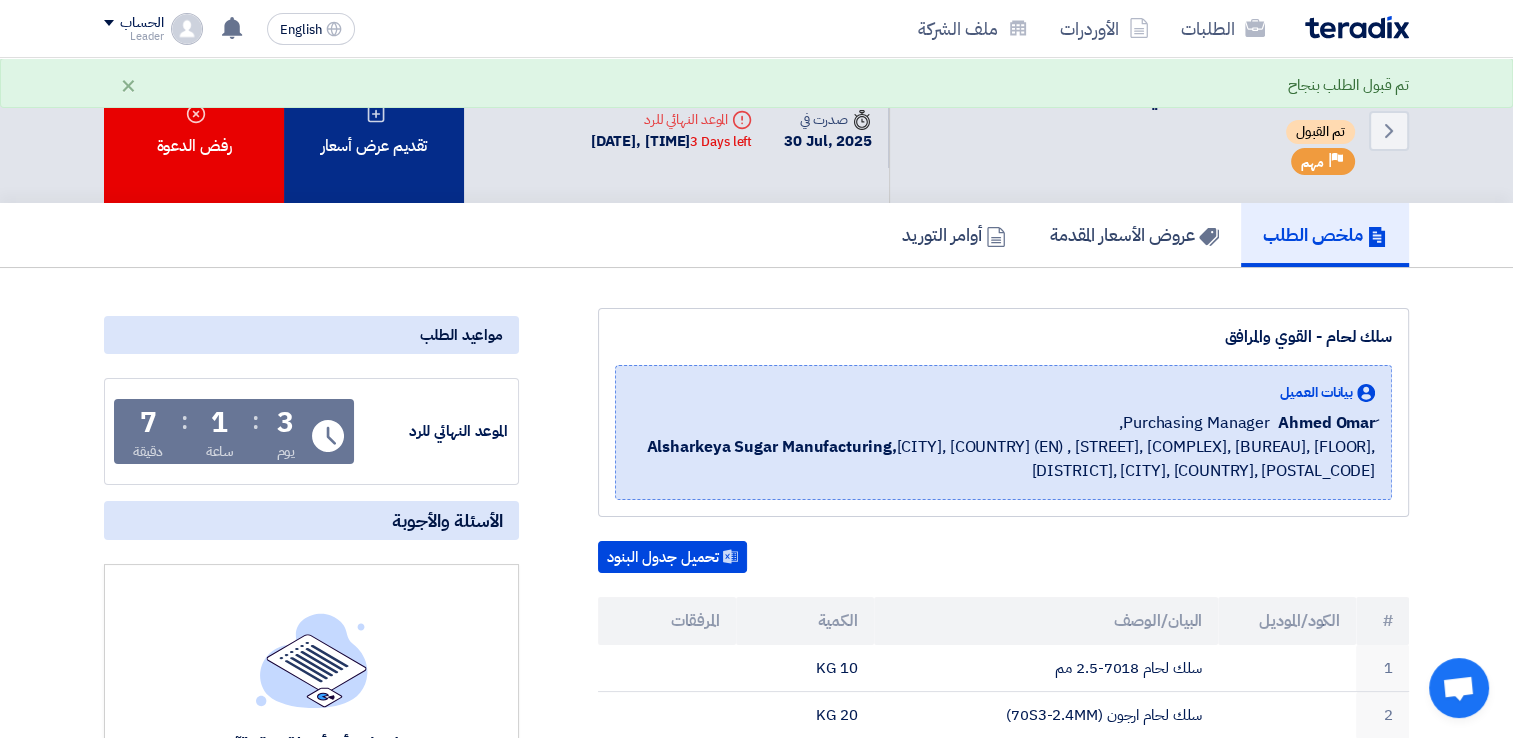 click on "تقديم عرض أسعار" 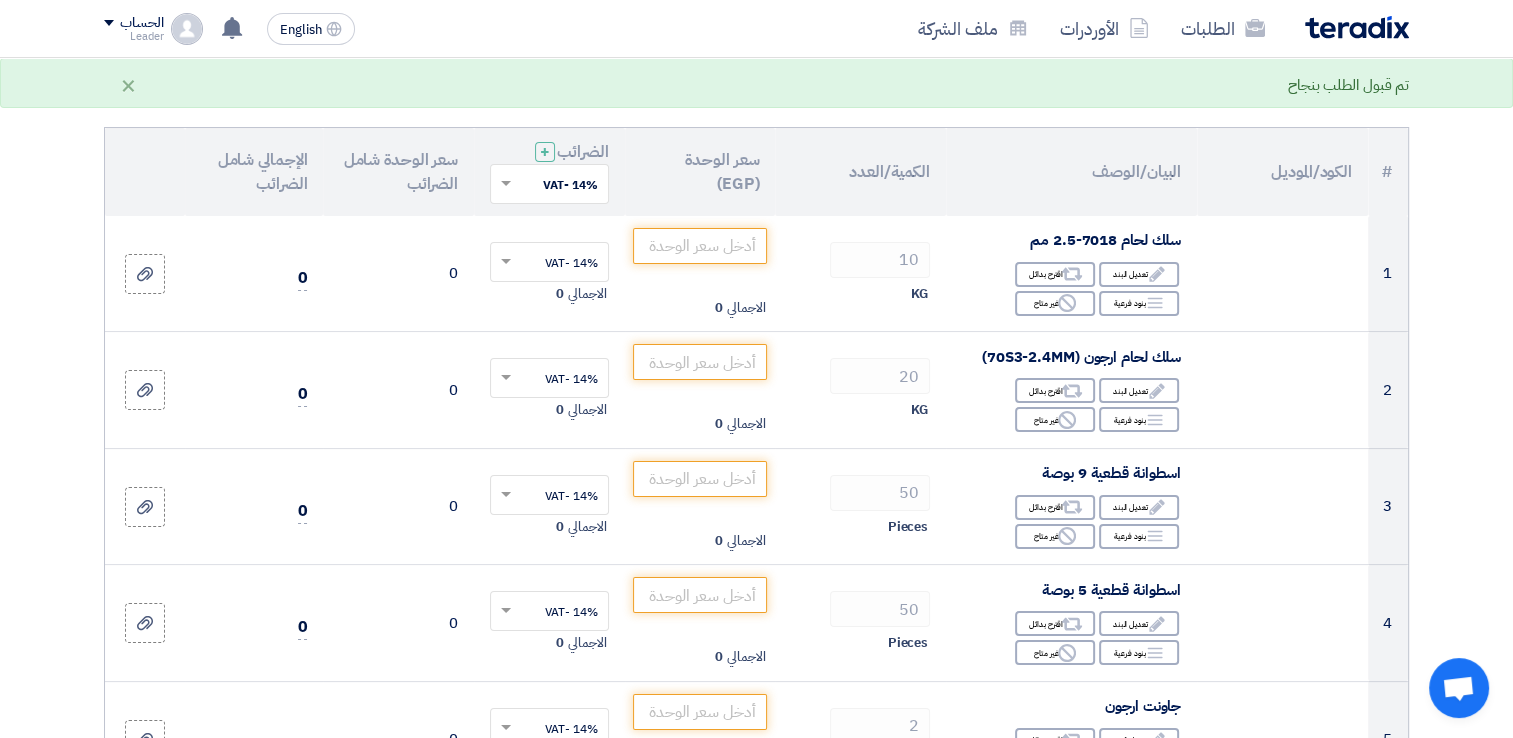 scroll, scrollTop: 175, scrollLeft: 0, axis: vertical 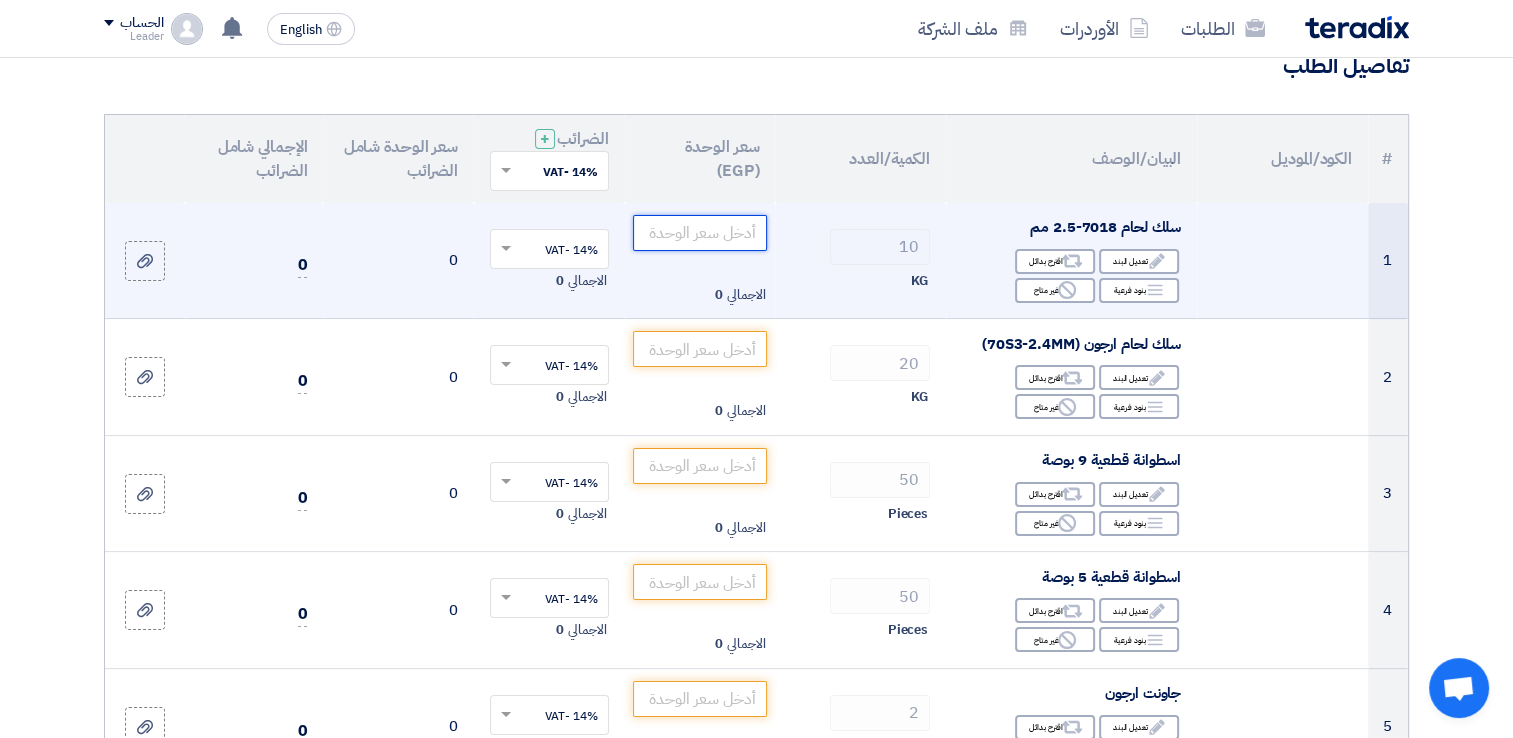 click 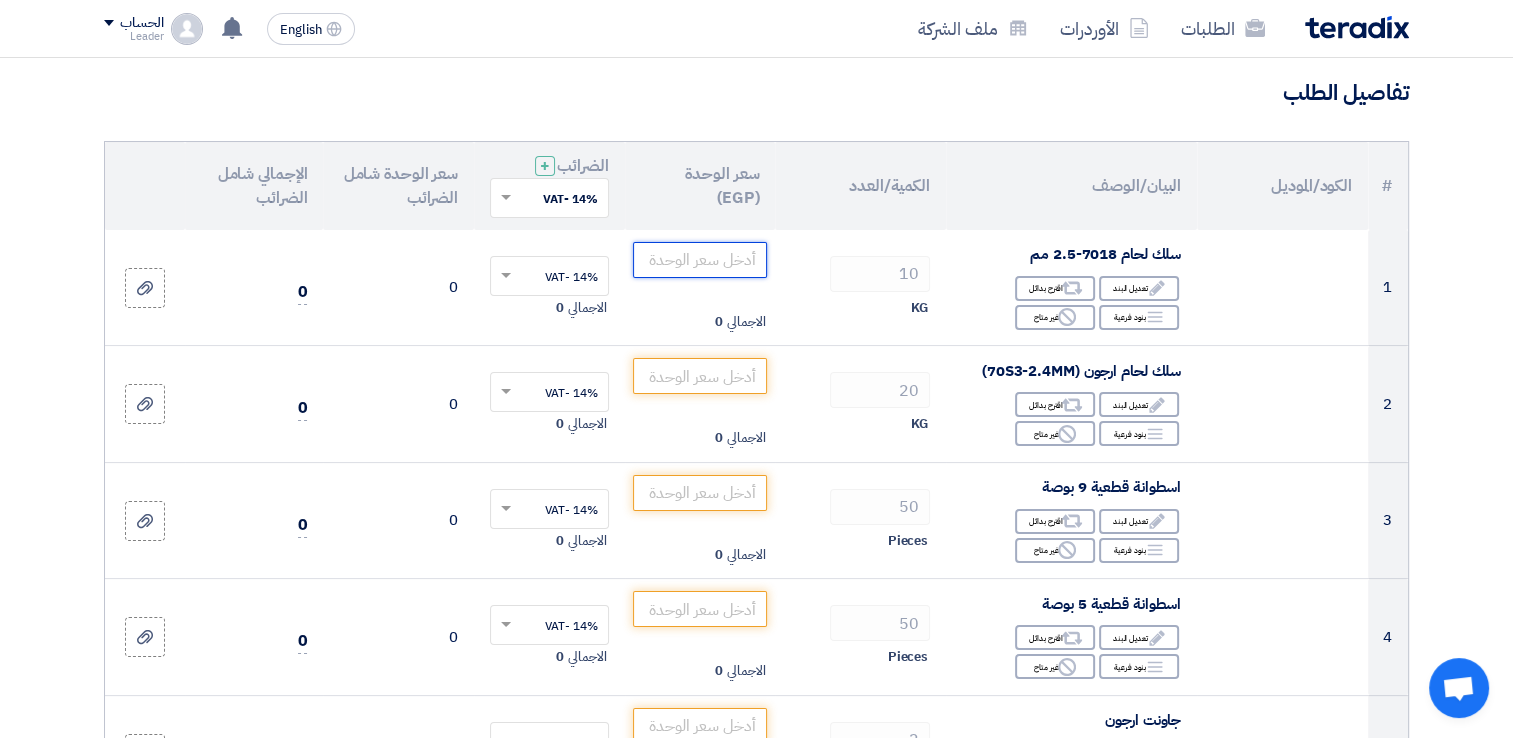 scroll, scrollTop: 136, scrollLeft: 0, axis: vertical 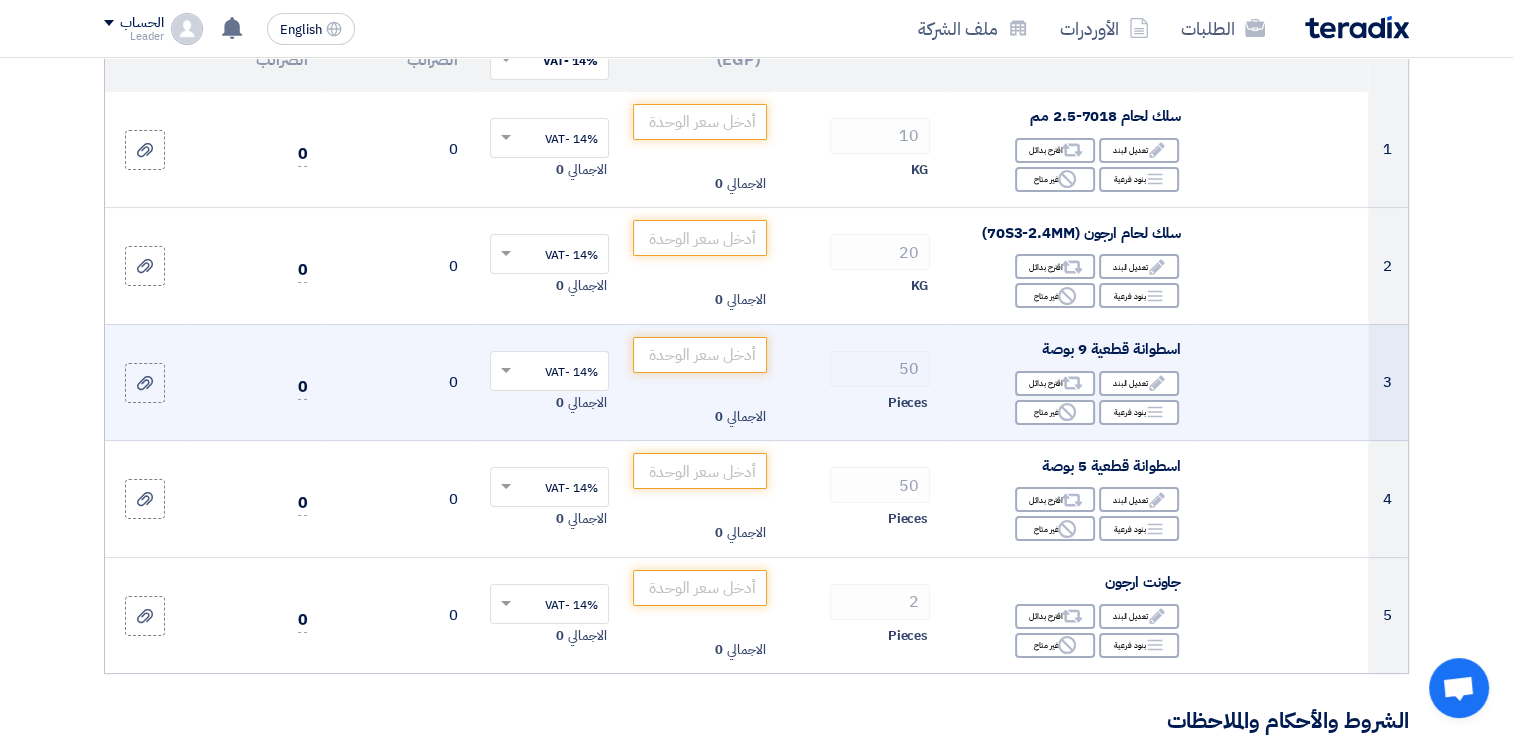 click on "اسطوانة قطعية 9 بوصة
Edit
تعديل البند
Alternative
اقترح بدائل
Breakdown
بنود فرعية
Reject" 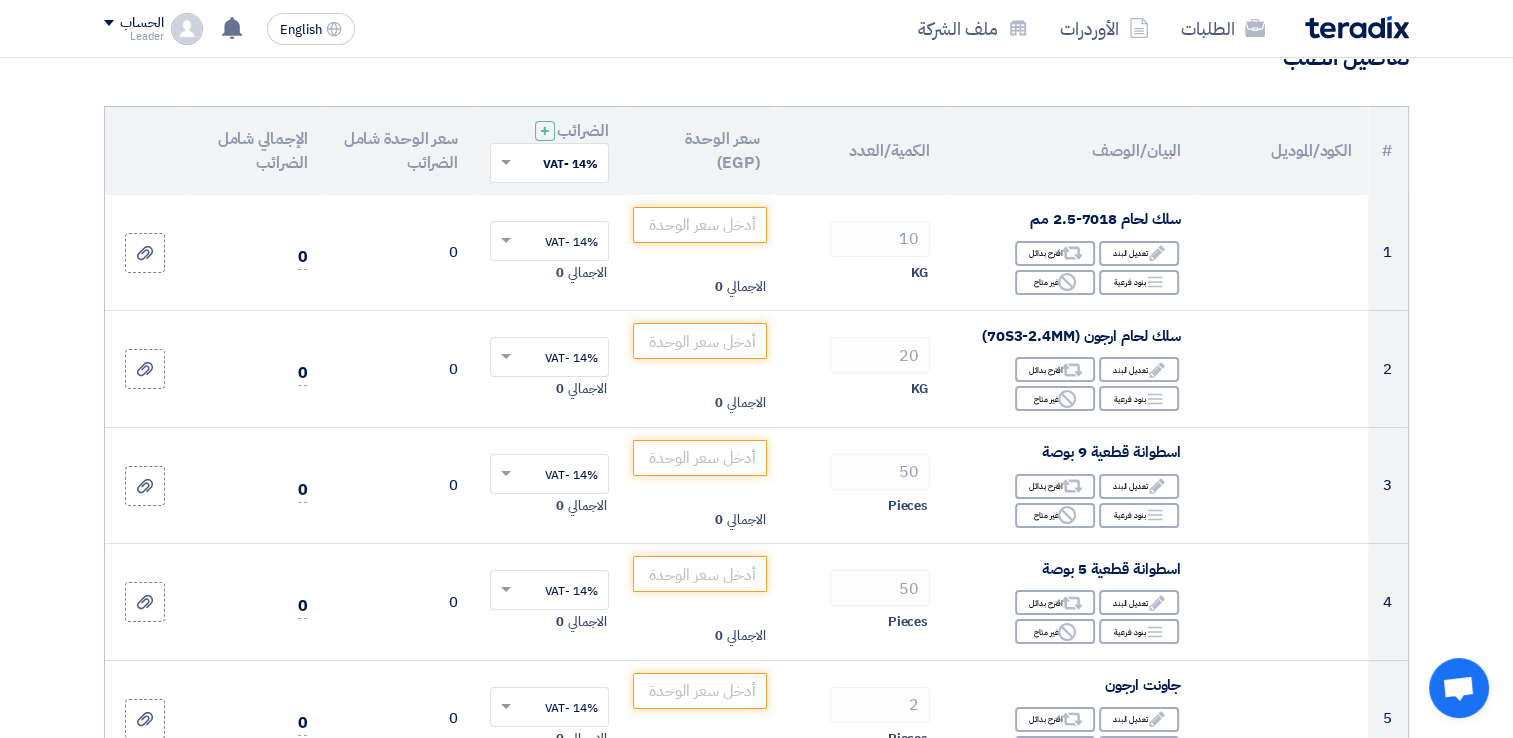 scroll, scrollTop: 50, scrollLeft: 0, axis: vertical 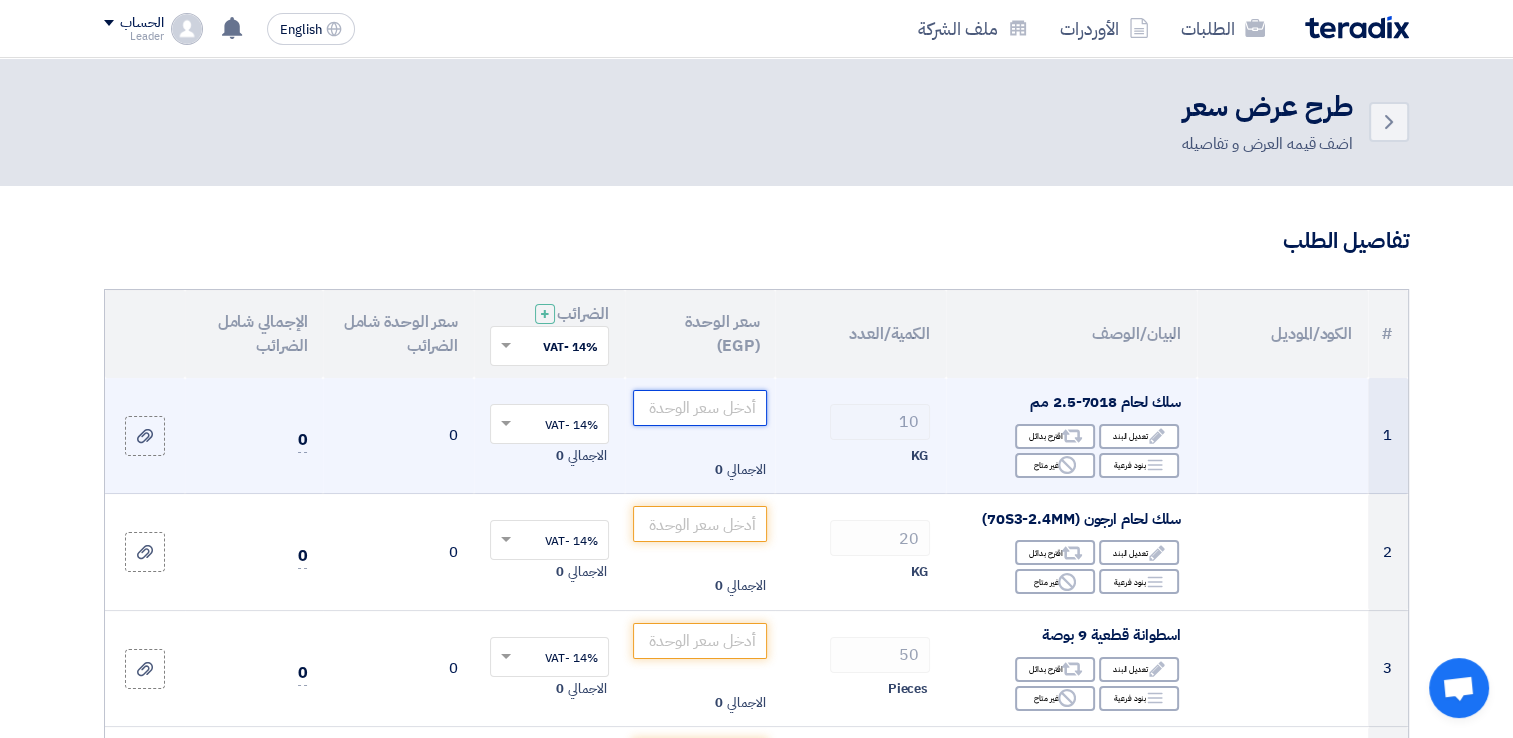 click 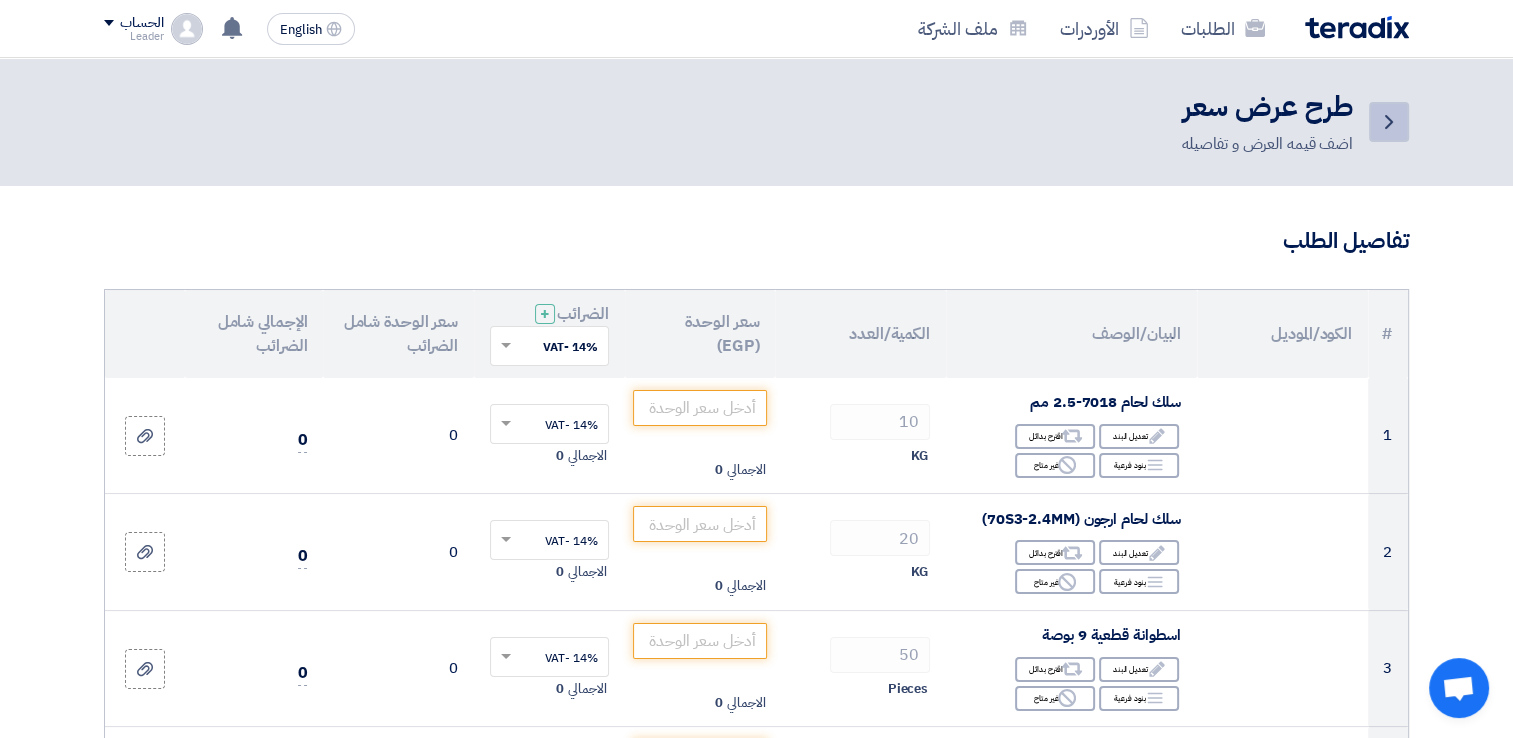 click 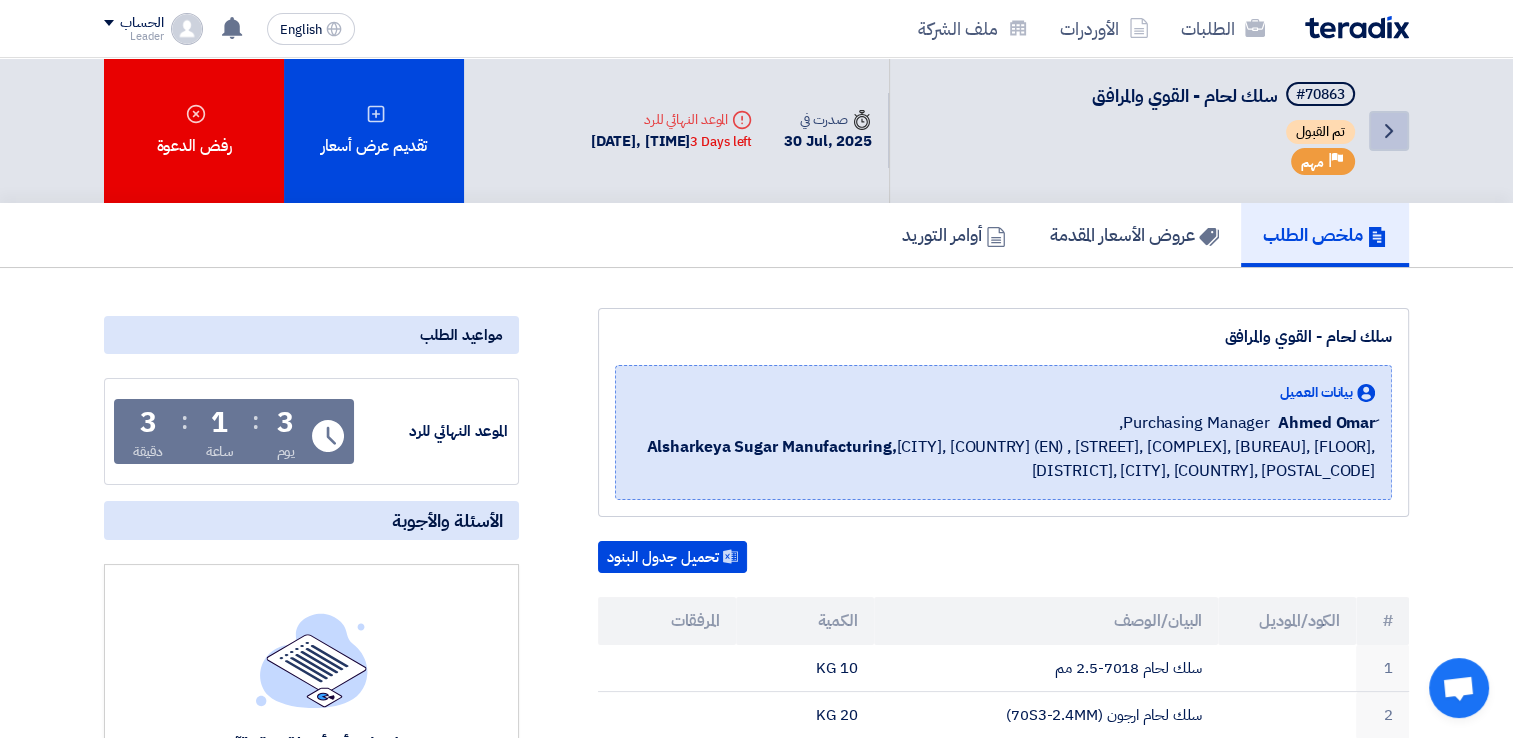 click on "Back" 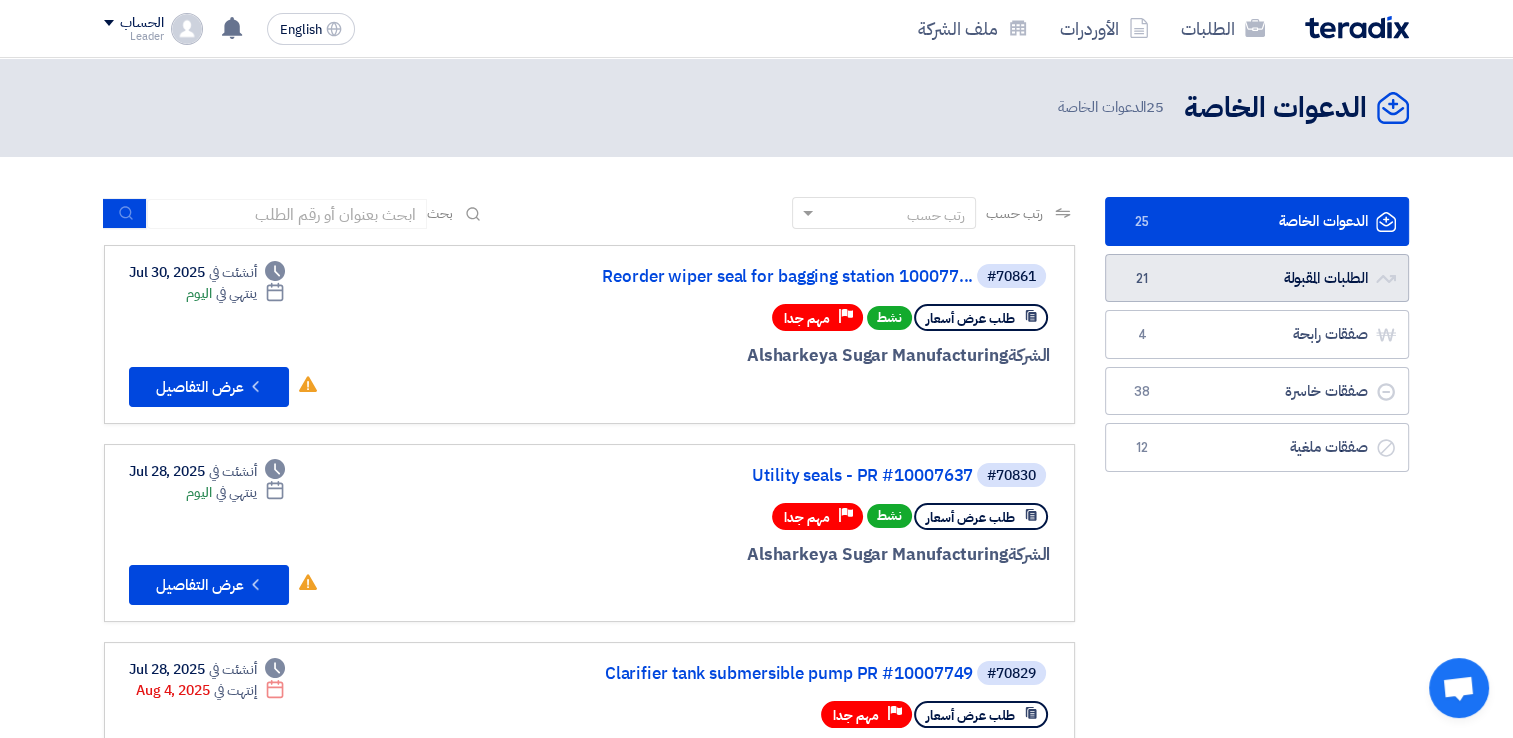 click on "الطلبات المقبولة
الطلبات المقبولة
21" 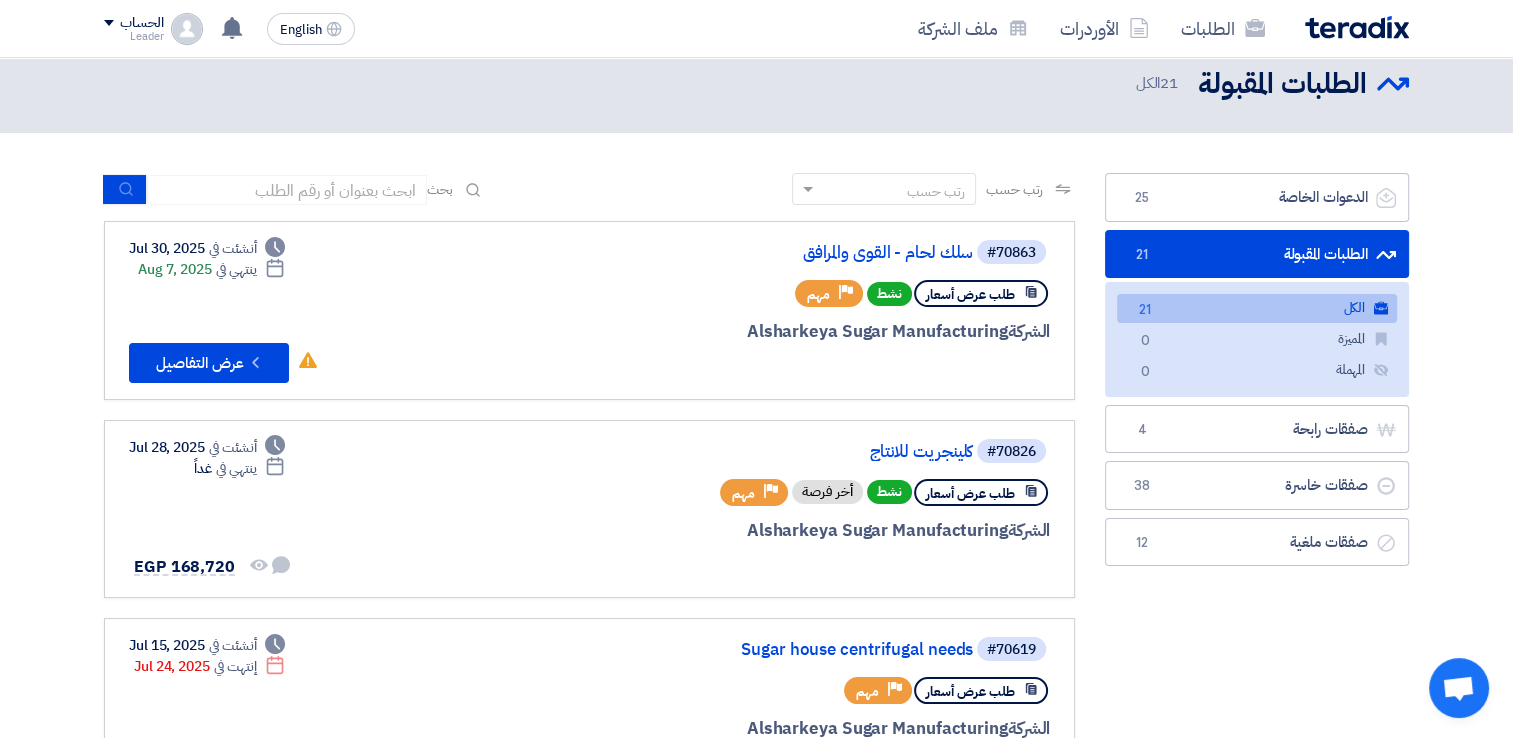 scroll, scrollTop: 0, scrollLeft: 0, axis: both 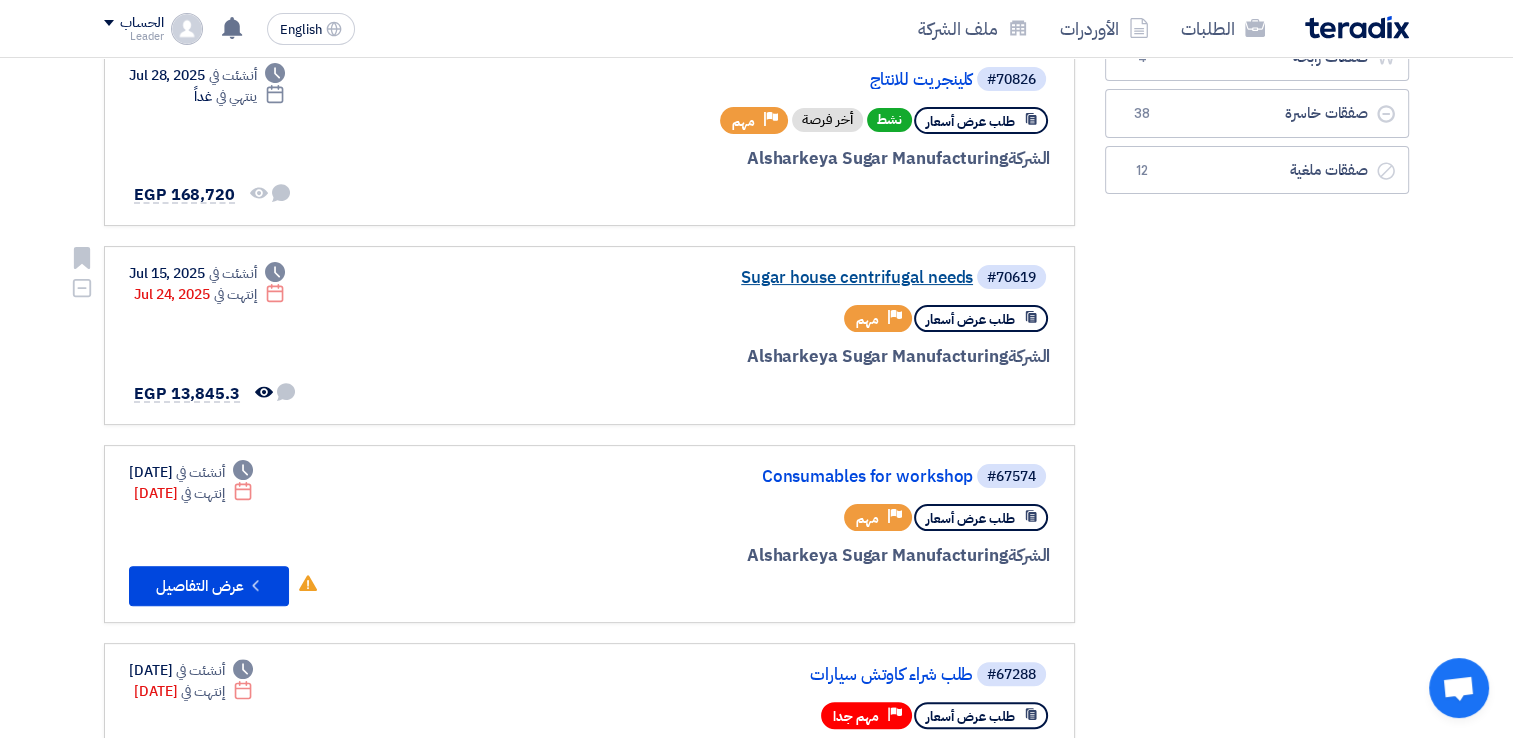 click on "Sugar house centrifugal needs" 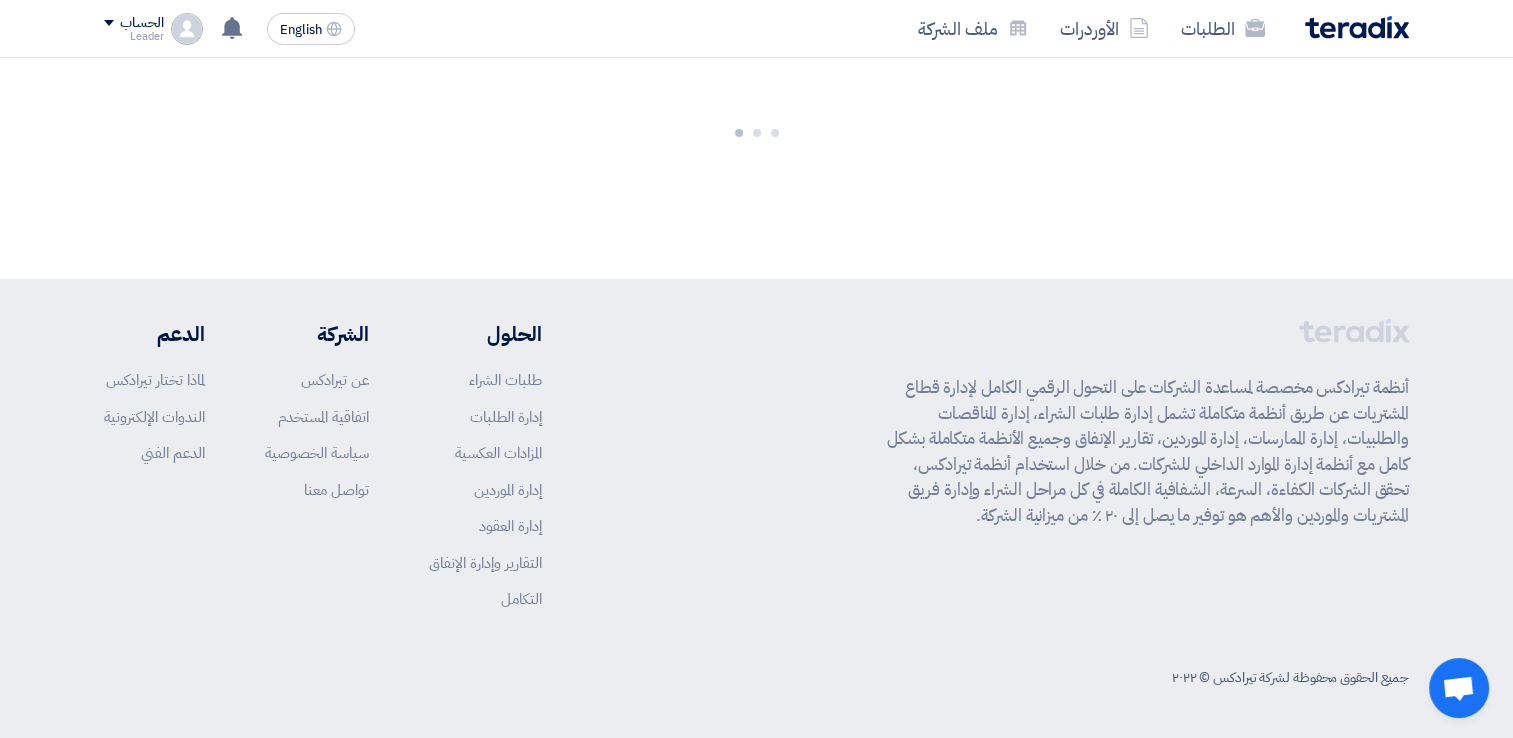 scroll, scrollTop: 0, scrollLeft: 0, axis: both 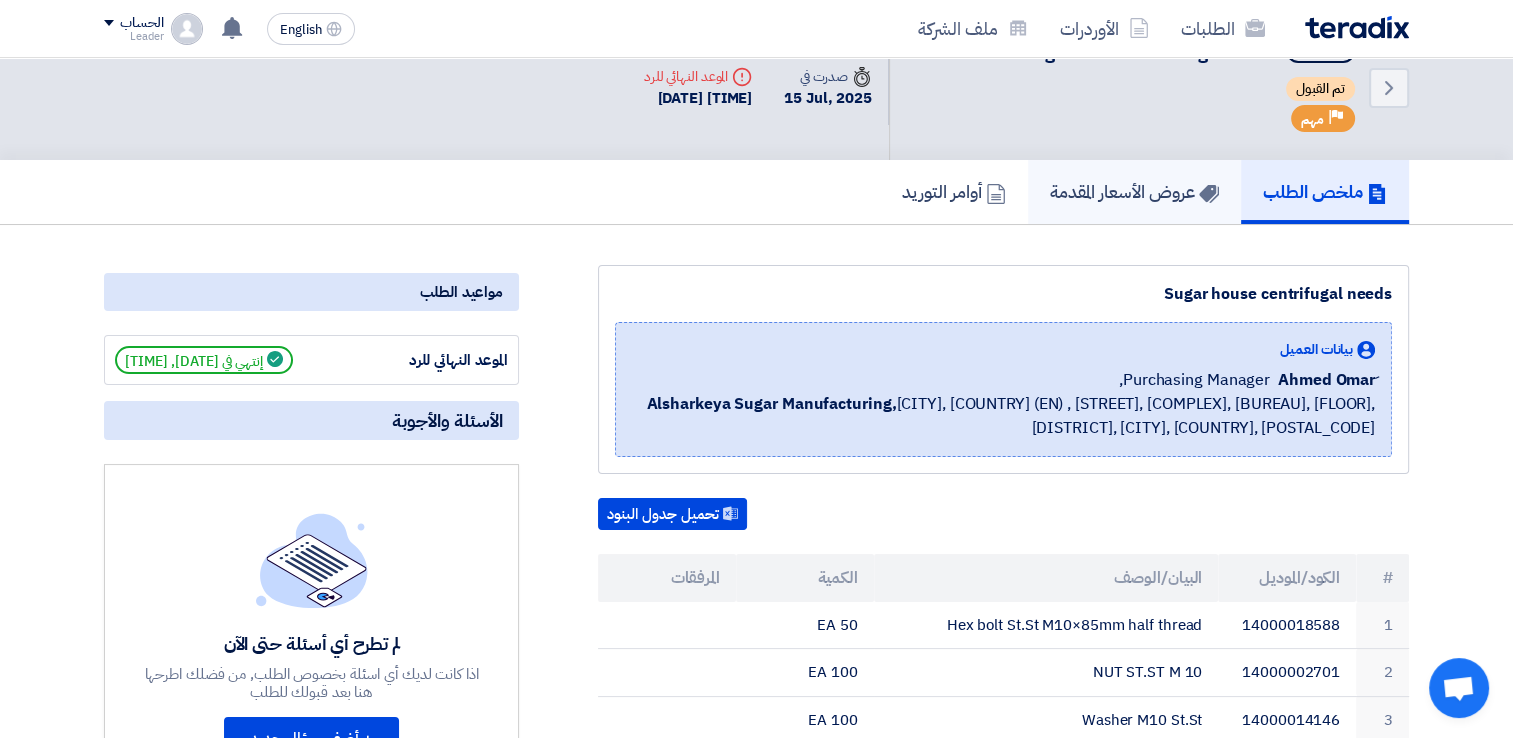 click on "عروض الأسعار المقدمة" 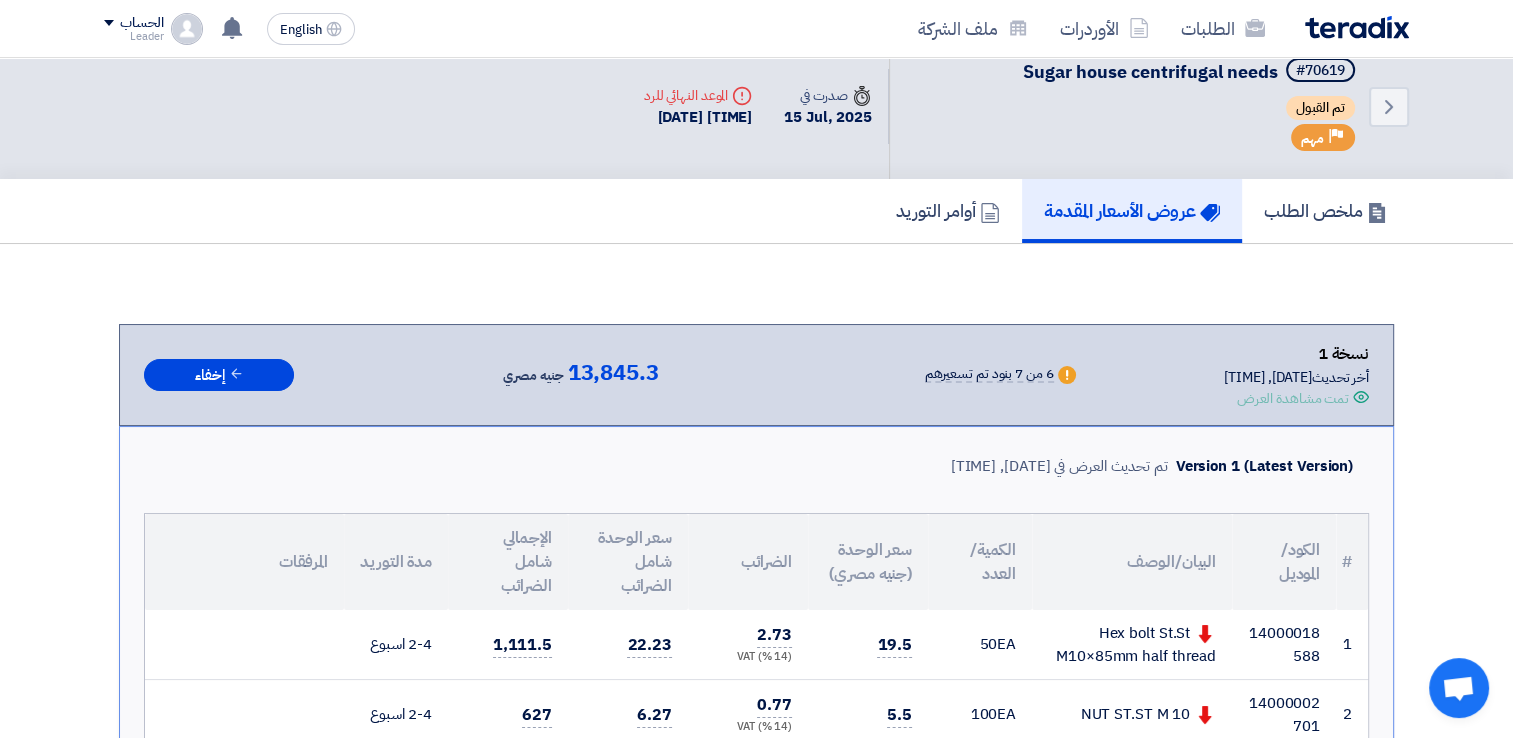 scroll, scrollTop: 0, scrollLeft: 0, axis: both 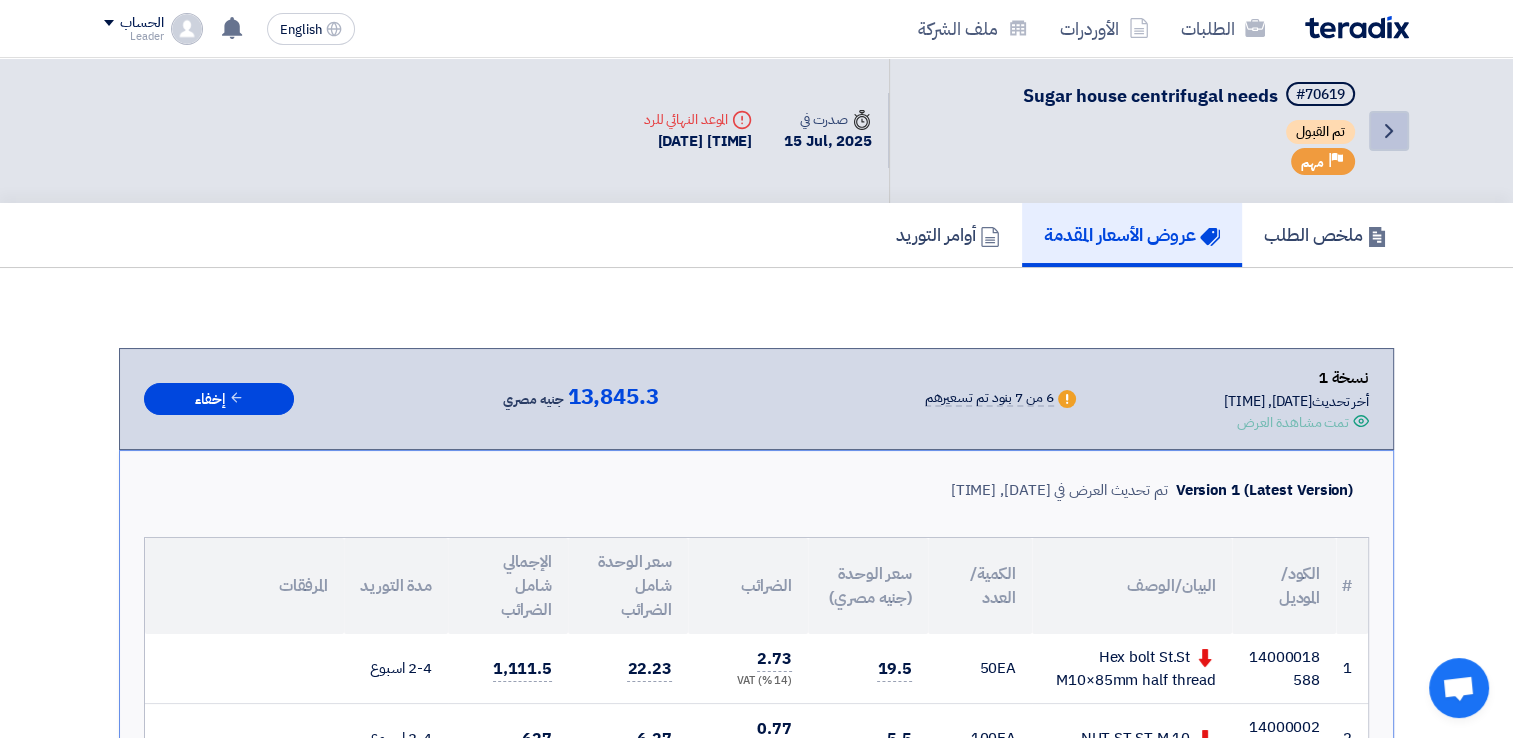 click on "Back" 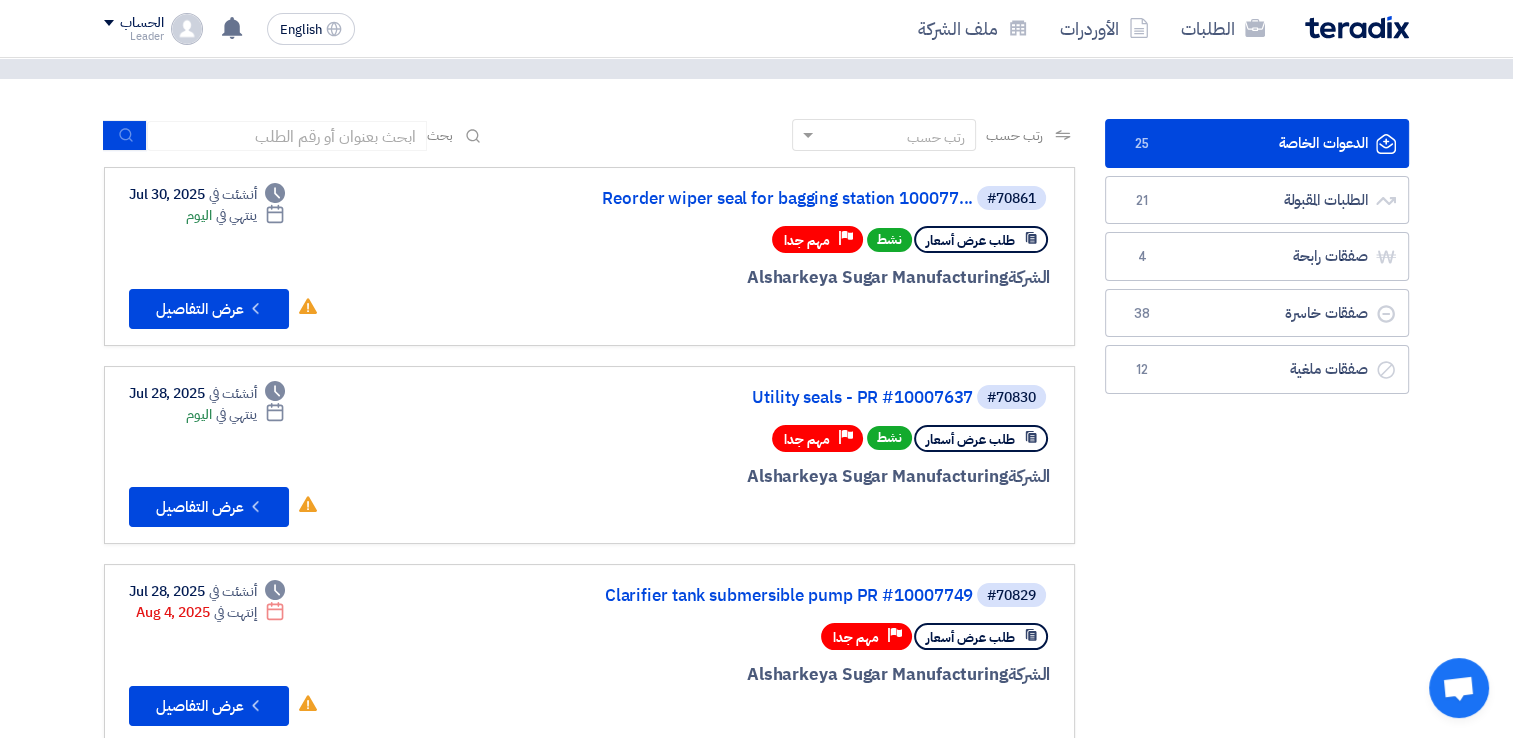 scroll, scrollTop: 72, scrollLeft: 0, axis: vertical 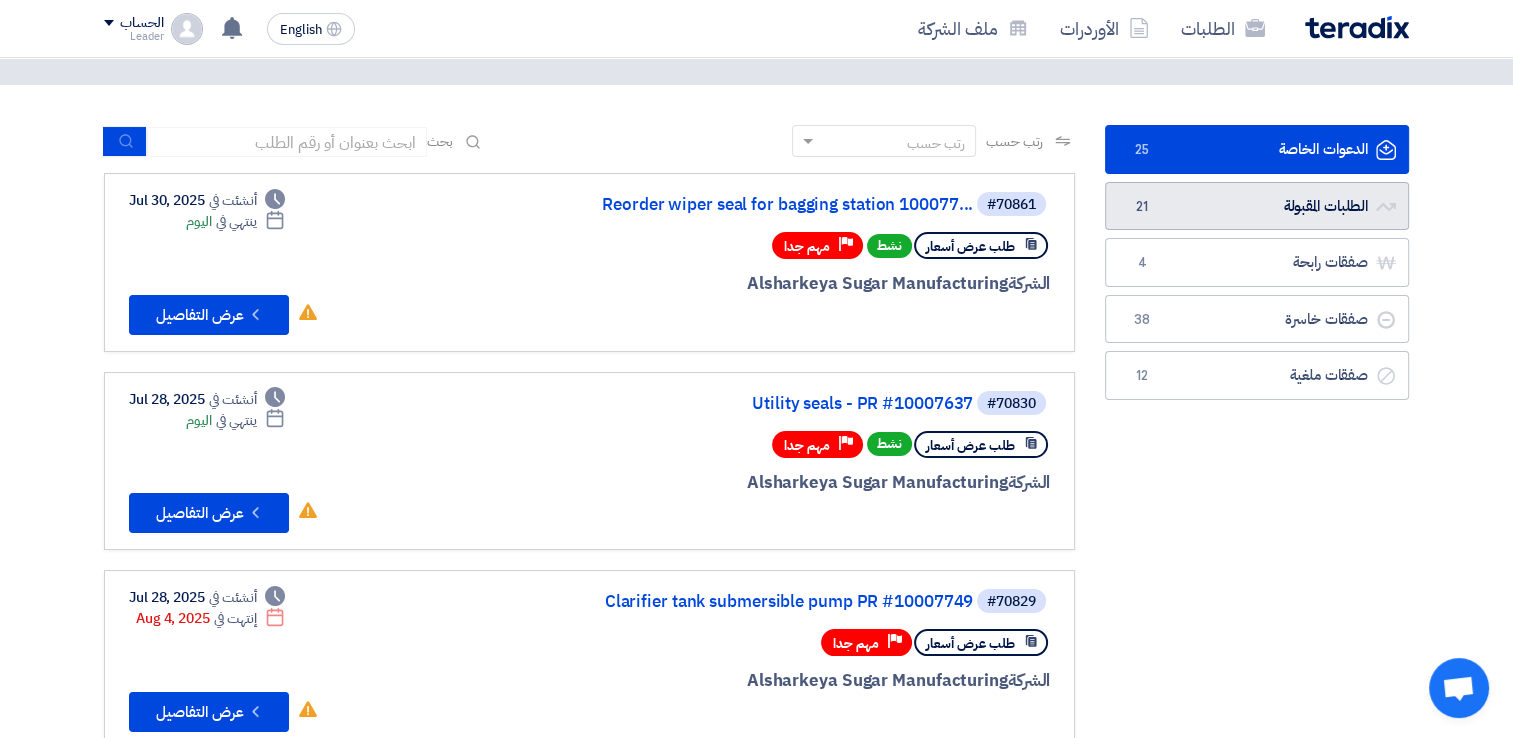 click on "الطلبات المقبولة
الطلبات المقبولة
21" 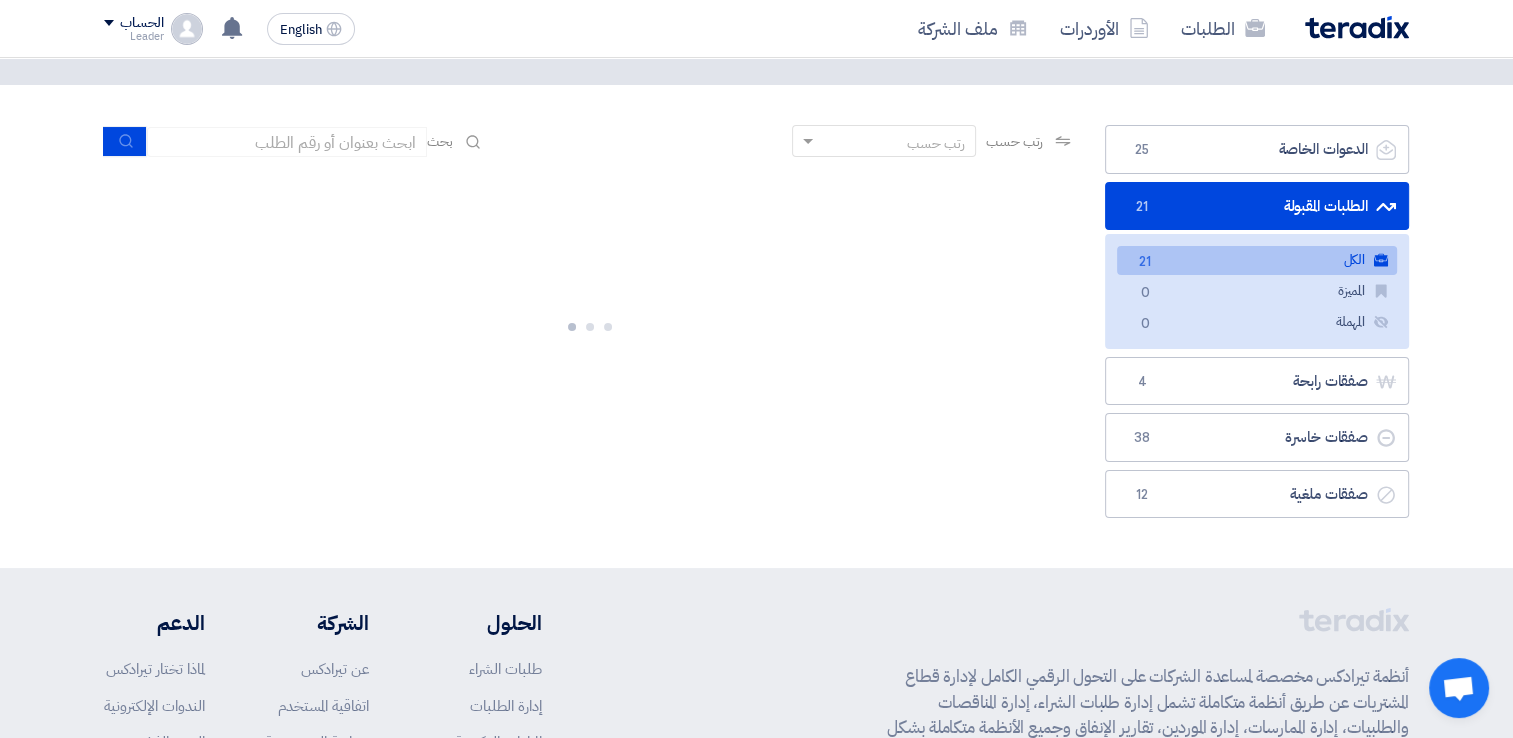 scroll, scrollTop: 0, scrollLeft: 0, axis: both 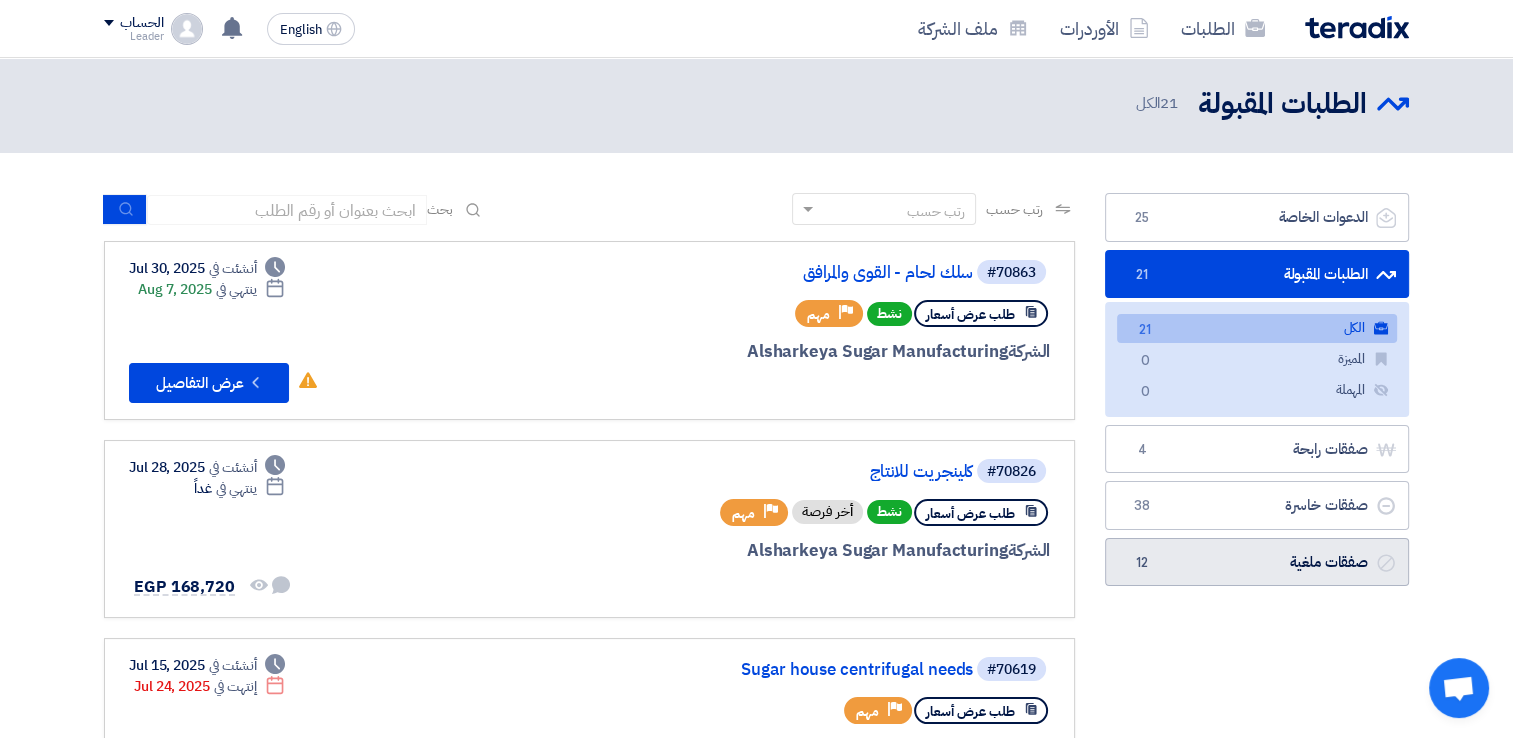 click on "صفقات ملغية
صفقات ملغية
12" 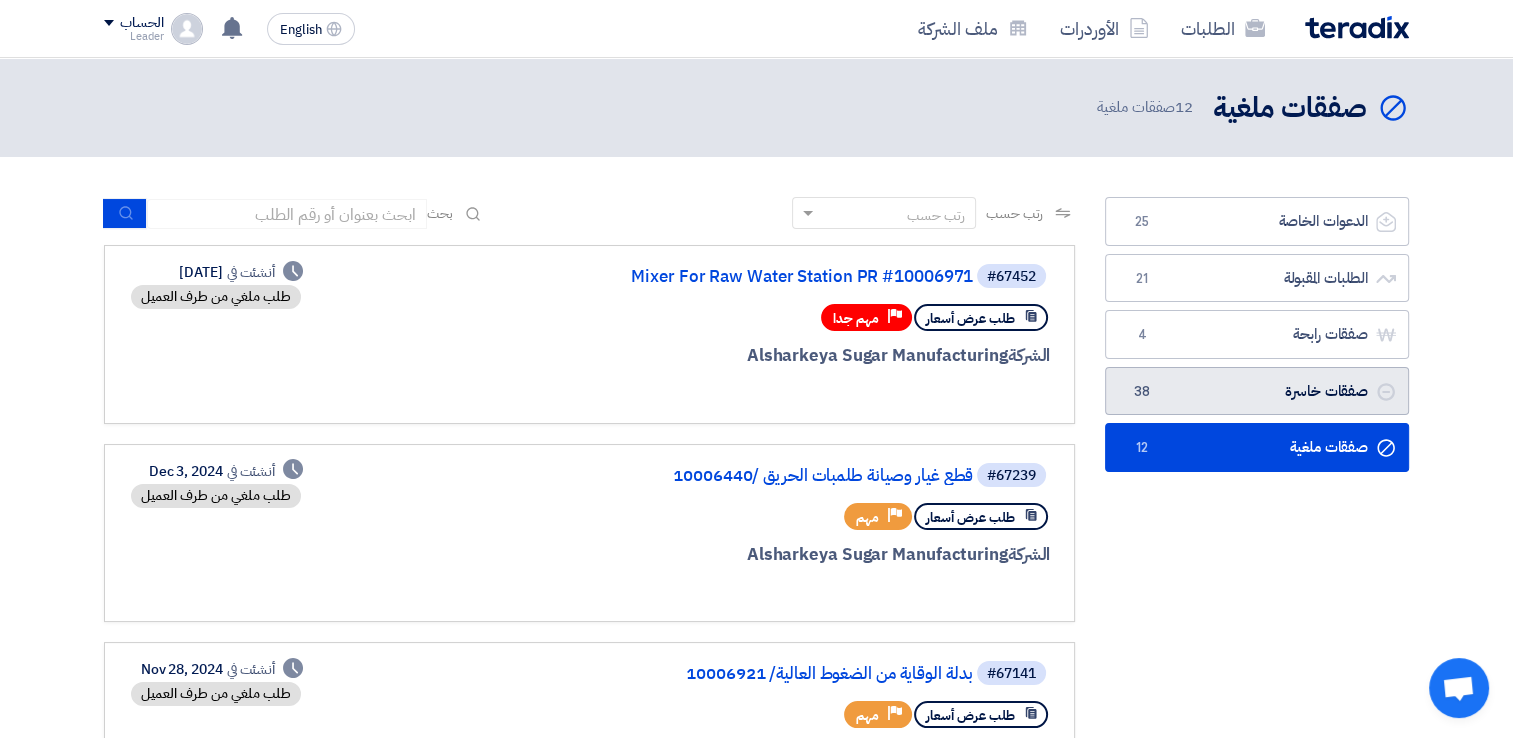 click on "صفقات خاسرة
صفقات خاسرة
38" 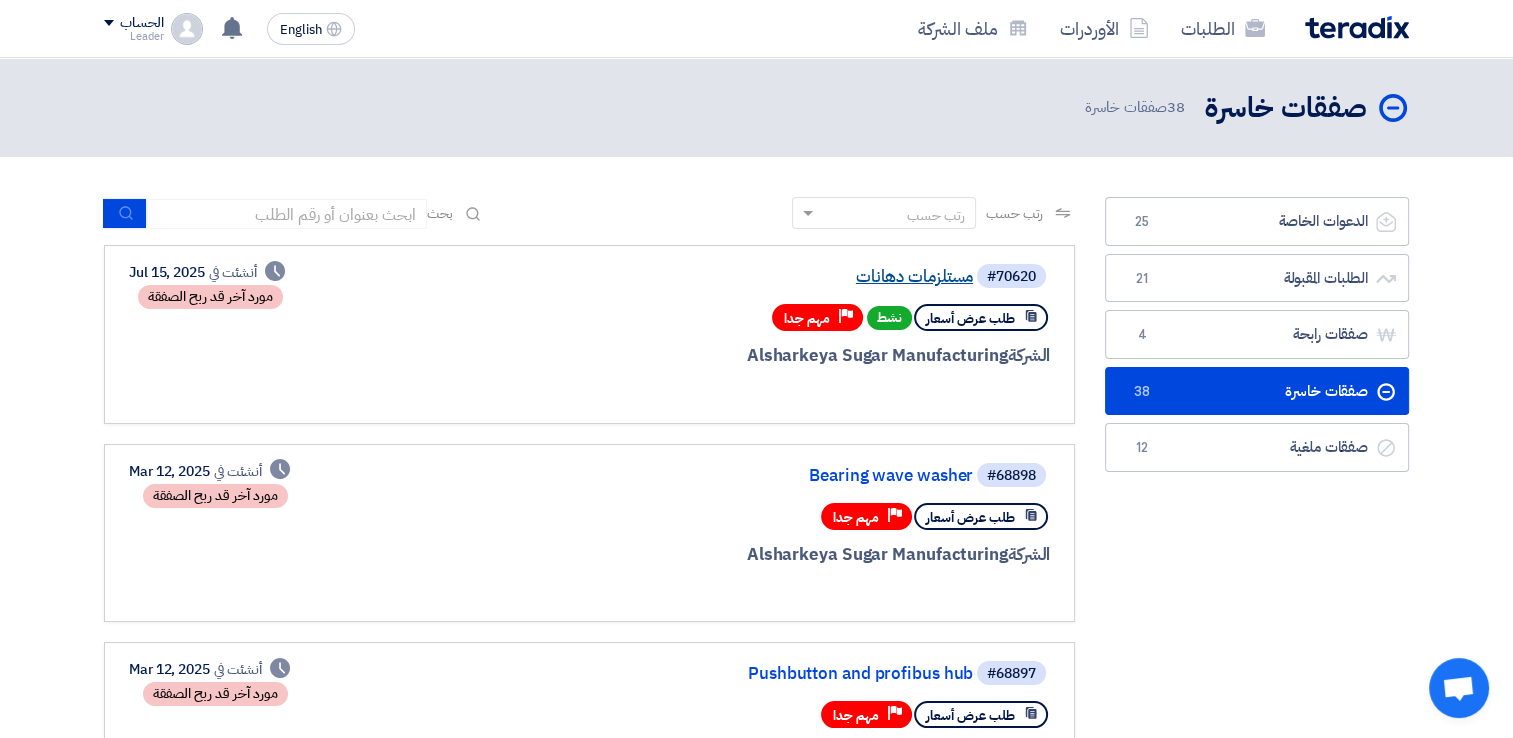 click on "مستلزمات دهانات" 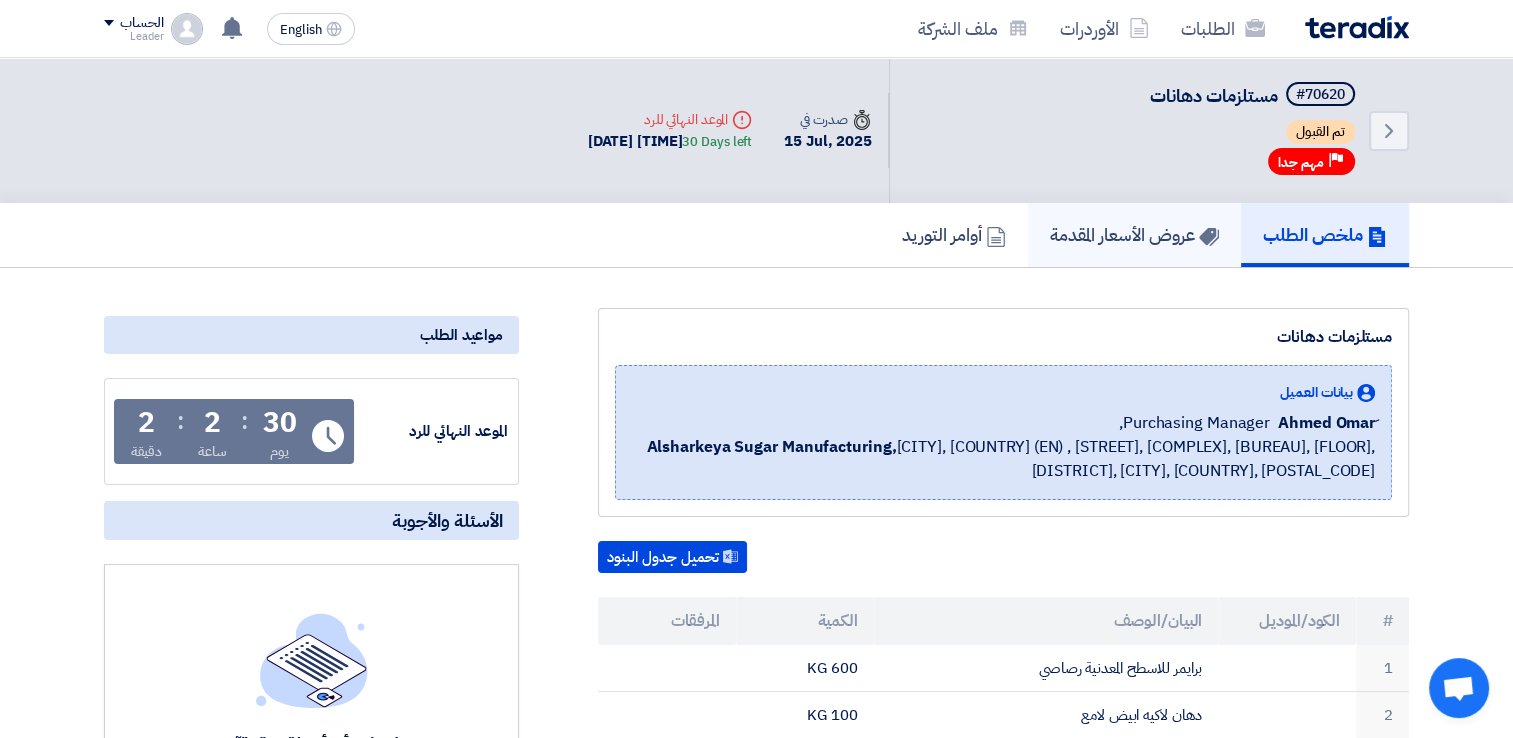 click on "عروض الأسعار المقدمة" 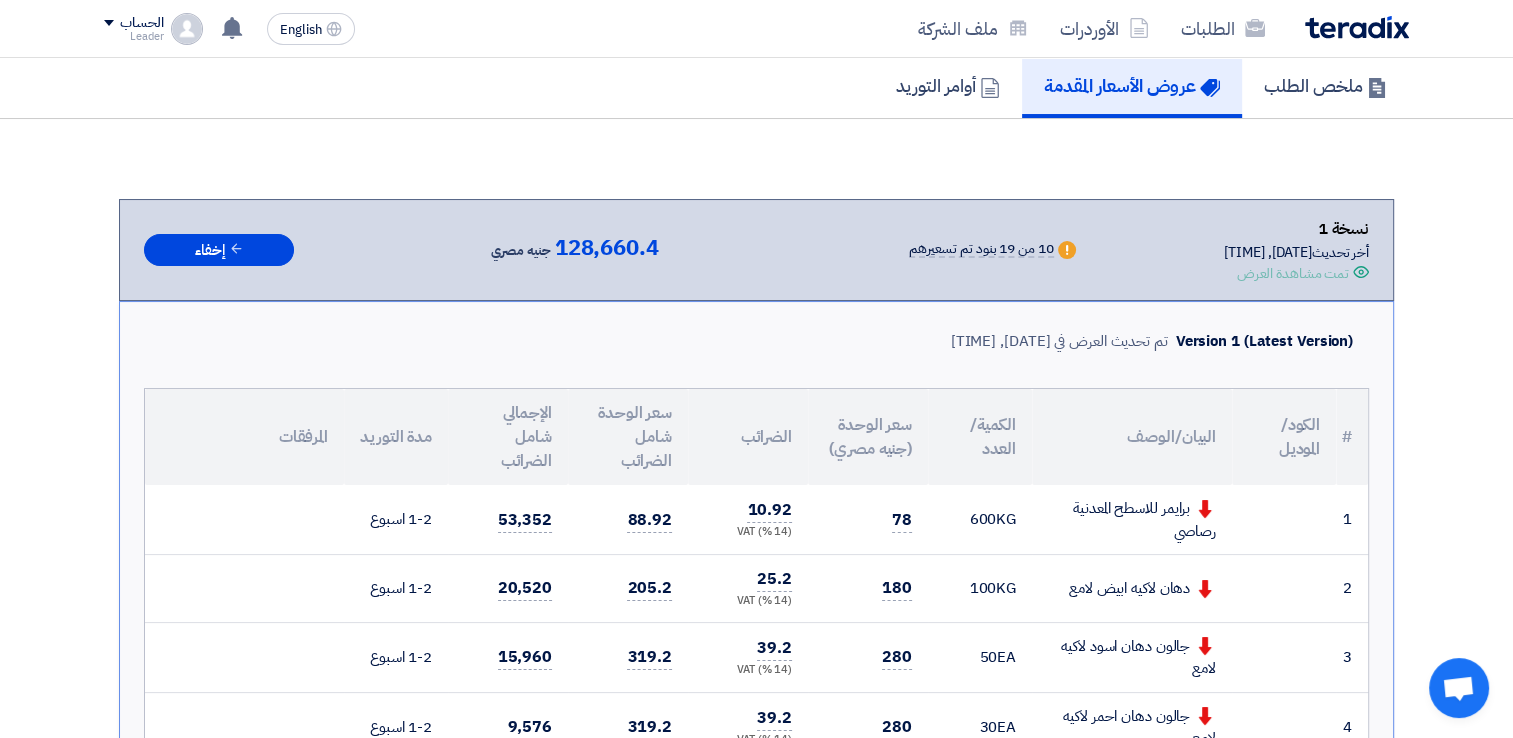scroll, scrollTop: 0, scrollLeft: 0, axis: both 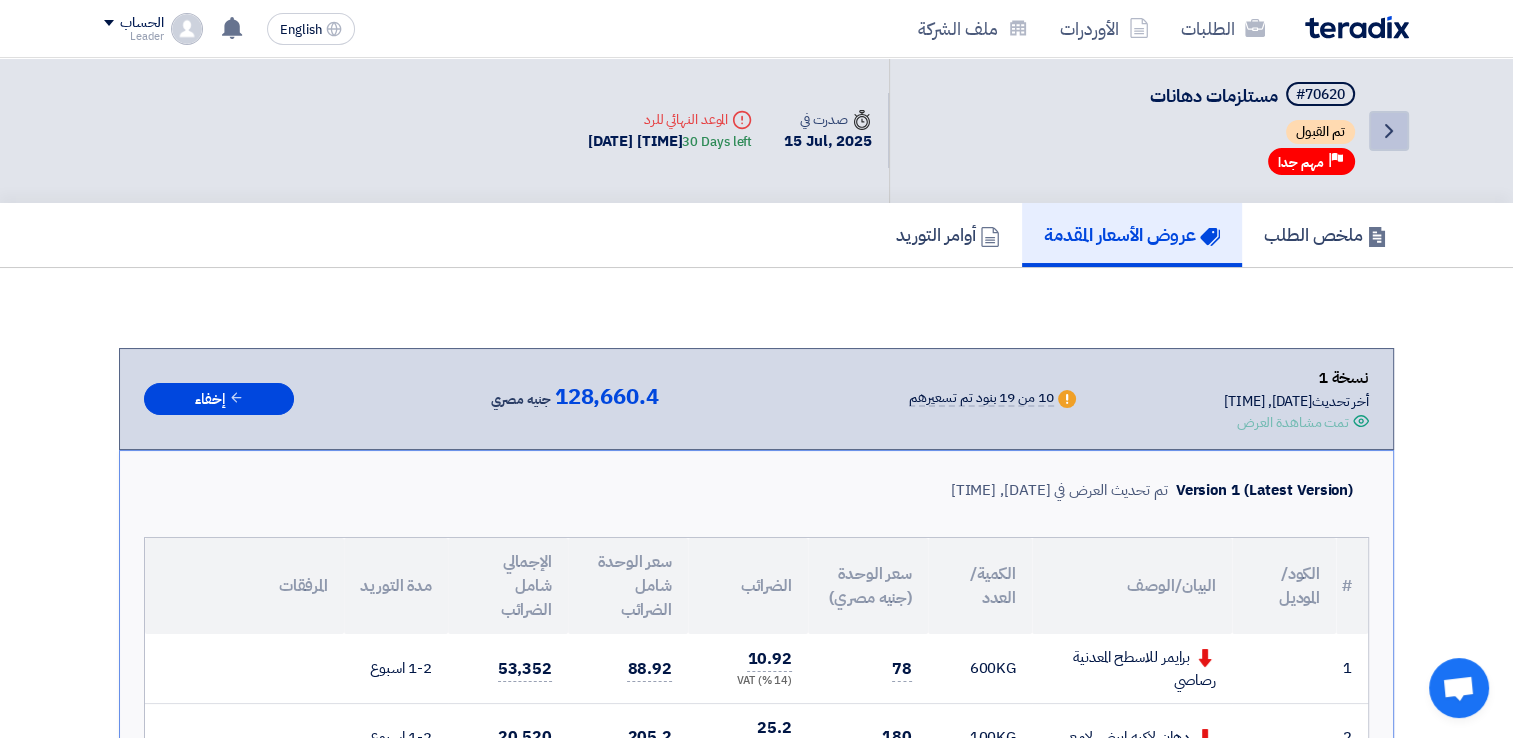 click on "Back" 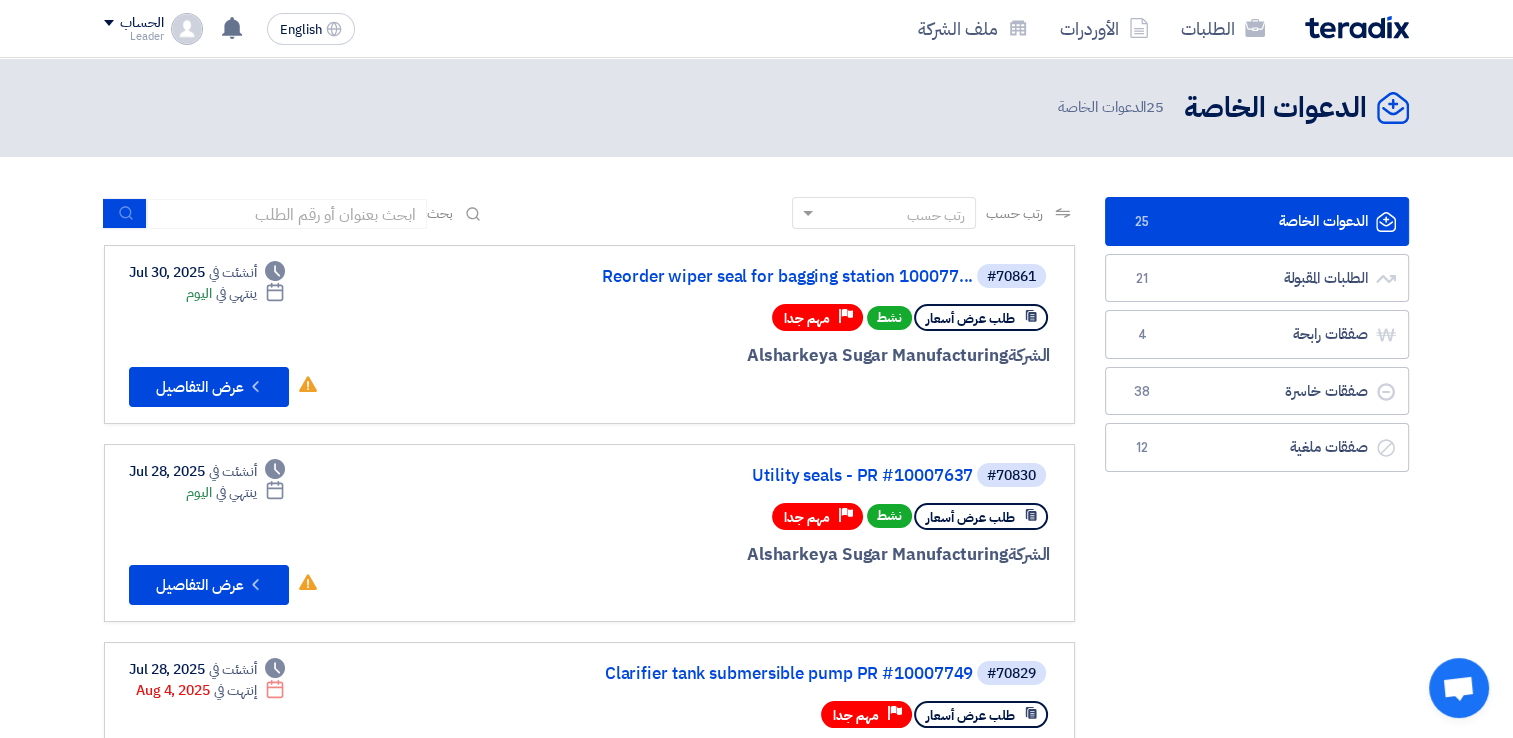 drag, startPoint x: 1506, startPoint y: 186, endPoint x: 1523, endPoint y: 230, distance: 47.169907 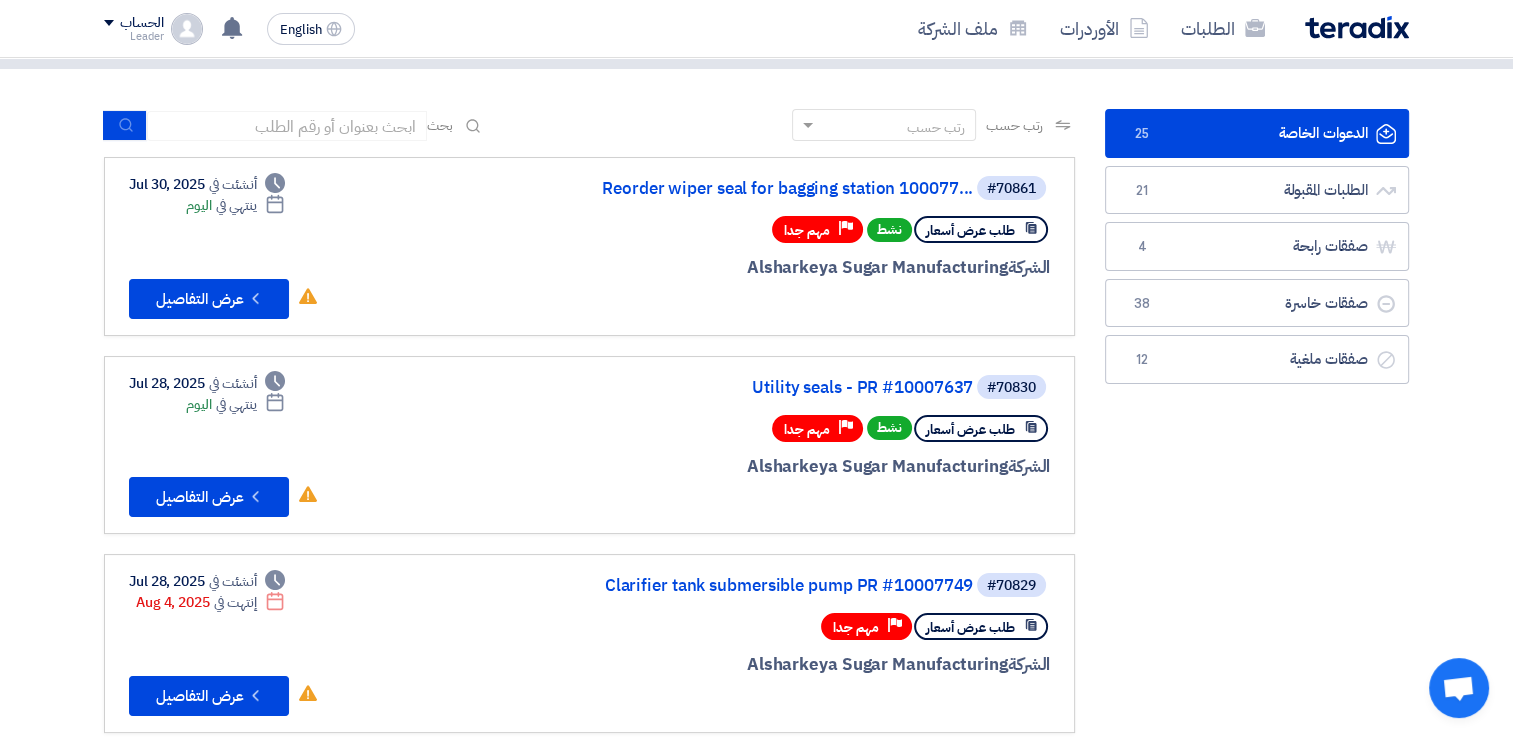 scroll, scrollTop: 0, scrollLeft: 0, axis: both 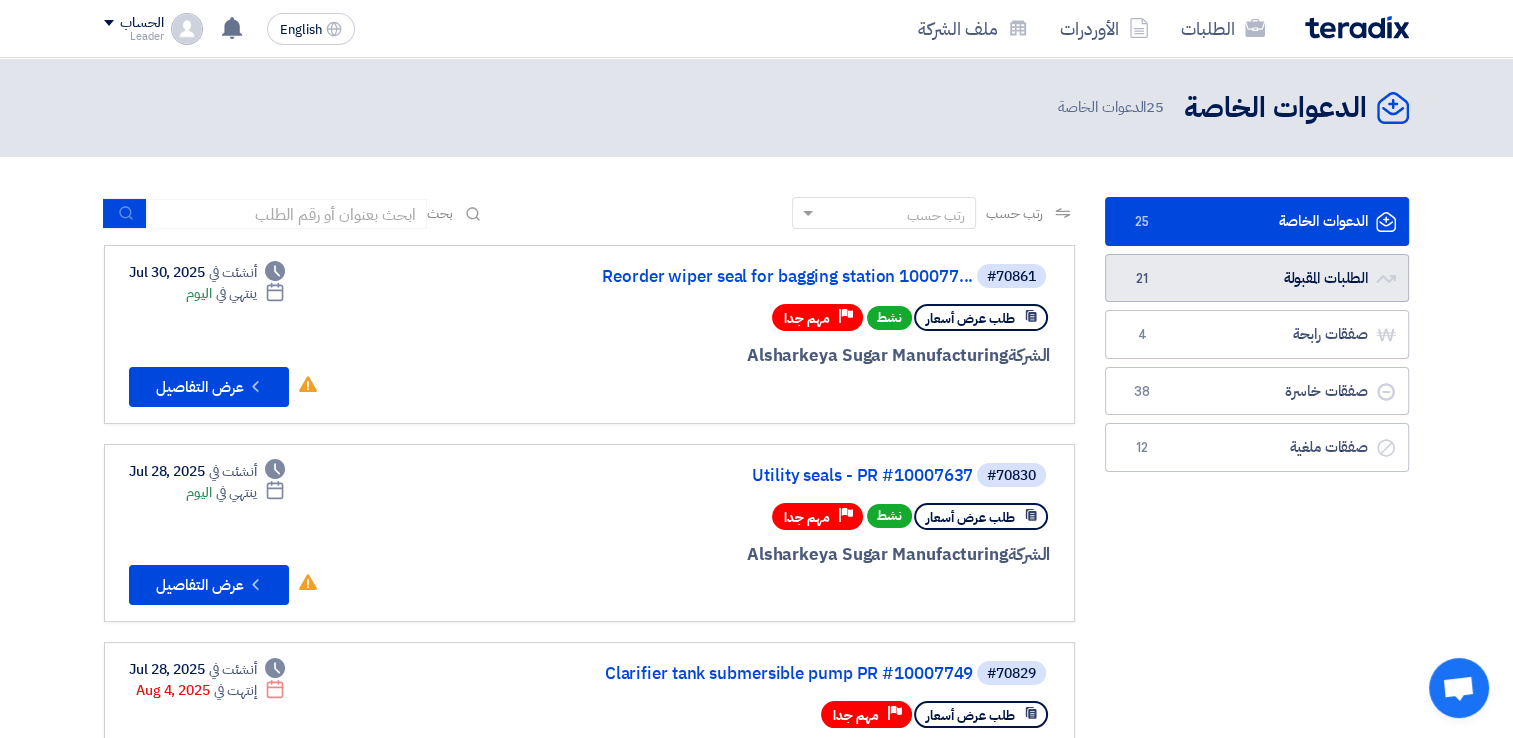 click on "الطلبات المقبولة
الطلبات المقبولة
21" 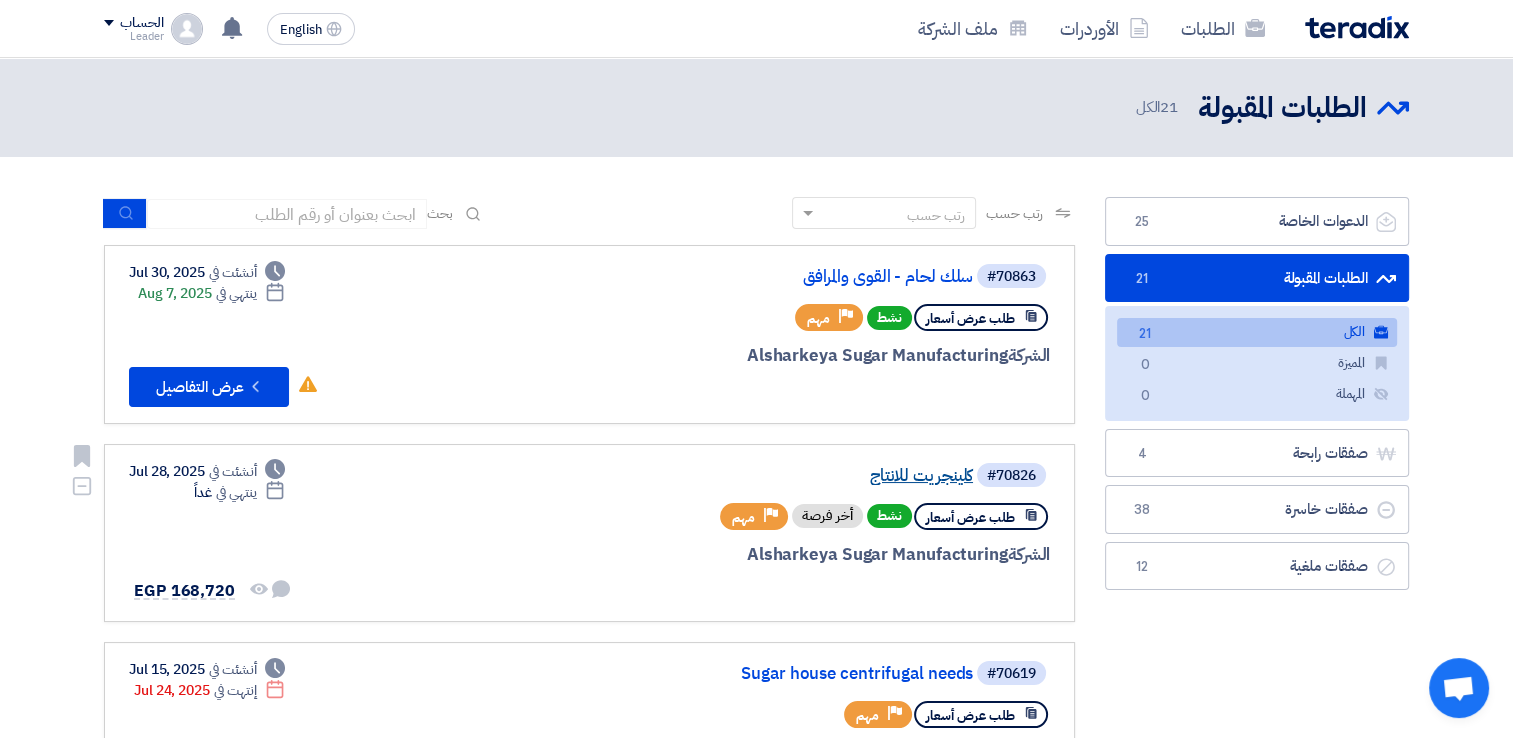 click on "كلينجريت للانتاج" 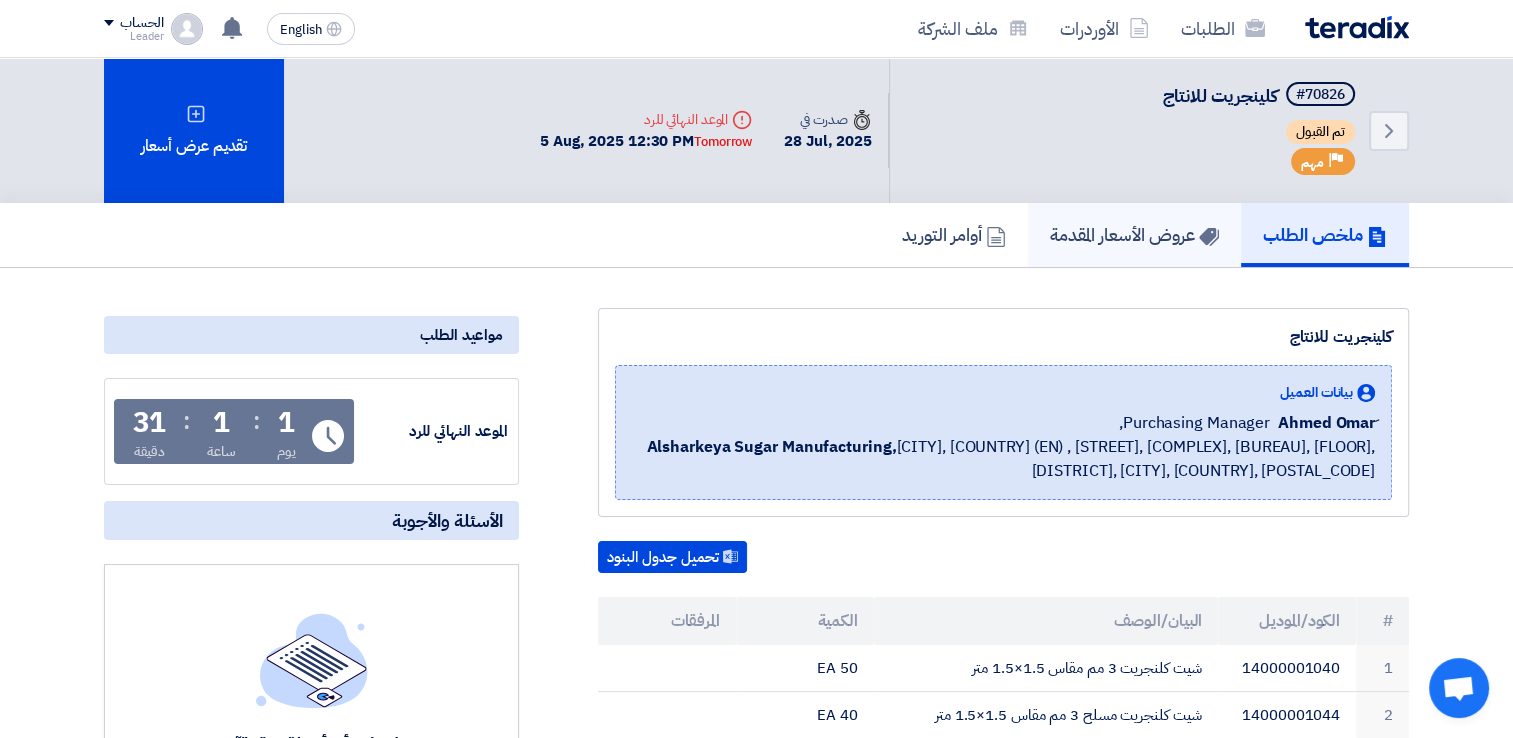 click on "عروض الأسعار المقدمة" 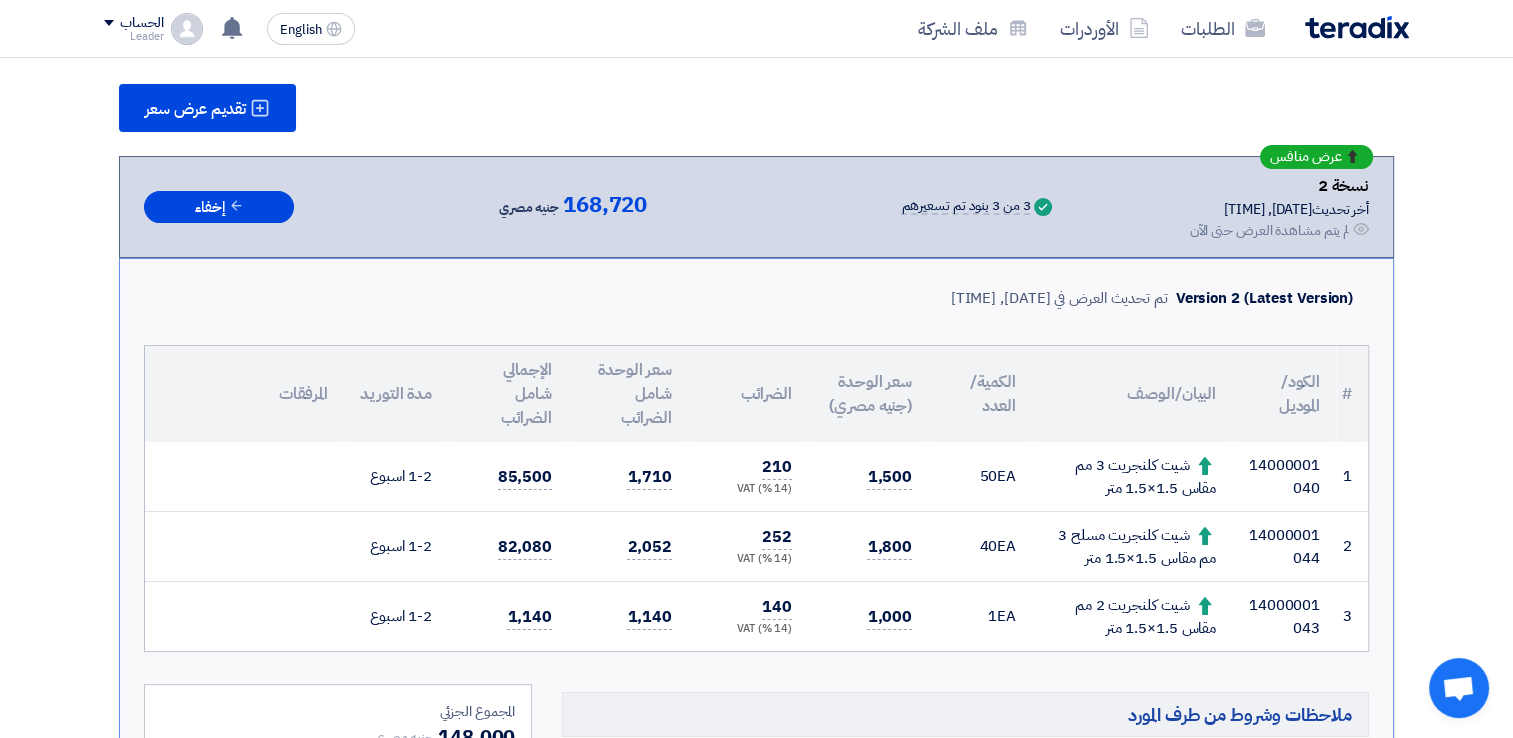 scroll, scrollTop: 0, scrollLeft: 0, axis: both 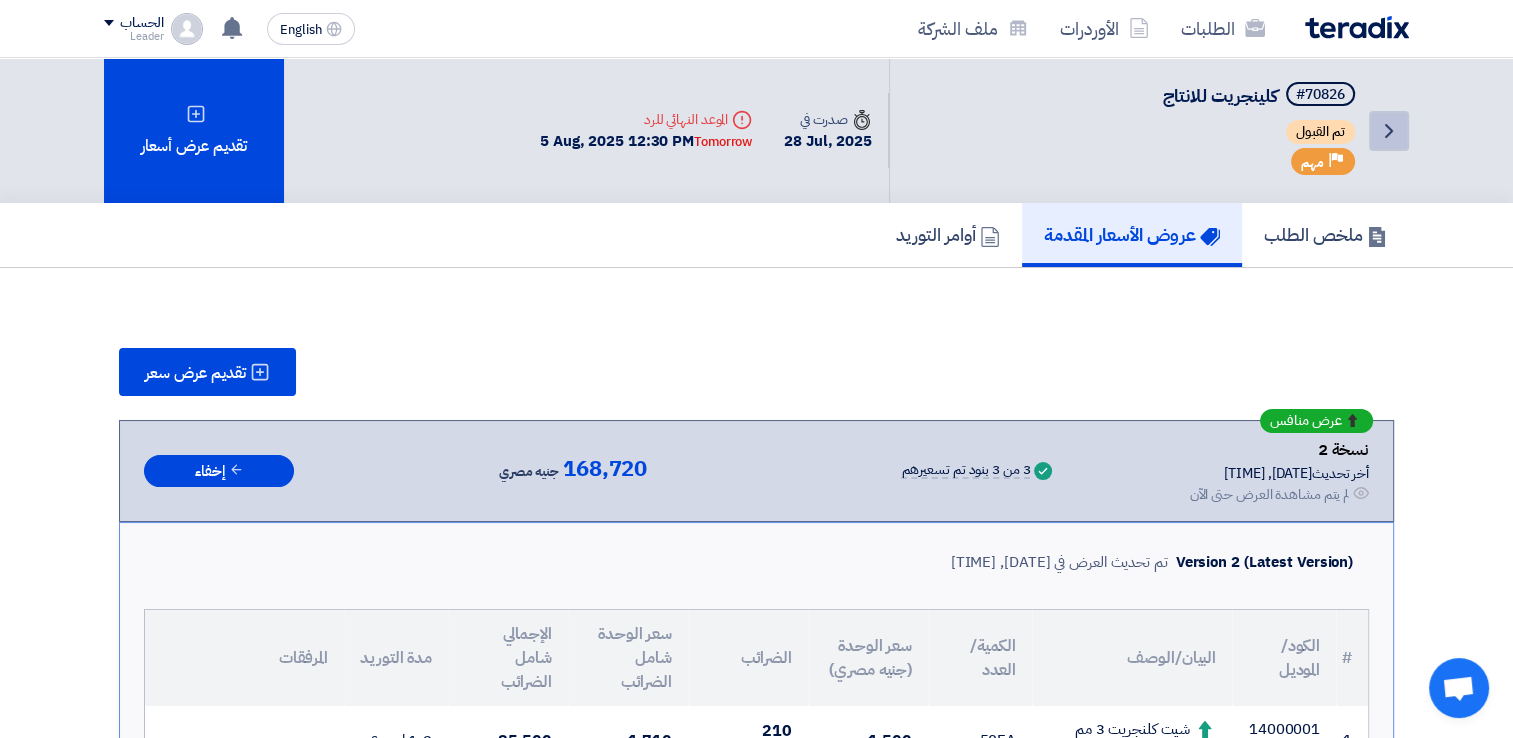 click on "Back" 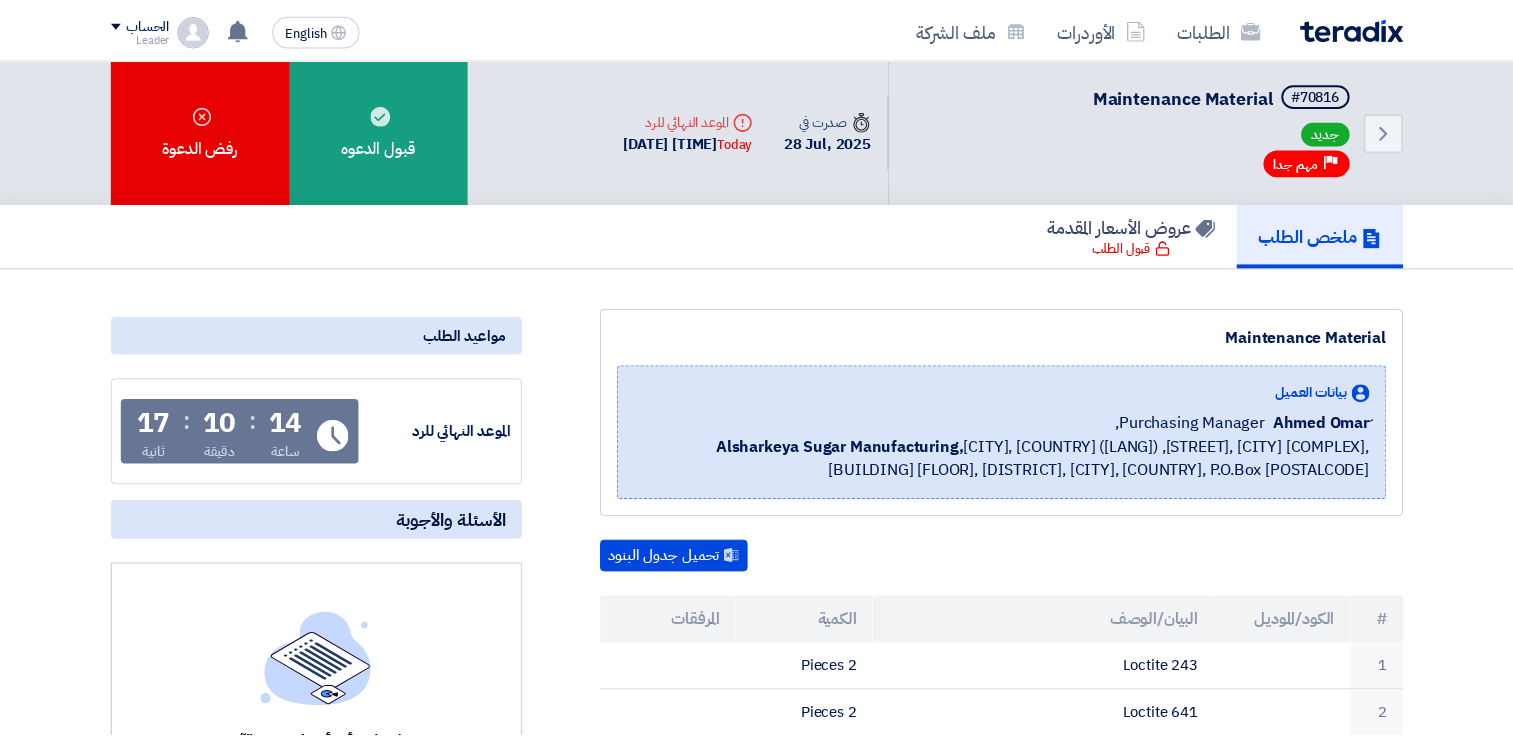 scroll, scrollTop: 0, scrollLeft: 0, axis: both 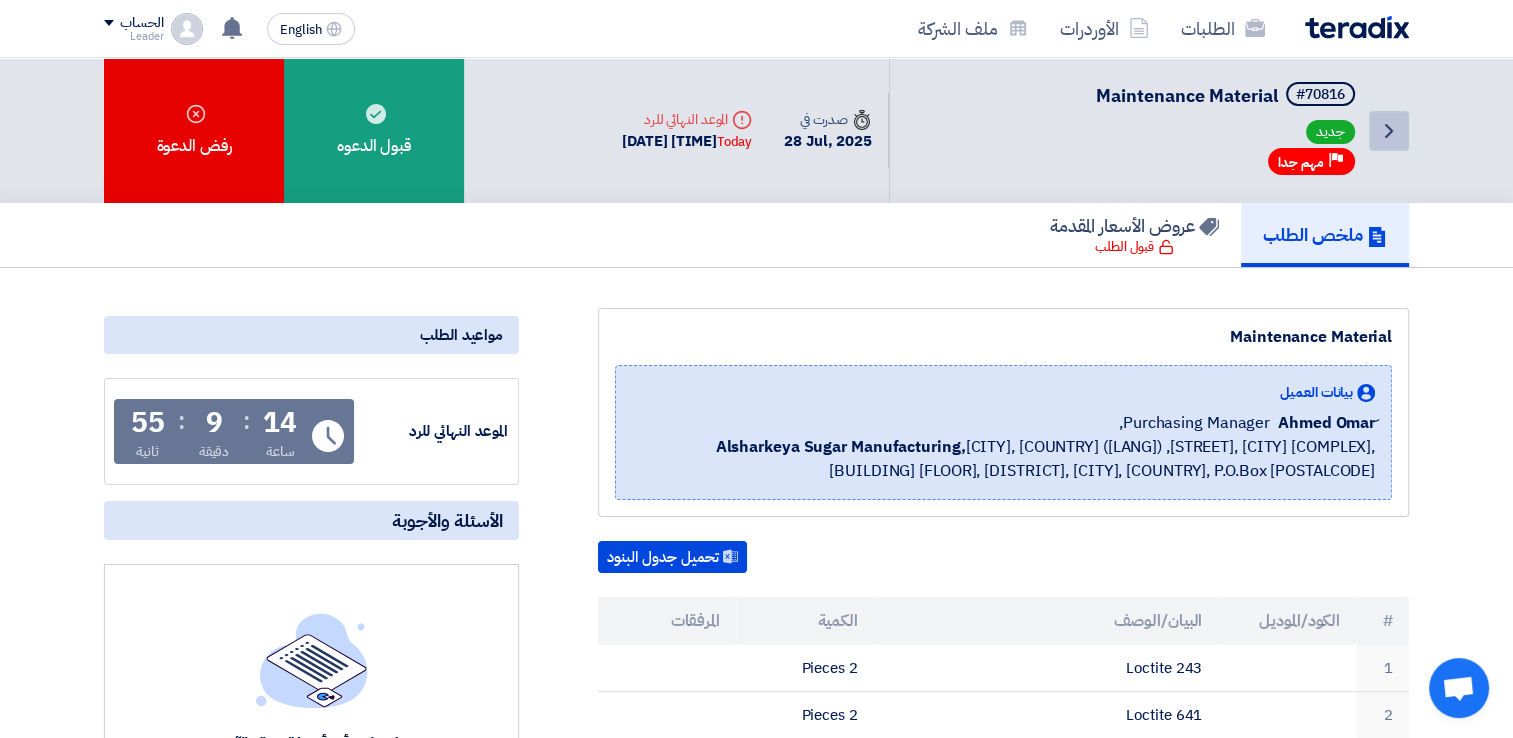 click 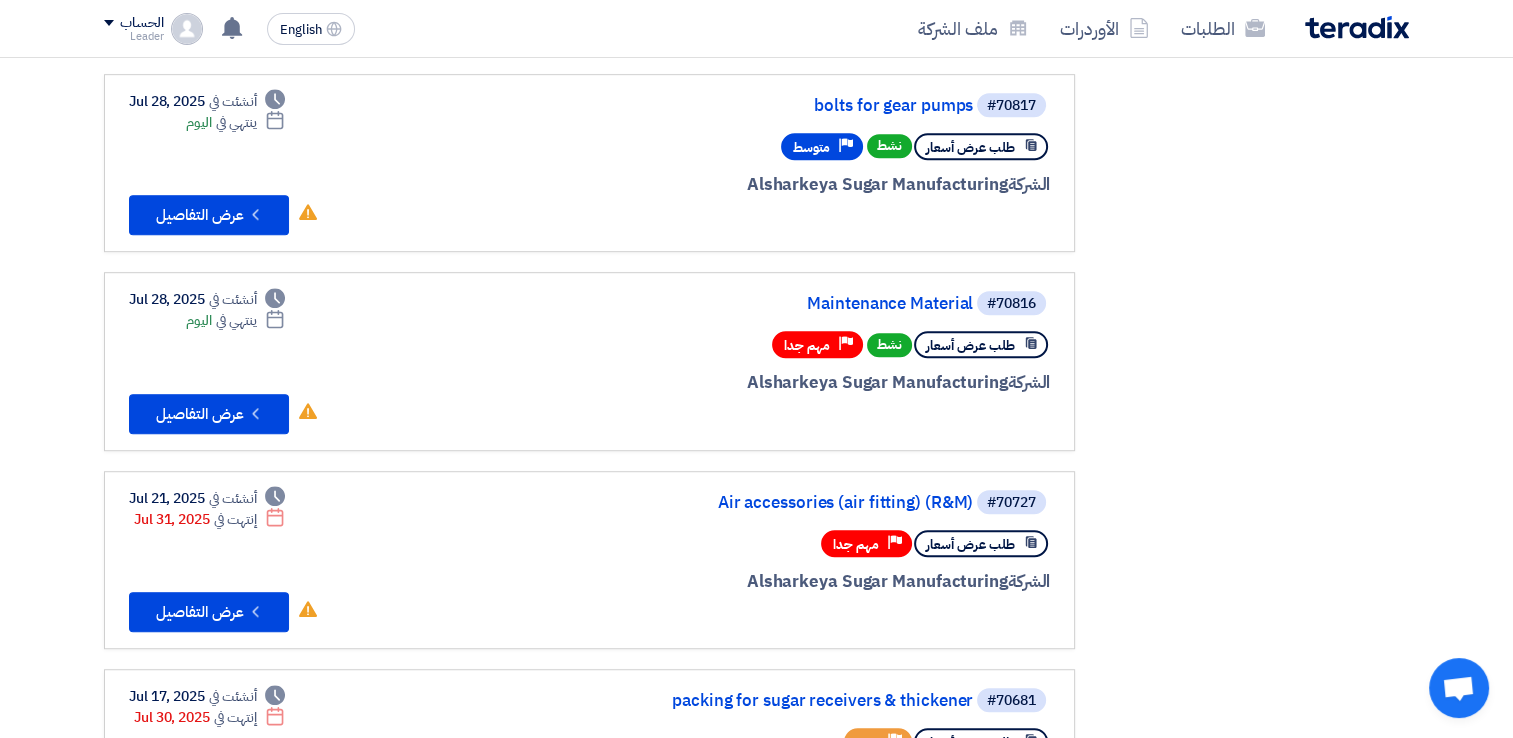 scroll, scrollTop: 1160, scrollLeft: 0, axis: vertical 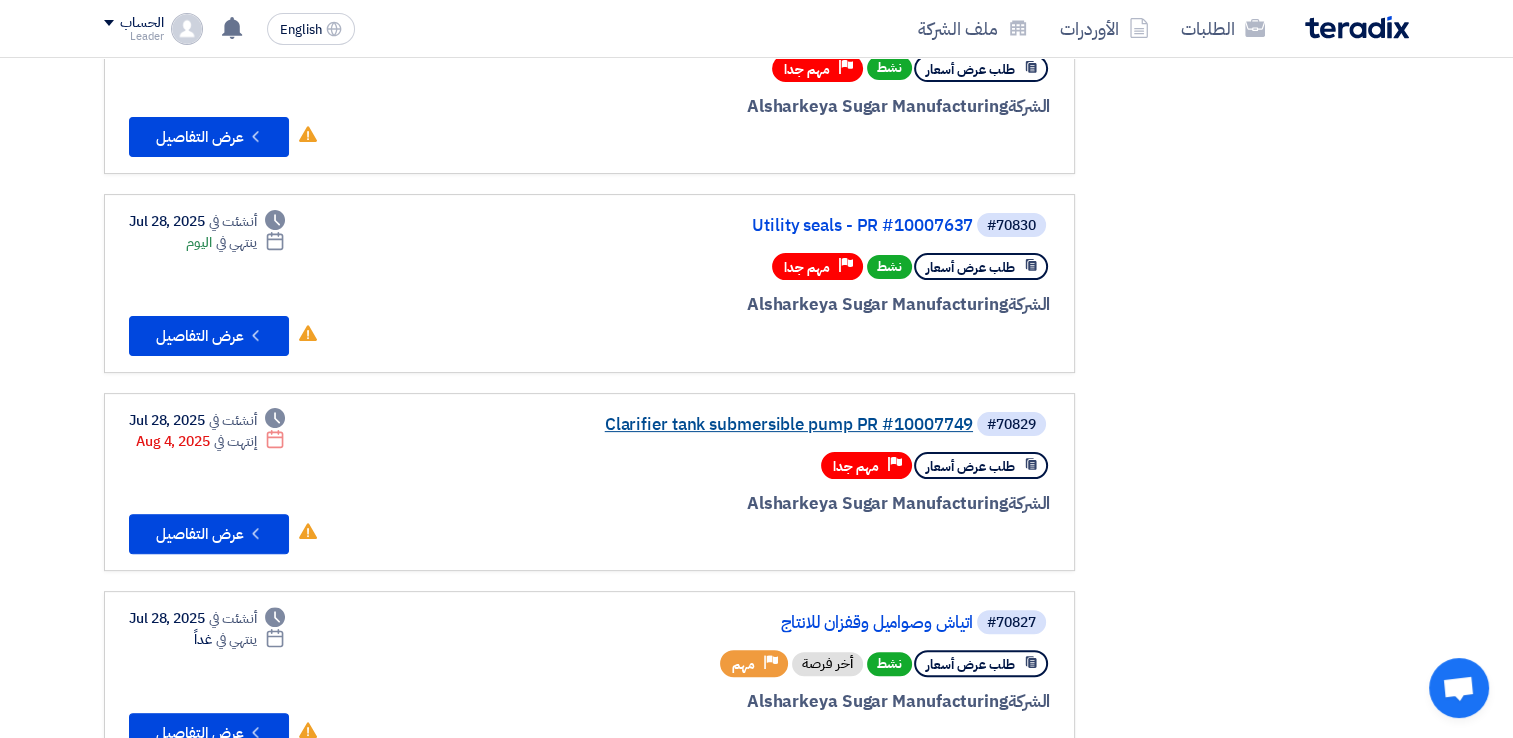 click on "Clarifier tank submersible pump PR #10007749" 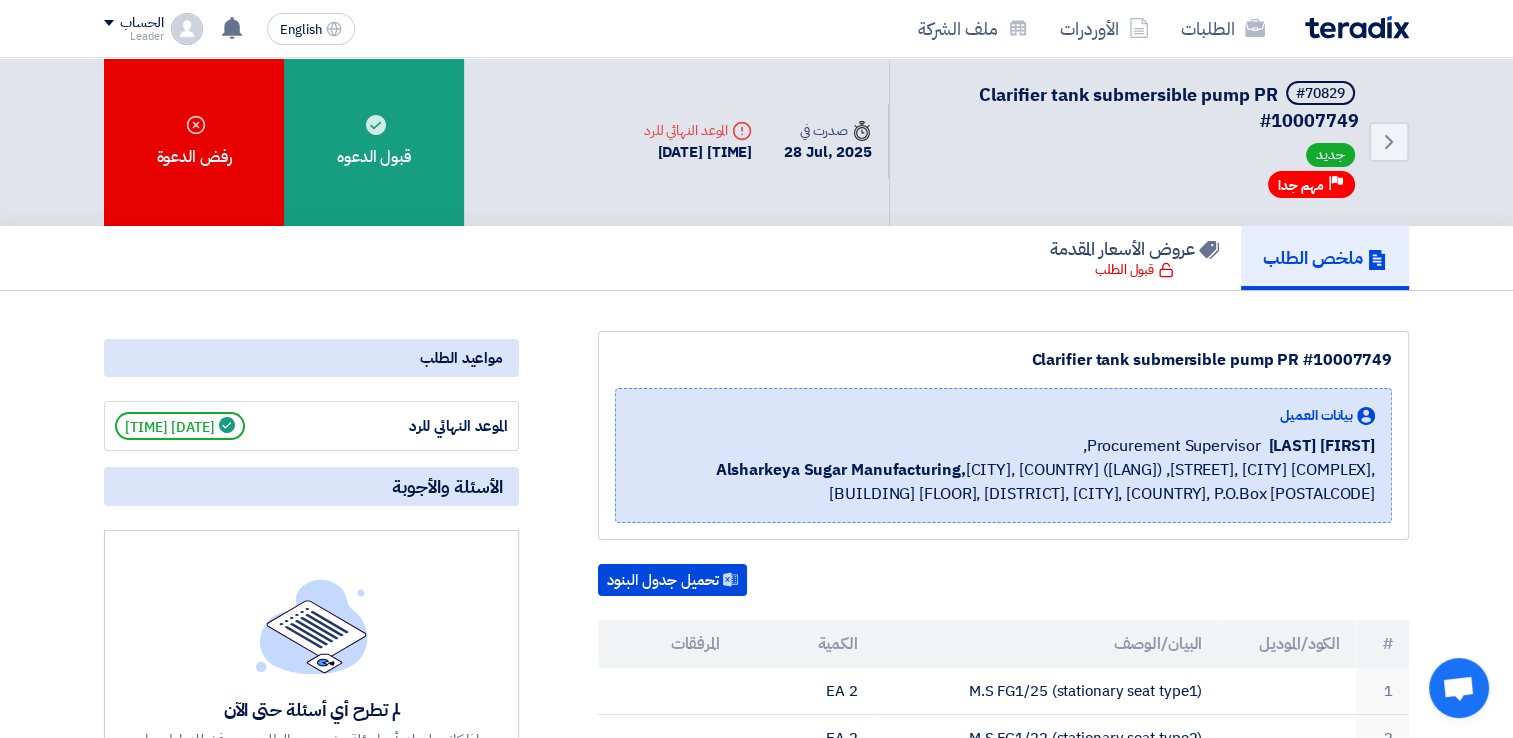 scroll, scrollTop: 0, scrollLeft: 0, axis: both 